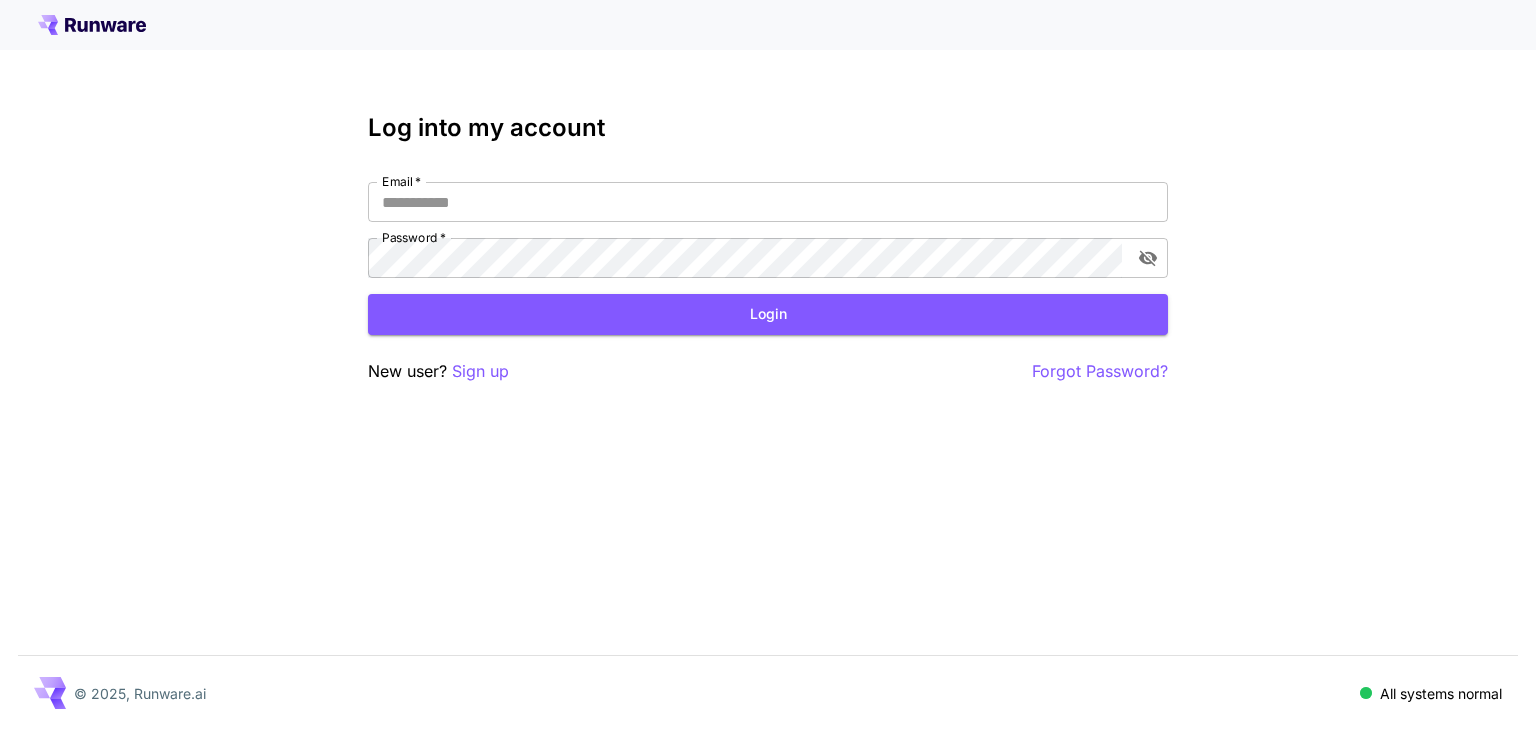 scroll, scrollTop: 0, scrollLeft: 0, axis: both 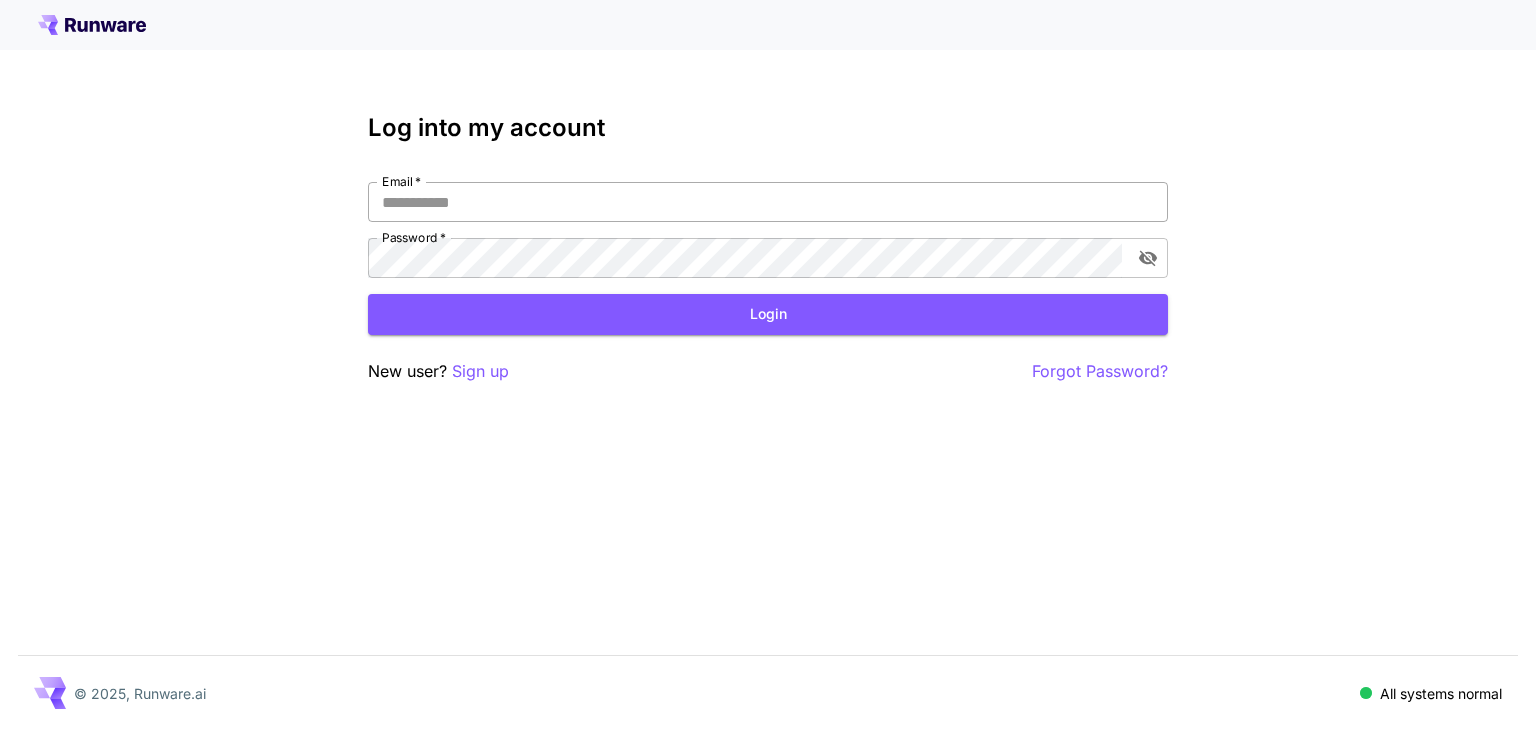 type on "**********" 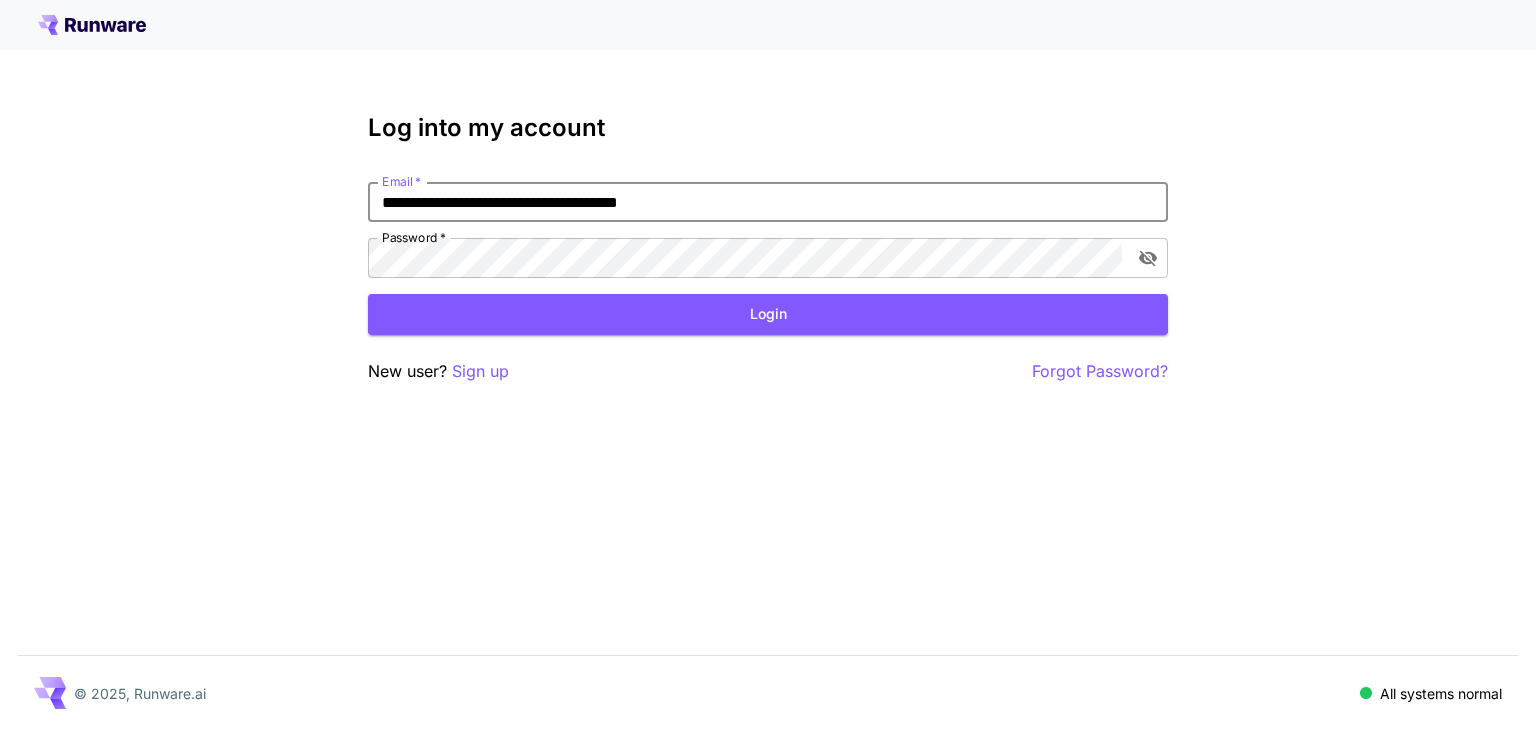 drag, startPoint x: 717, startPoint y: 185, endPoint x: 316, endPoint y: 188, distance: 401.01123 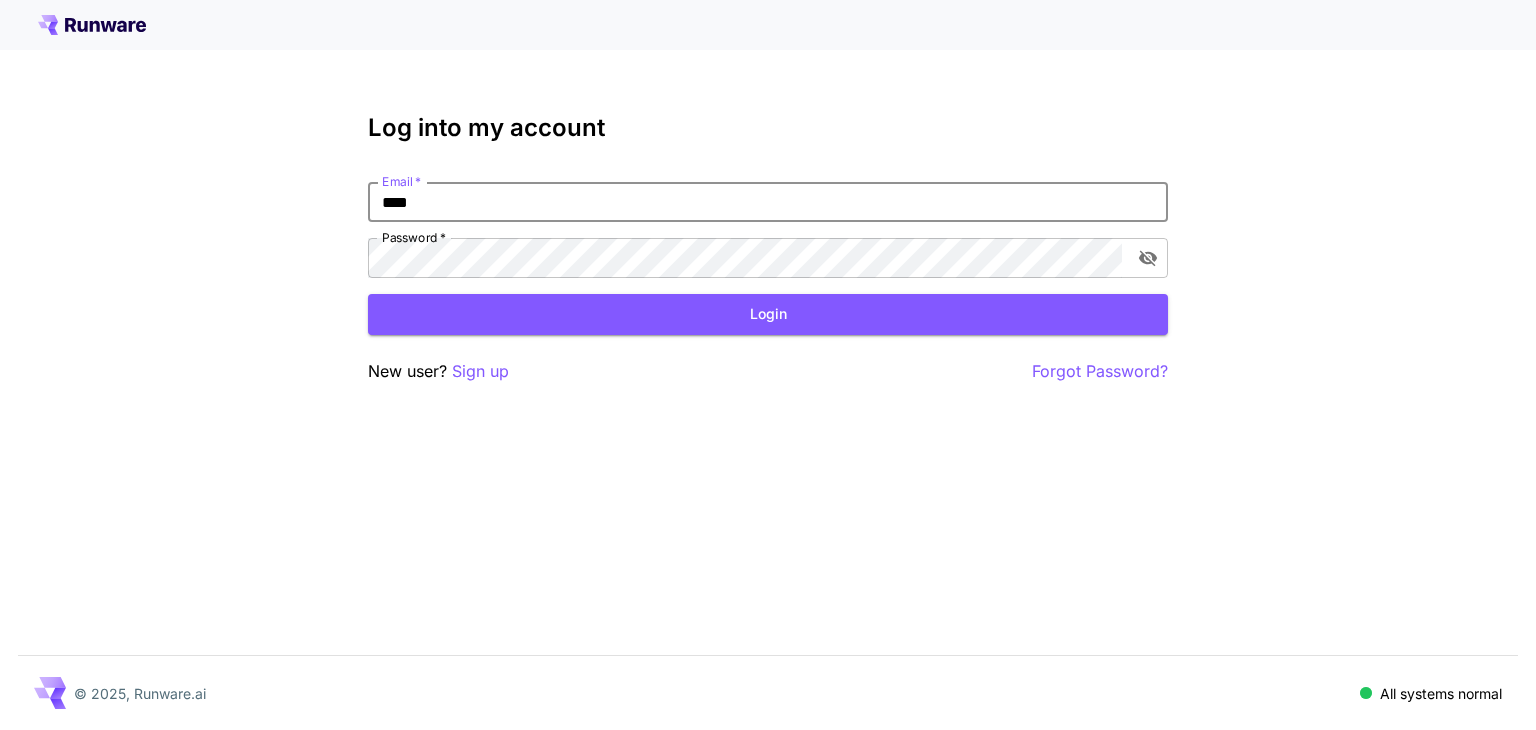 type on "**********" 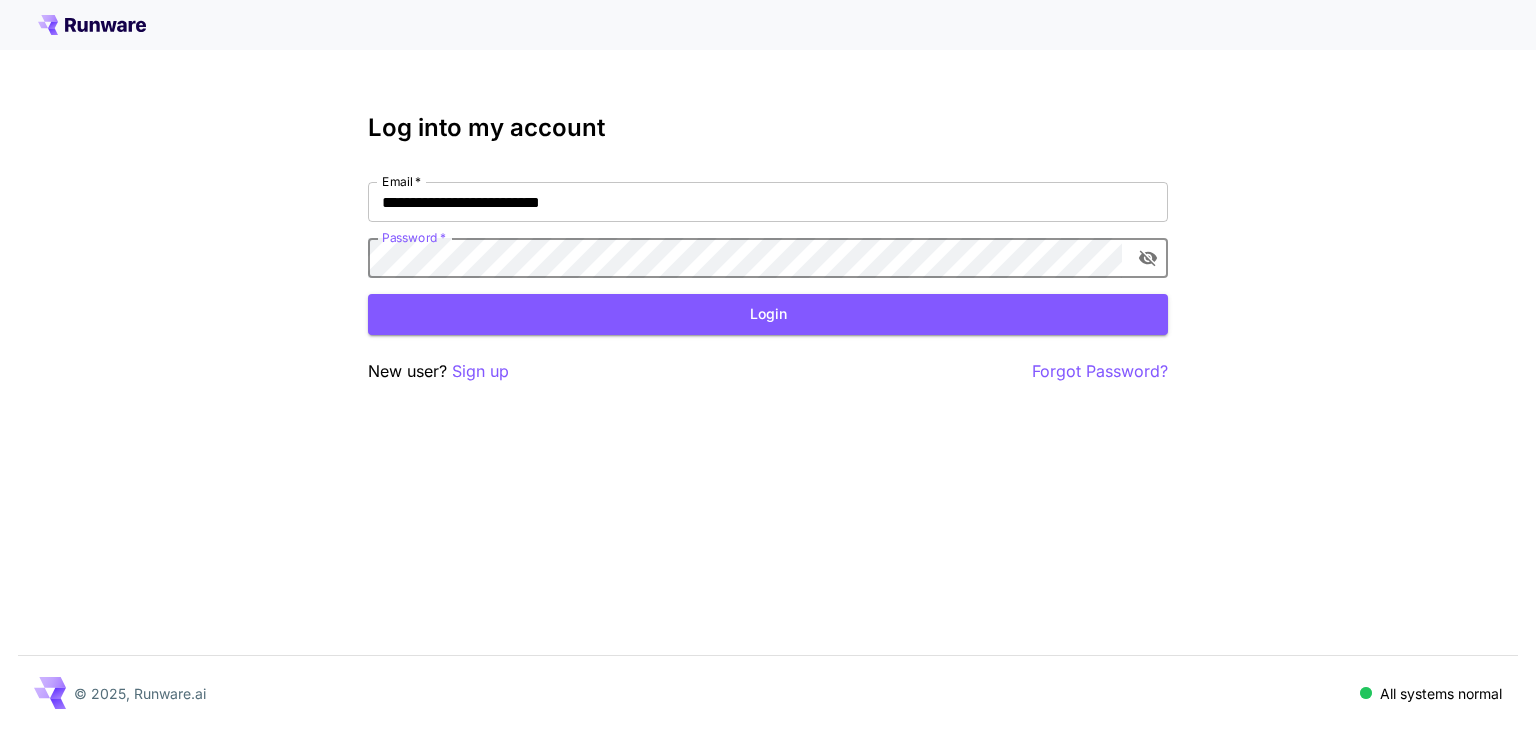 click on "**********" at bounding box center [768, 365] 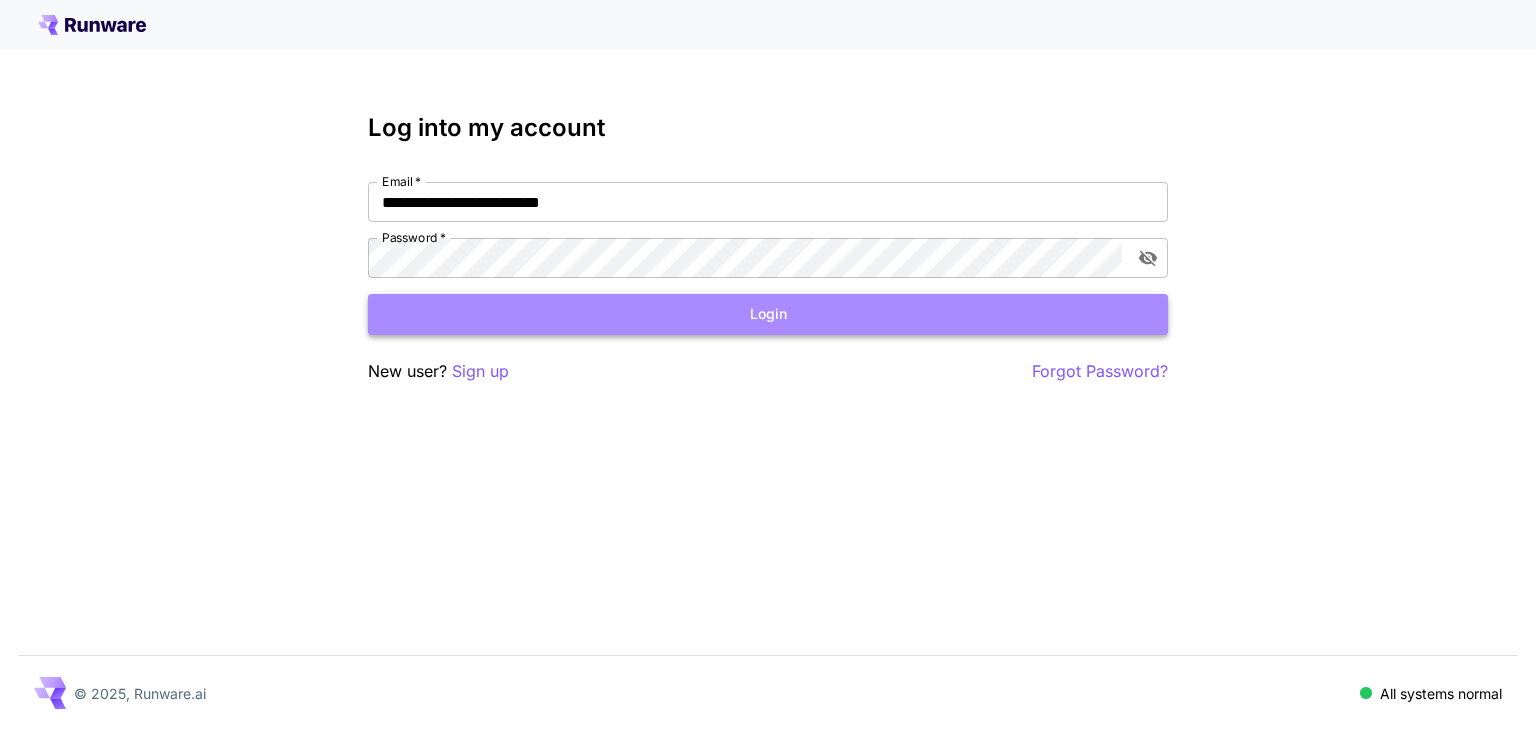 click on "Login" at bounding box center (768, 314) 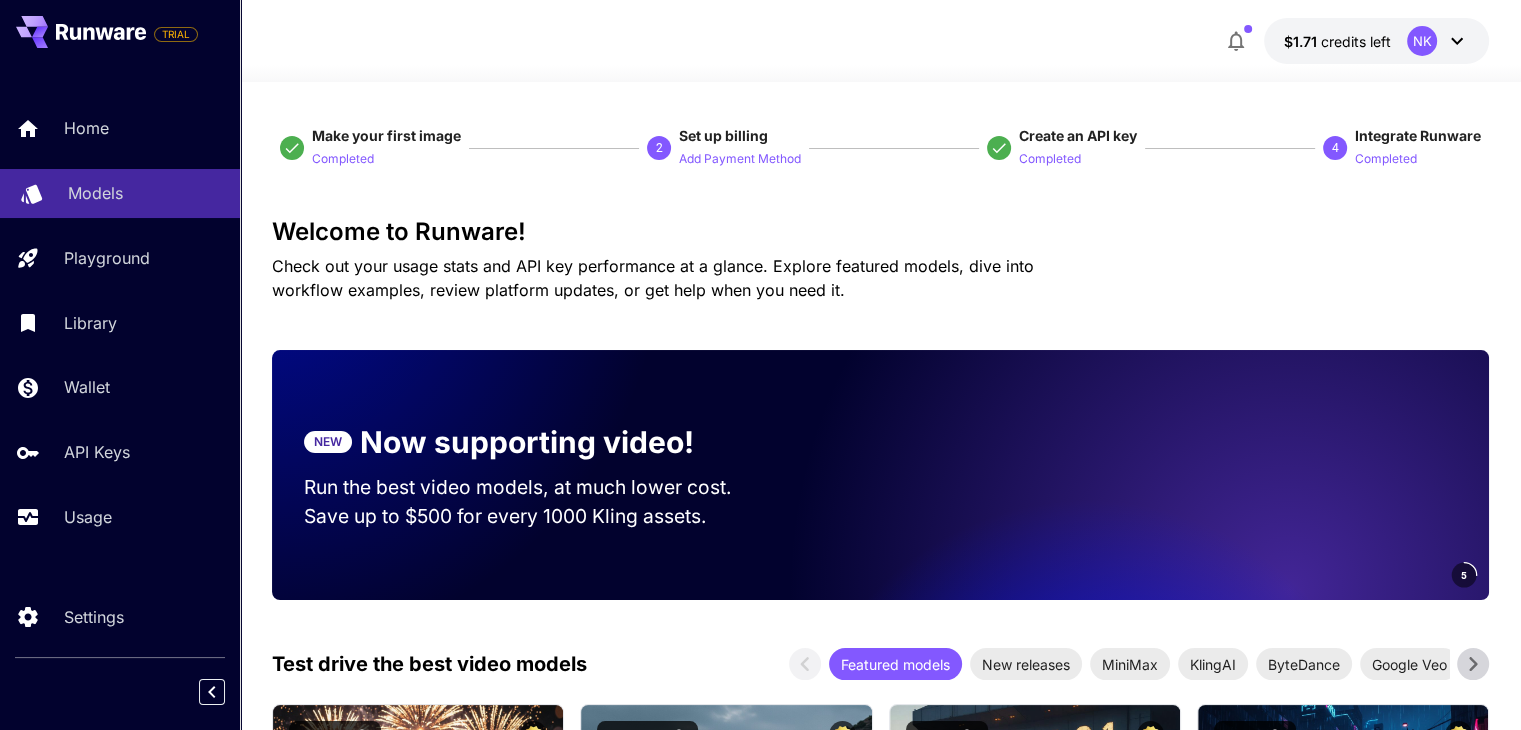 click on "Models" at bounding box center [146, 193] 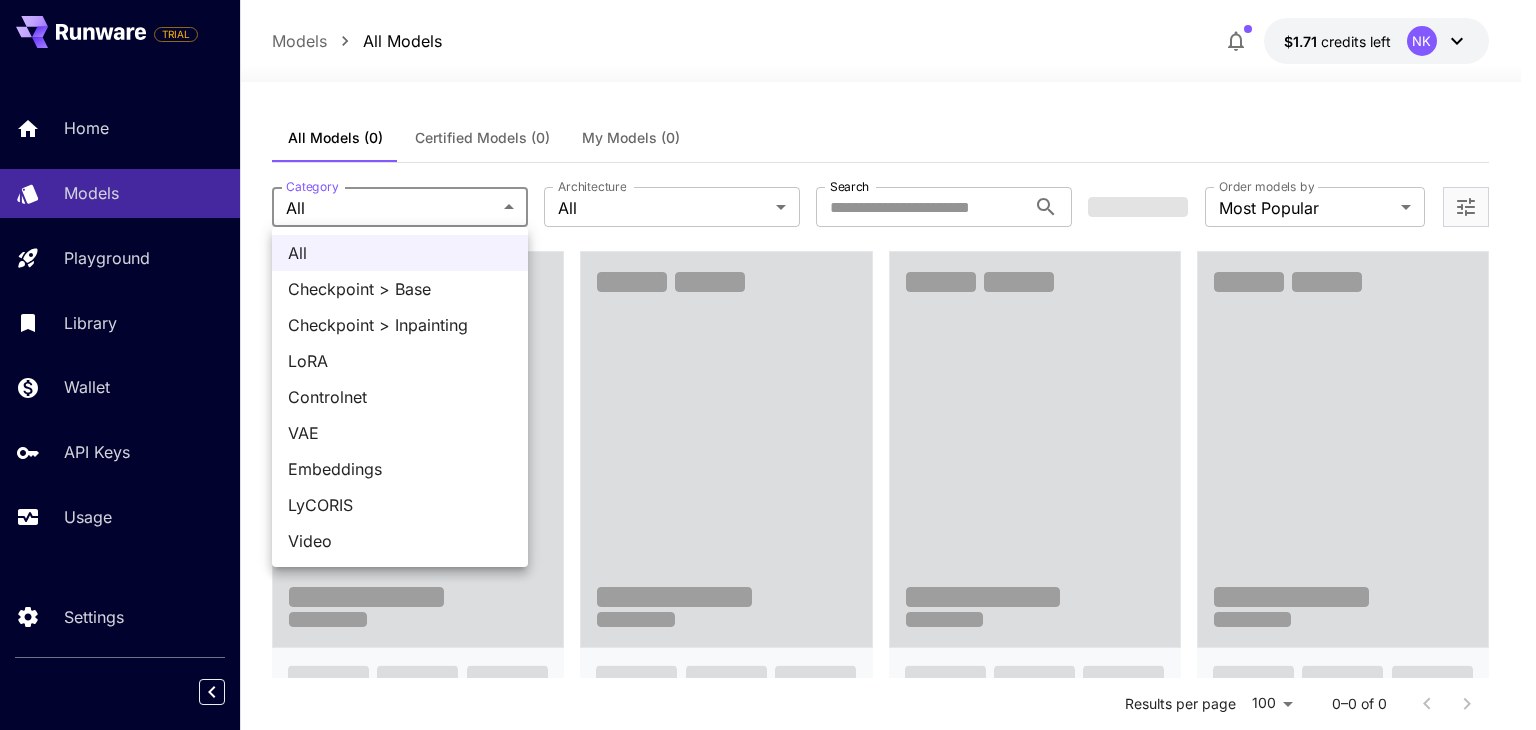 click on "**********" at bounding box center (768, 1337) 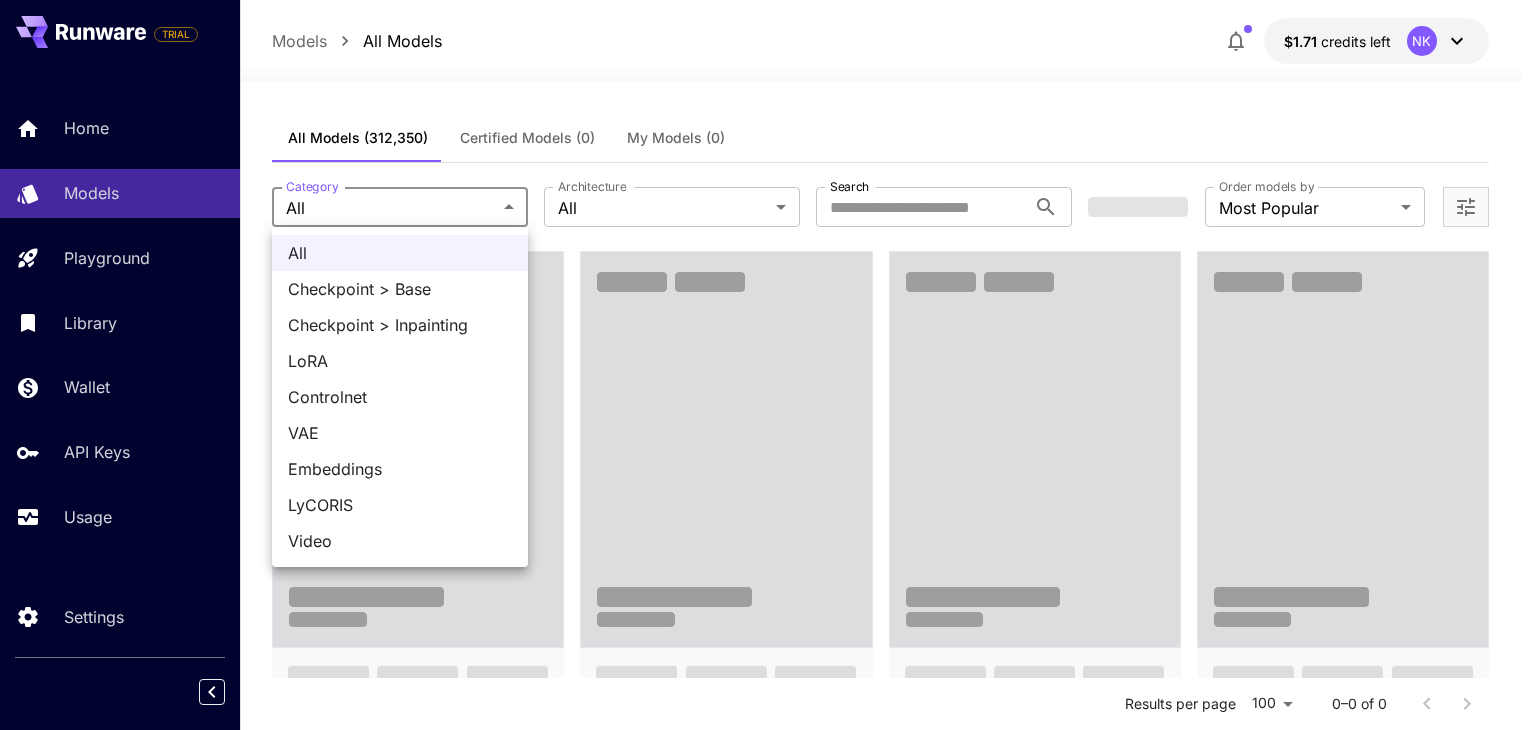 click at bounding box center (768, 365) 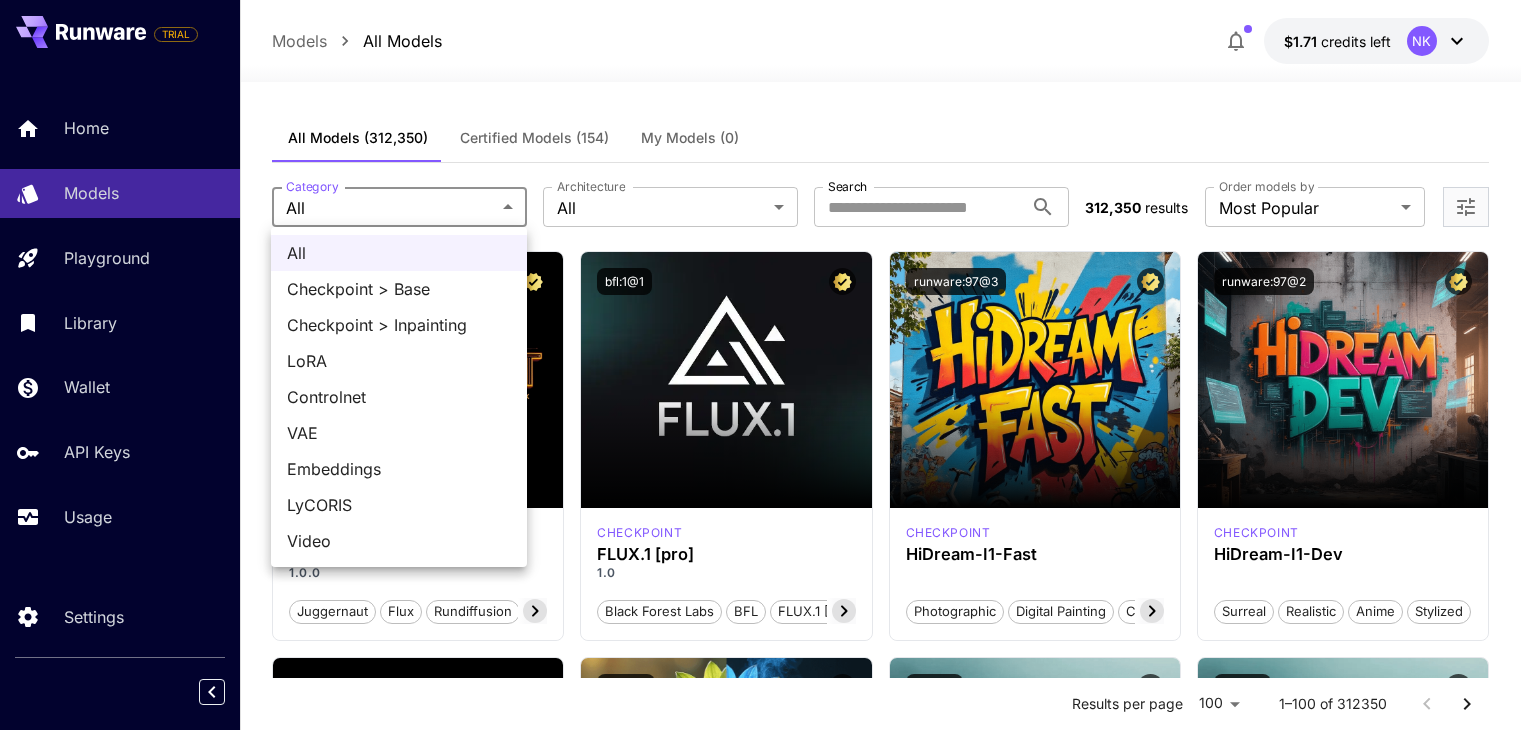 click at bounding box center [768, 365] 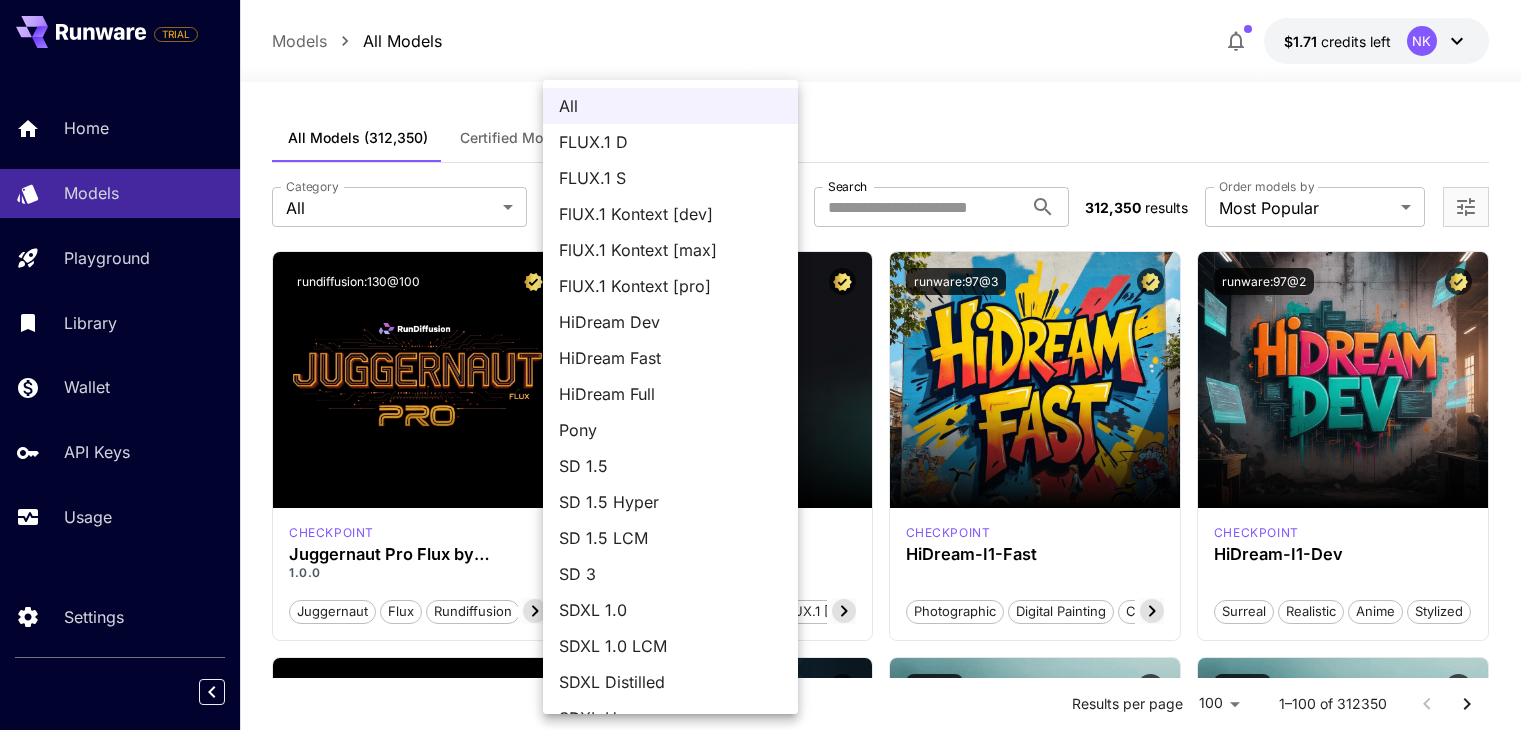 click on "**********" at bounding box center [768, 9553] 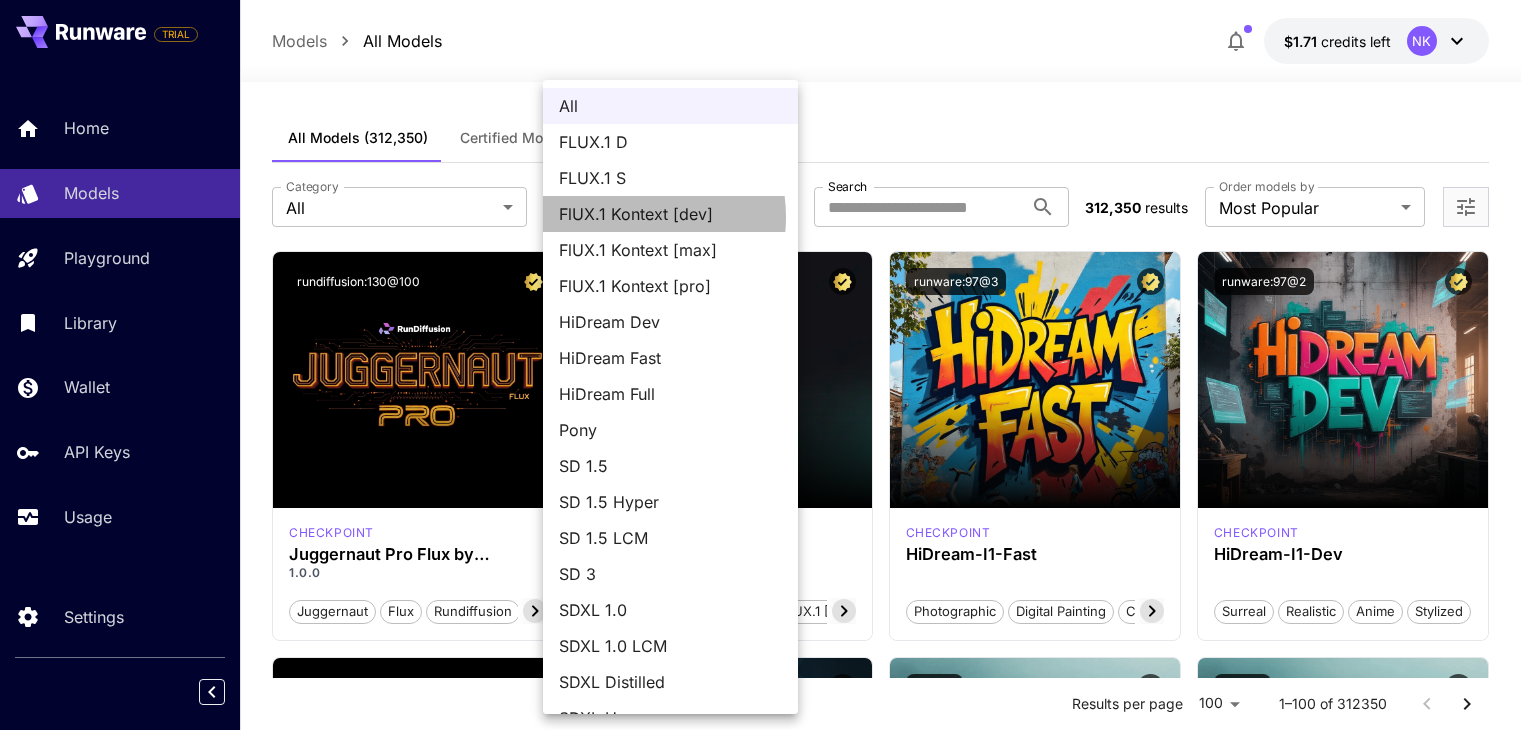 click on "FlUX.1 Kontext [dev]" at bounding box center (670, 214) 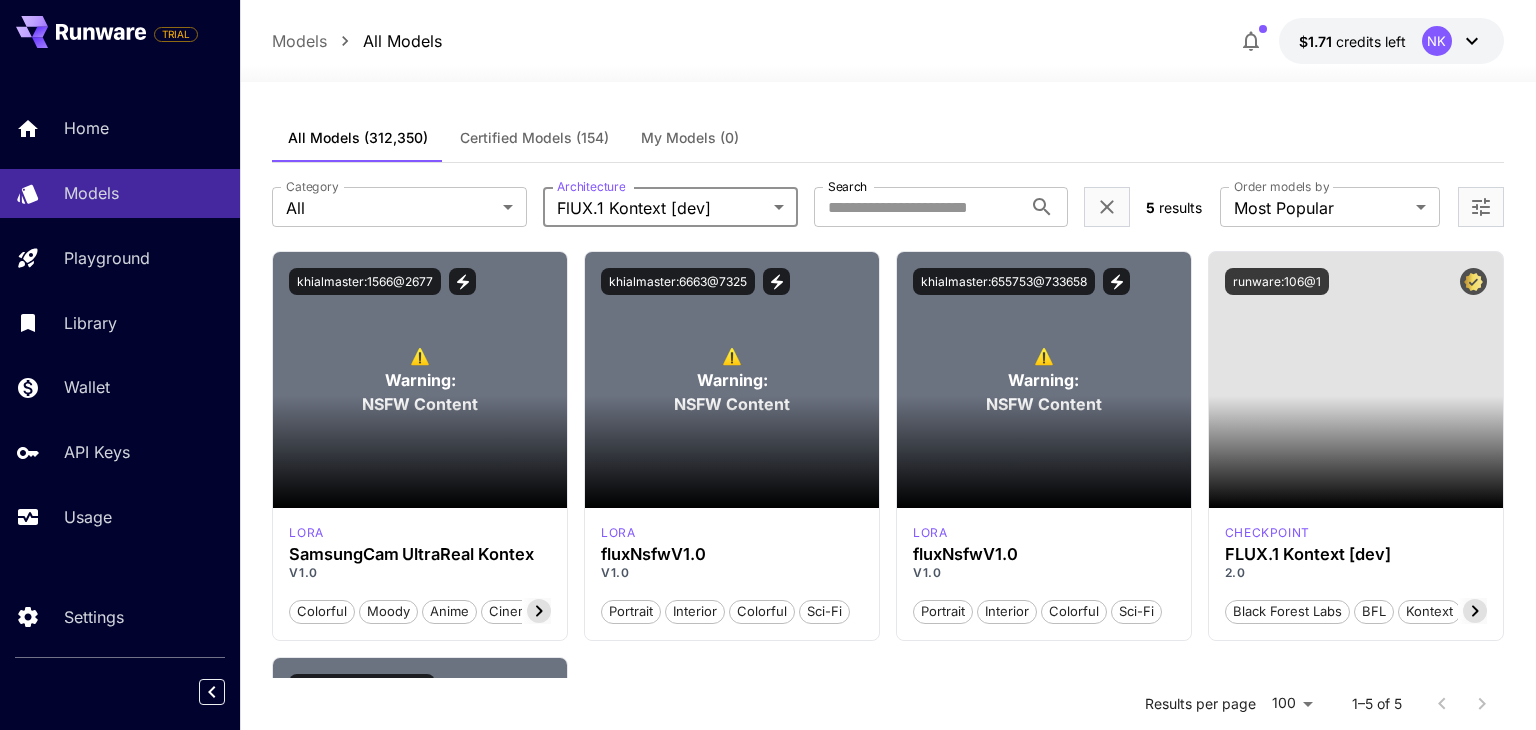 click on "**********" at bounding box center [768, 579] 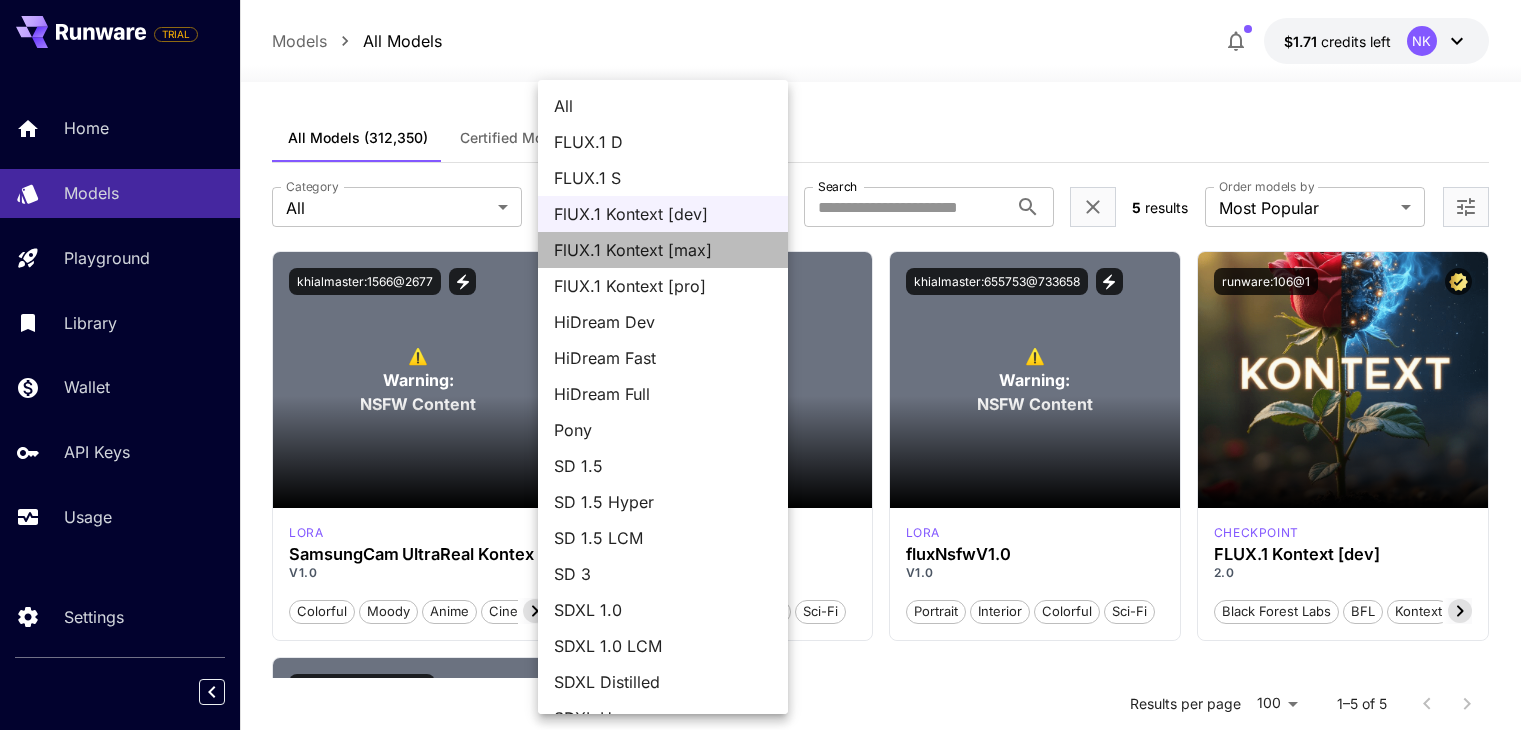 click on "FlUX.1 Kontext [max]" at bounding box center [663, 250] 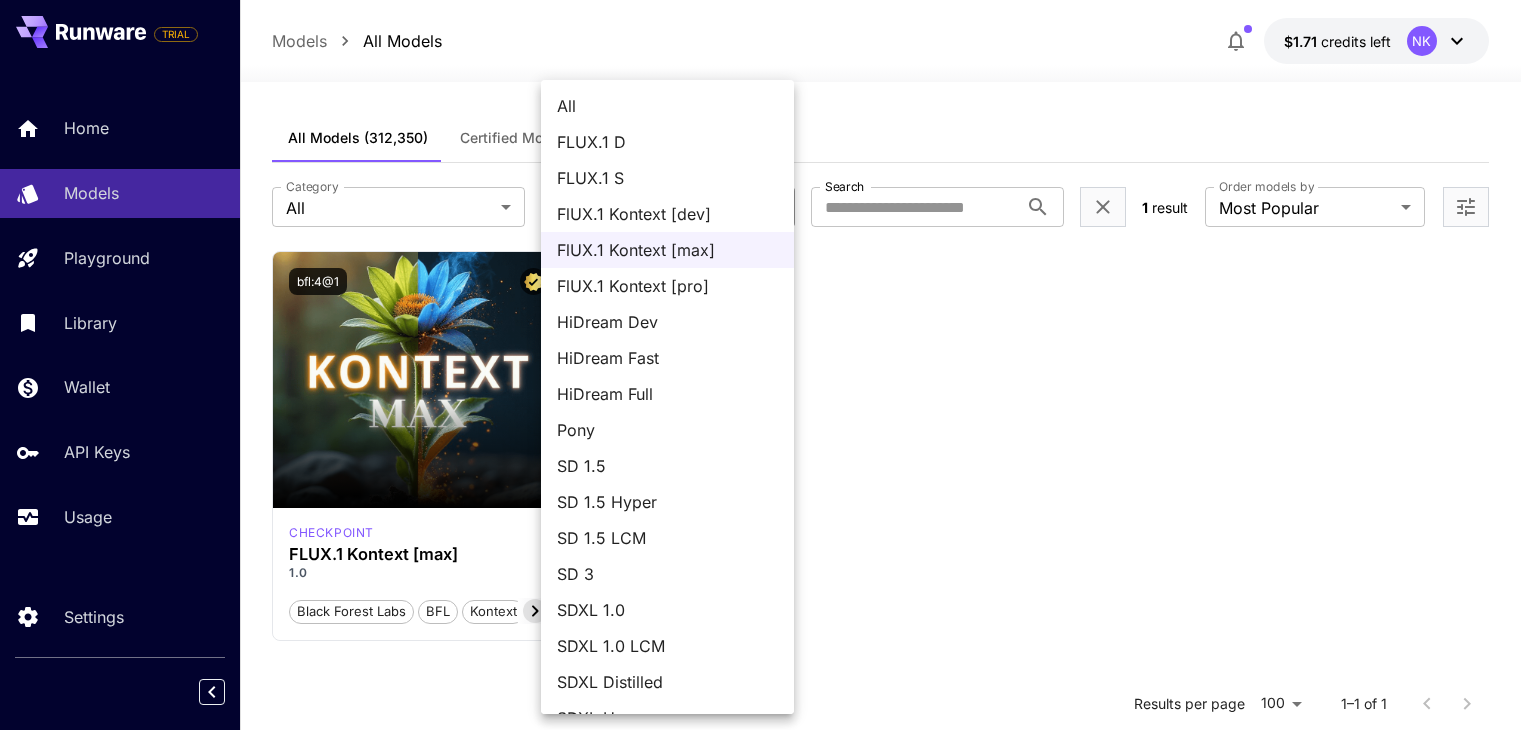 click on "**********" at bounding box center (768, 546) 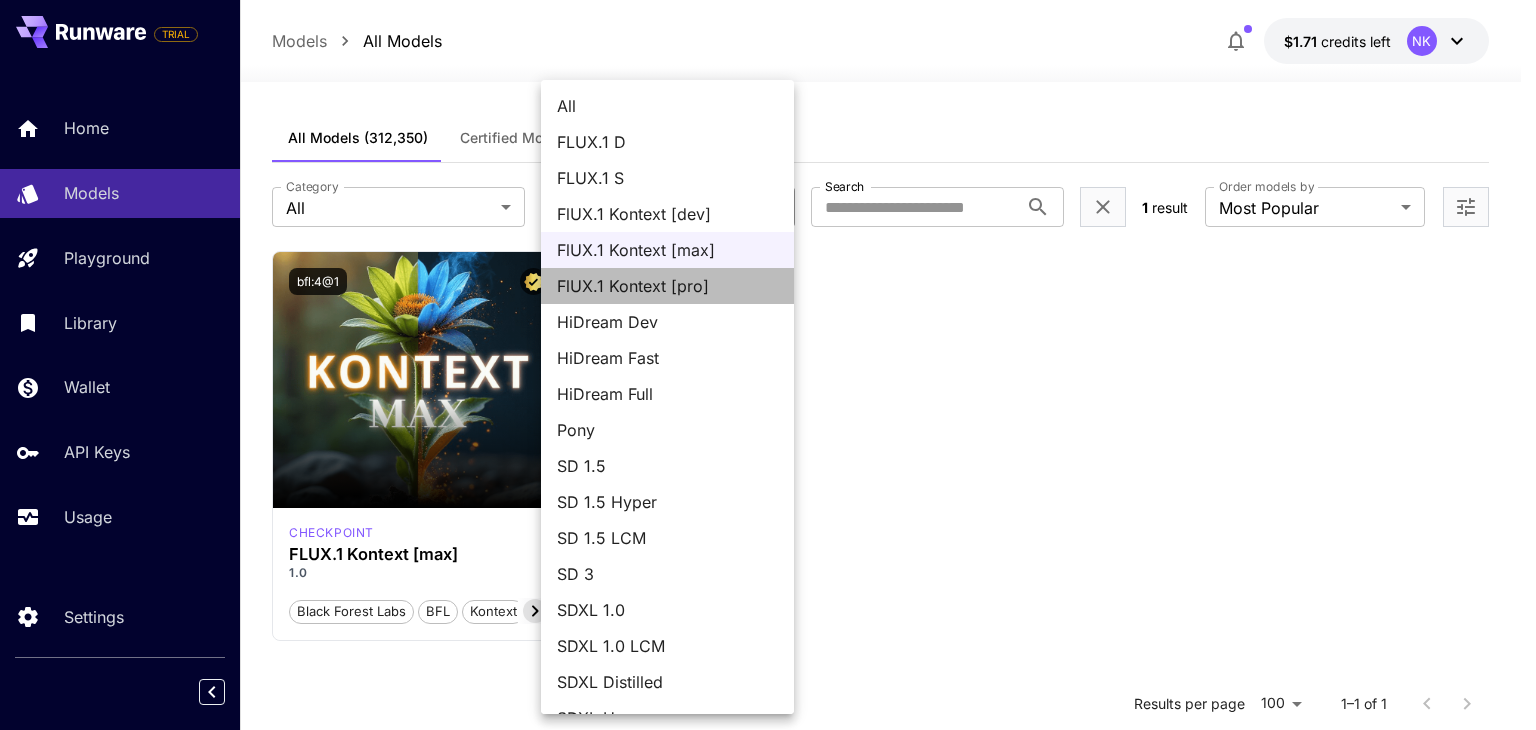 click on "FlUX.1 Kontext [pro]" at bounding box center (667, 286) 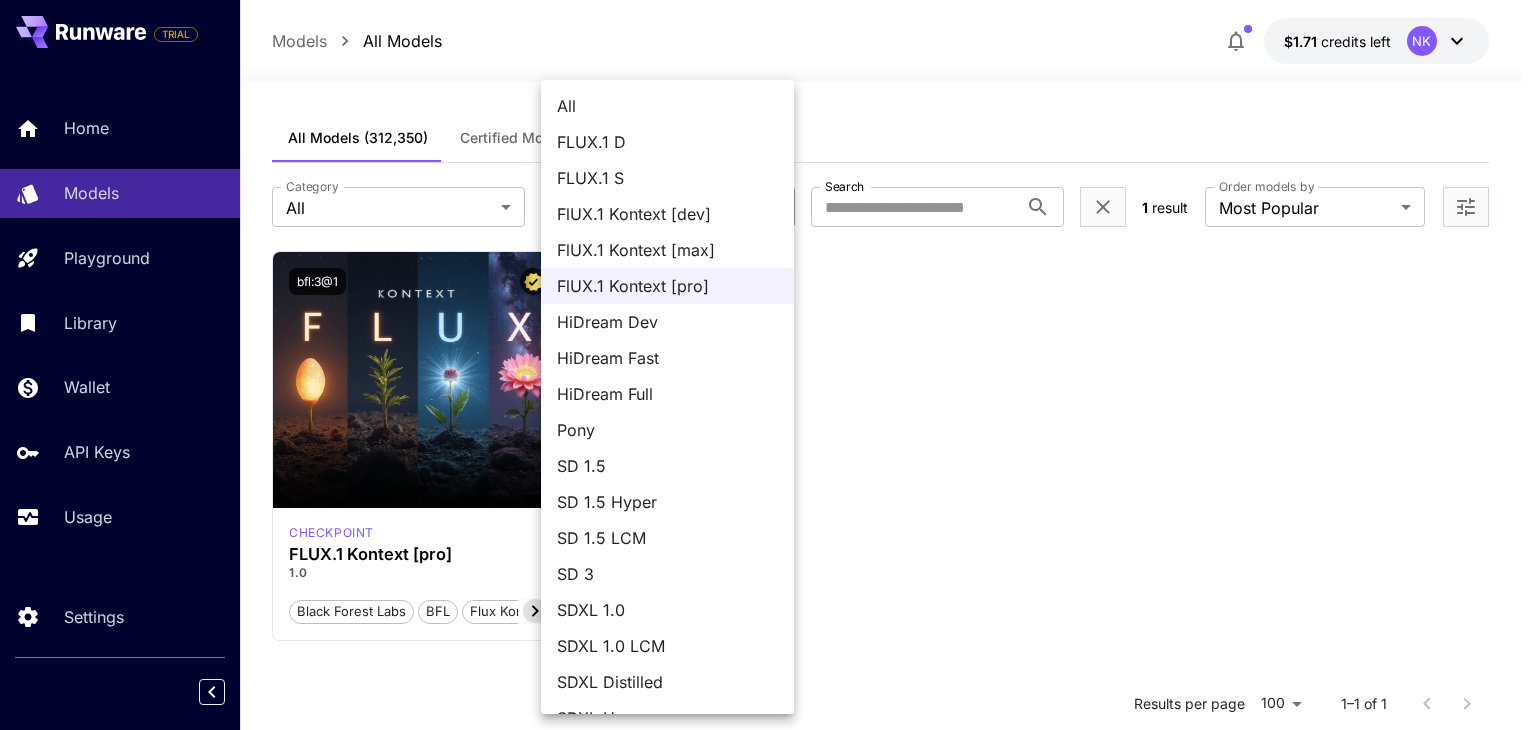 click on "**********" at bounding box center [768, 546] 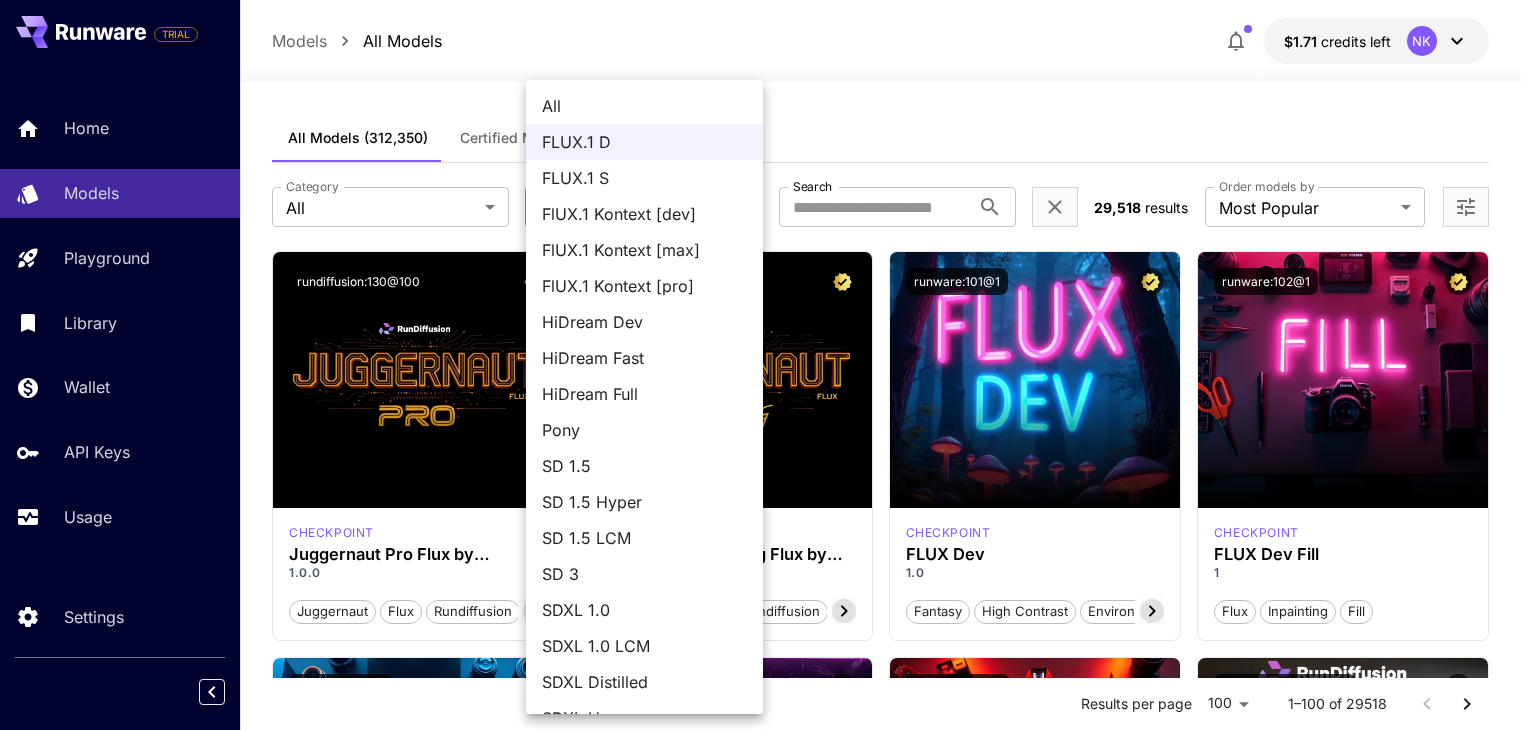click on "**********" at bounding box center [768, 9559] 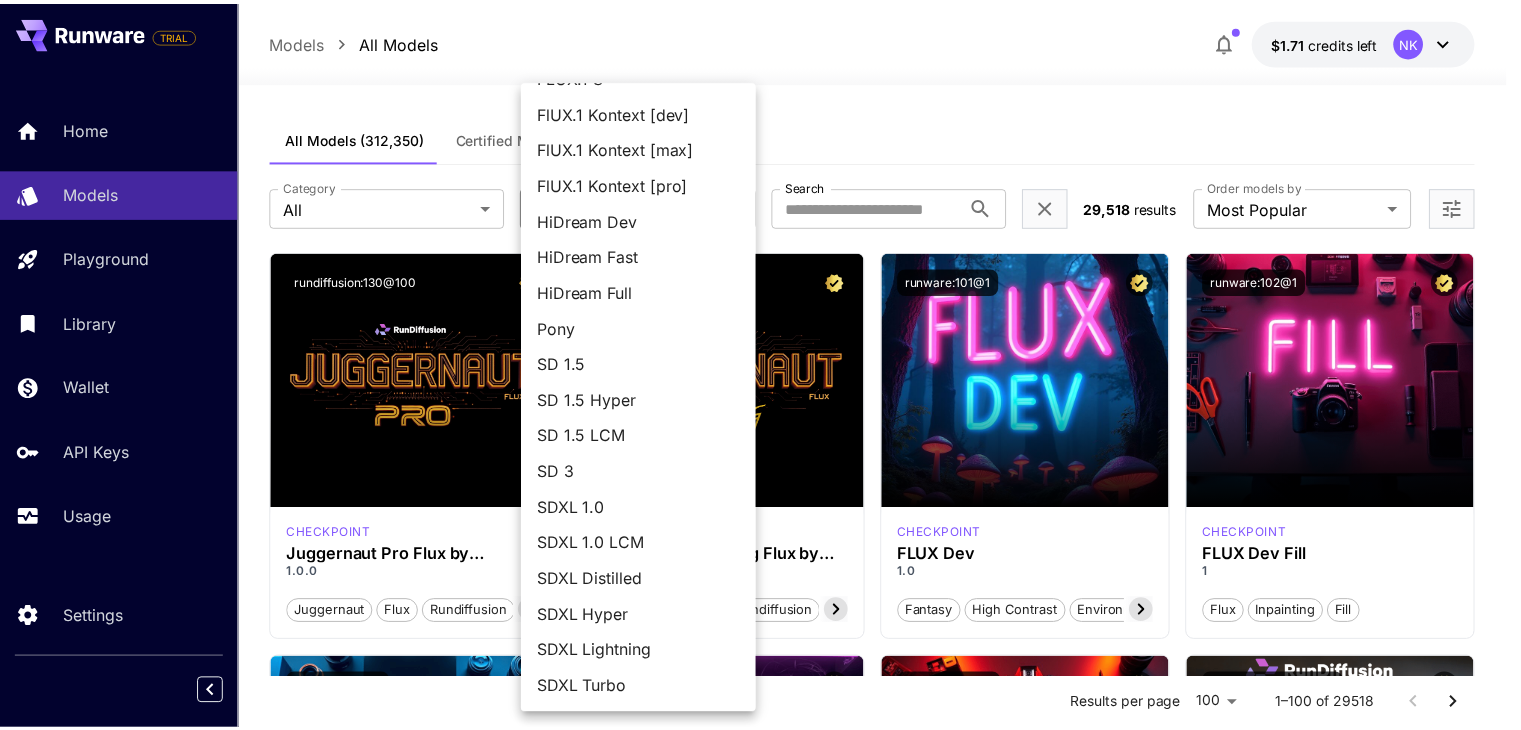scroll, scrollTop: 0, scrollLeft: 0, axis: both 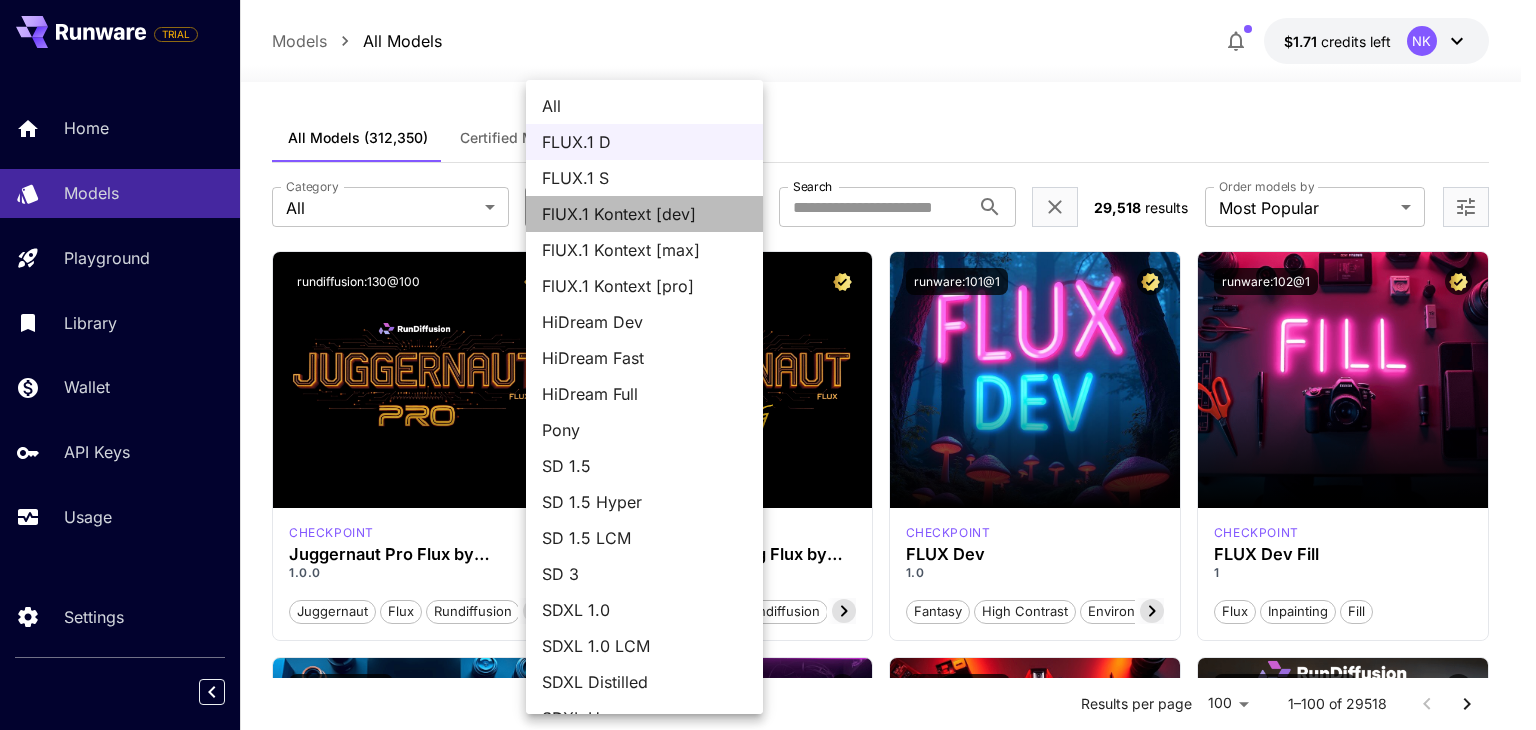 click on "FlUX.1 Kontext [dev]" at bounding box center (644, 214) 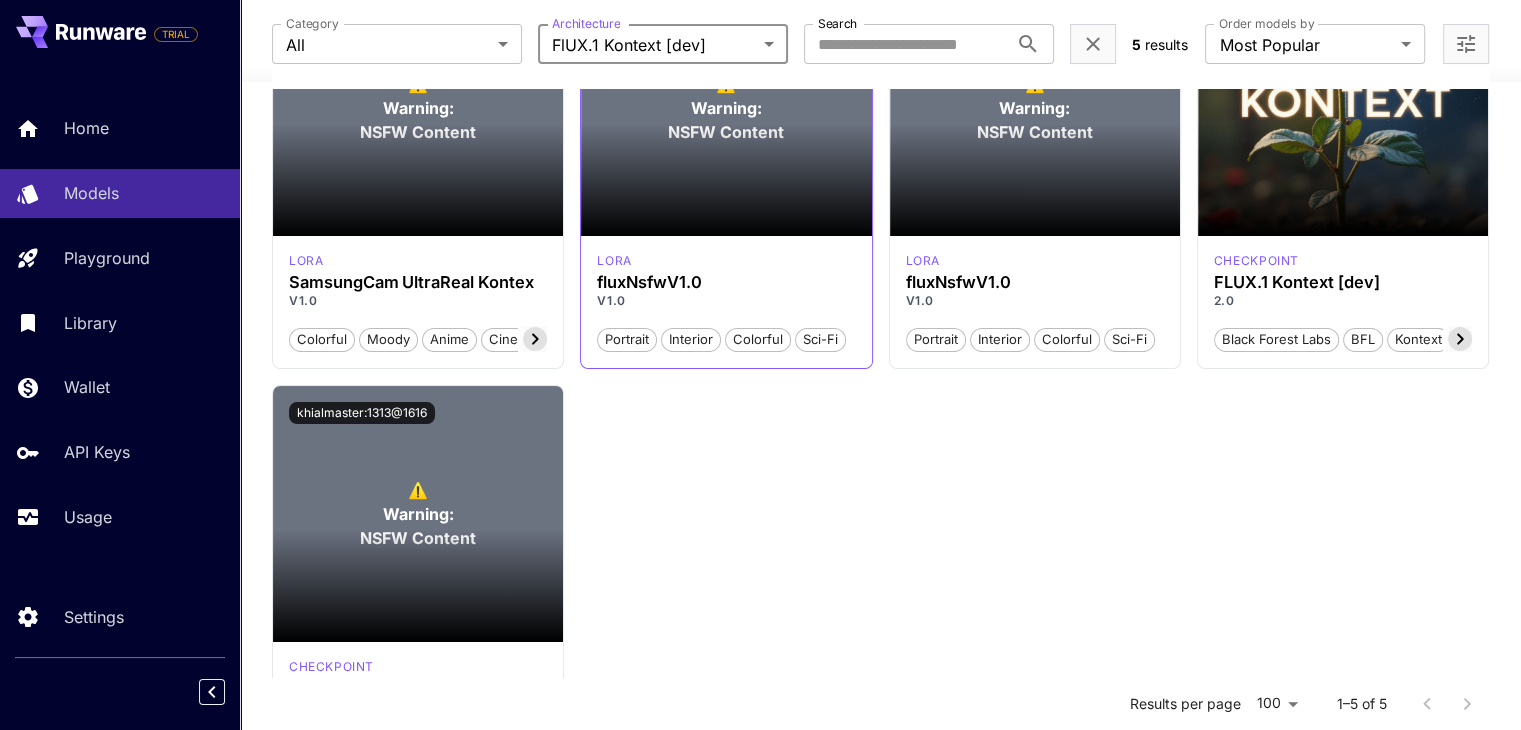 scroll, scrollTop: 0, scrollLeft: 0, axis: both 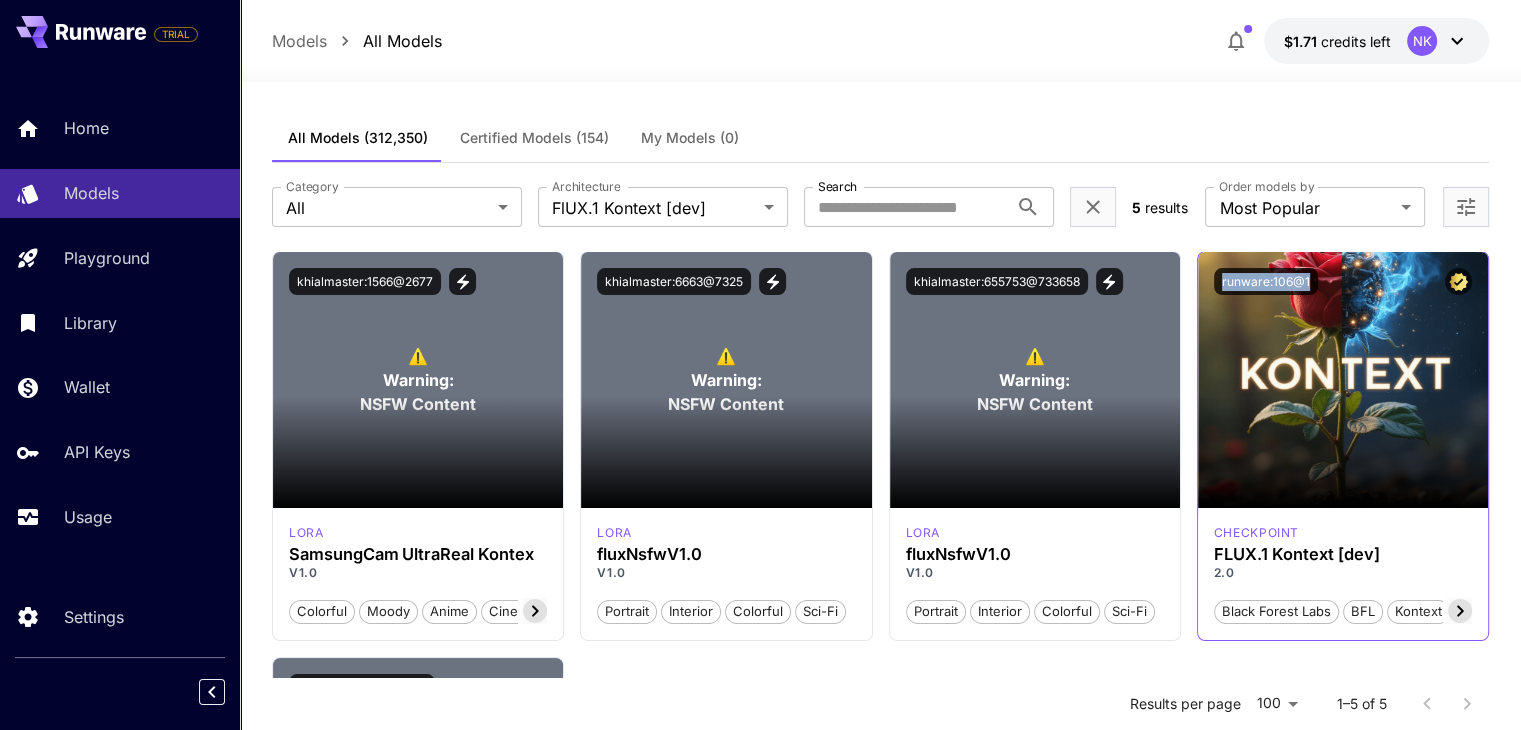 drag, startPoint x: 1320, startPoint y: 281, endPoint x: 1211, endPoint y: 283, distance: 109.01835 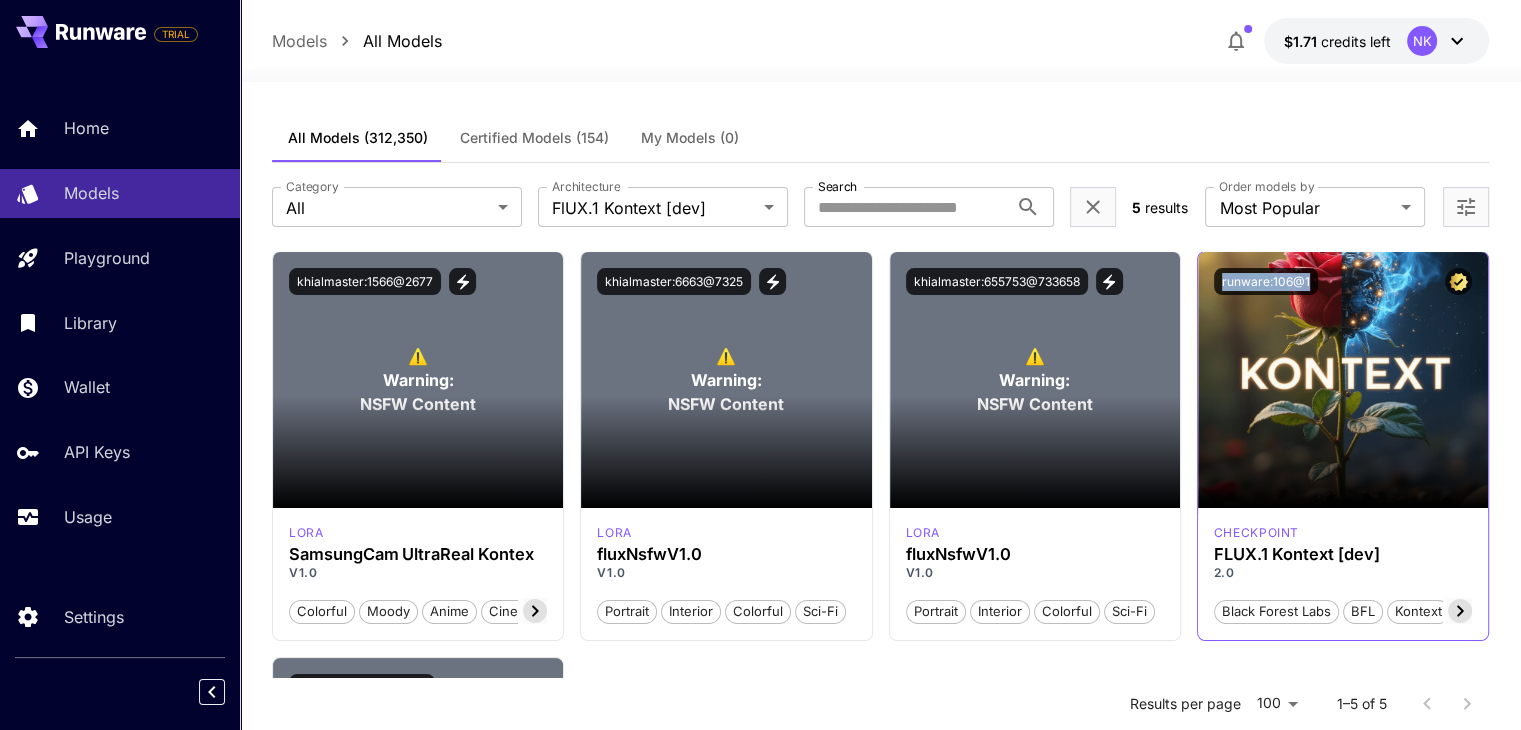click on "runware:106@1" at bounding box center (1343, 281) 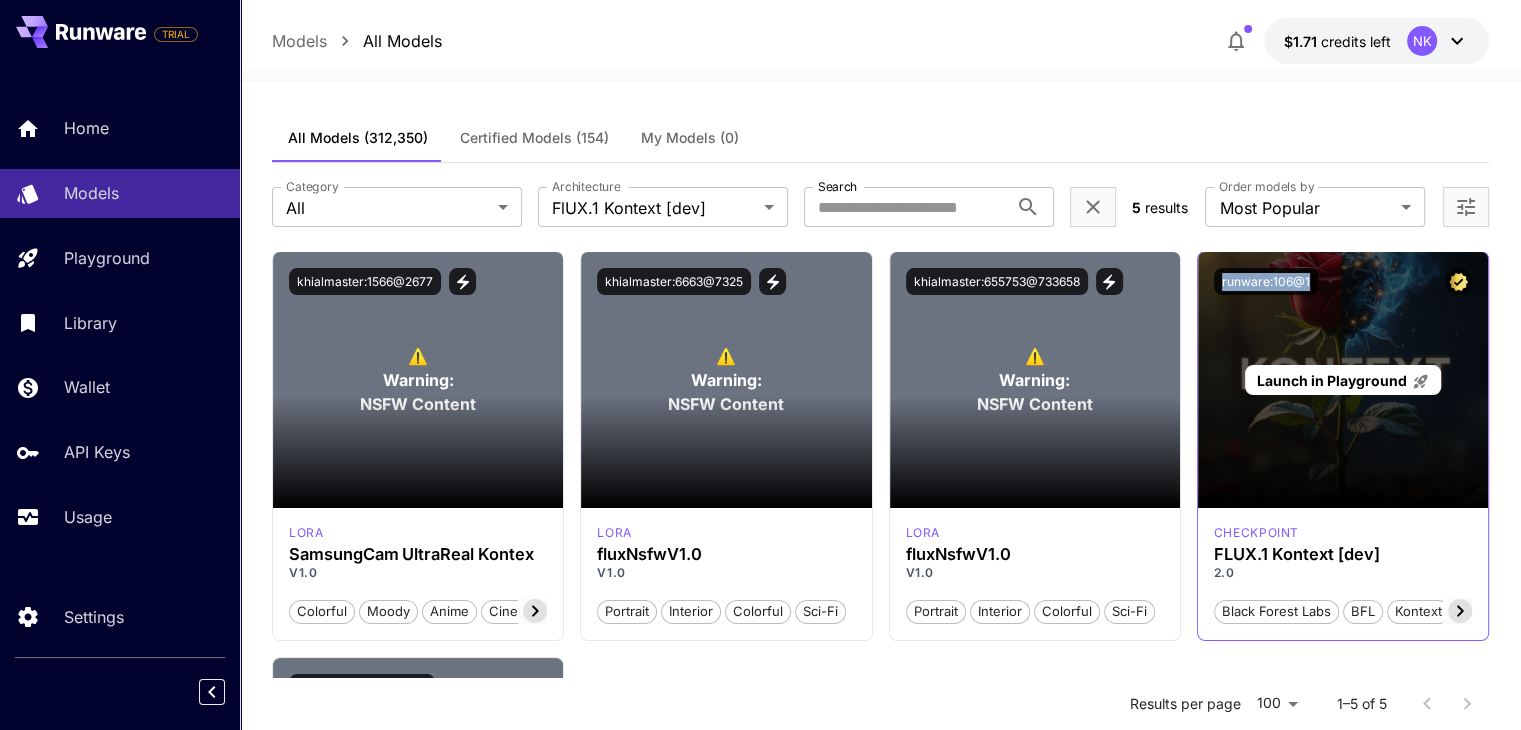 click on "Launch in Playground" at bounding box center (1331, 380) 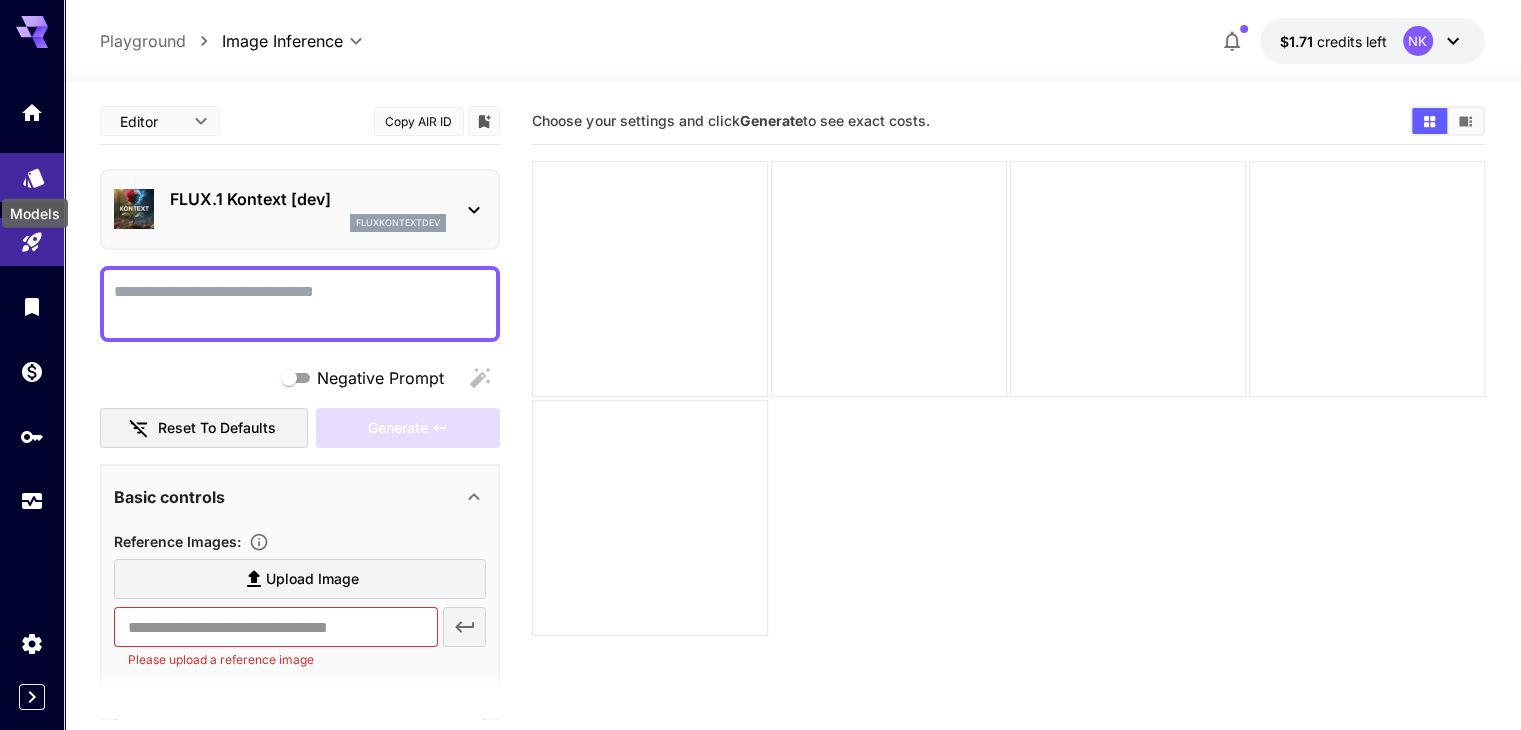 click 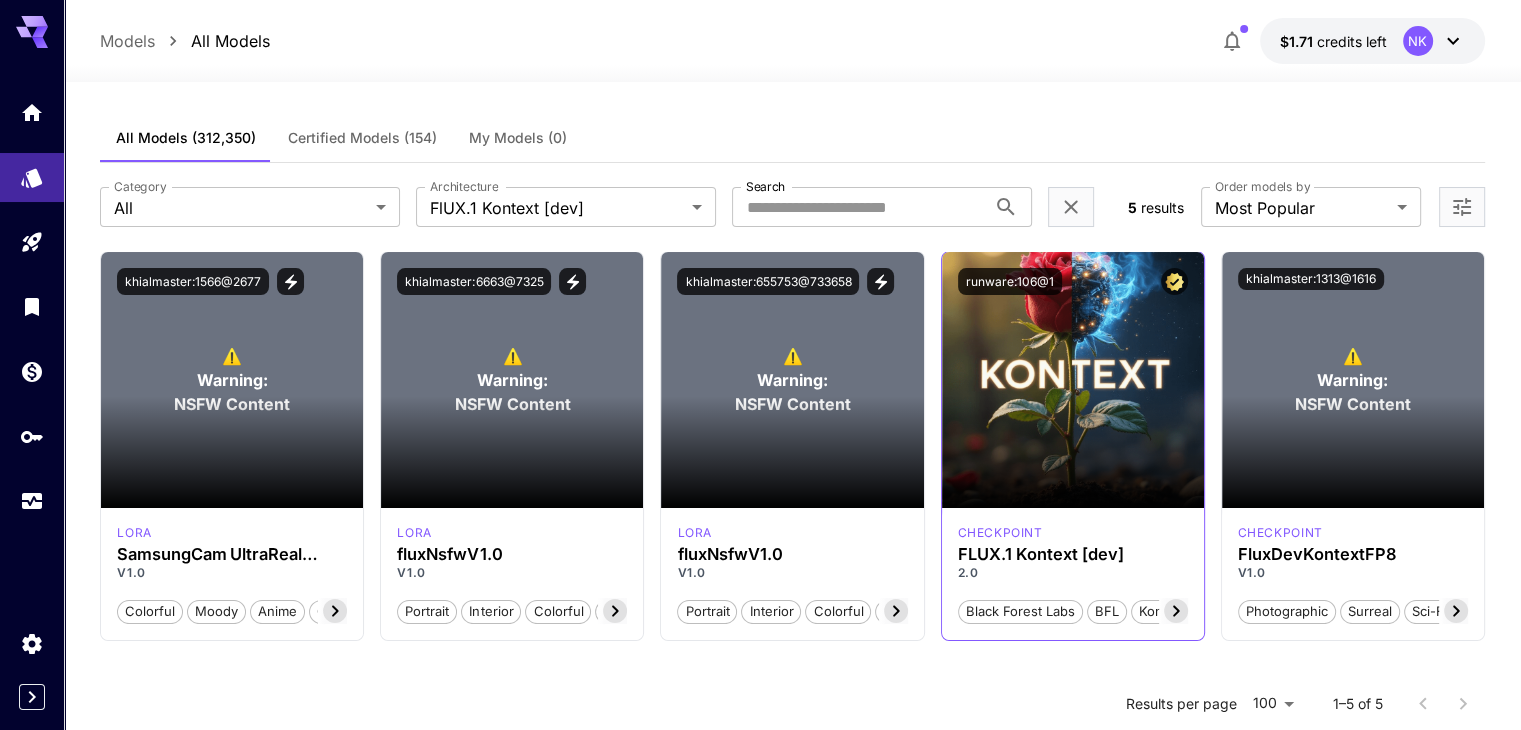 click 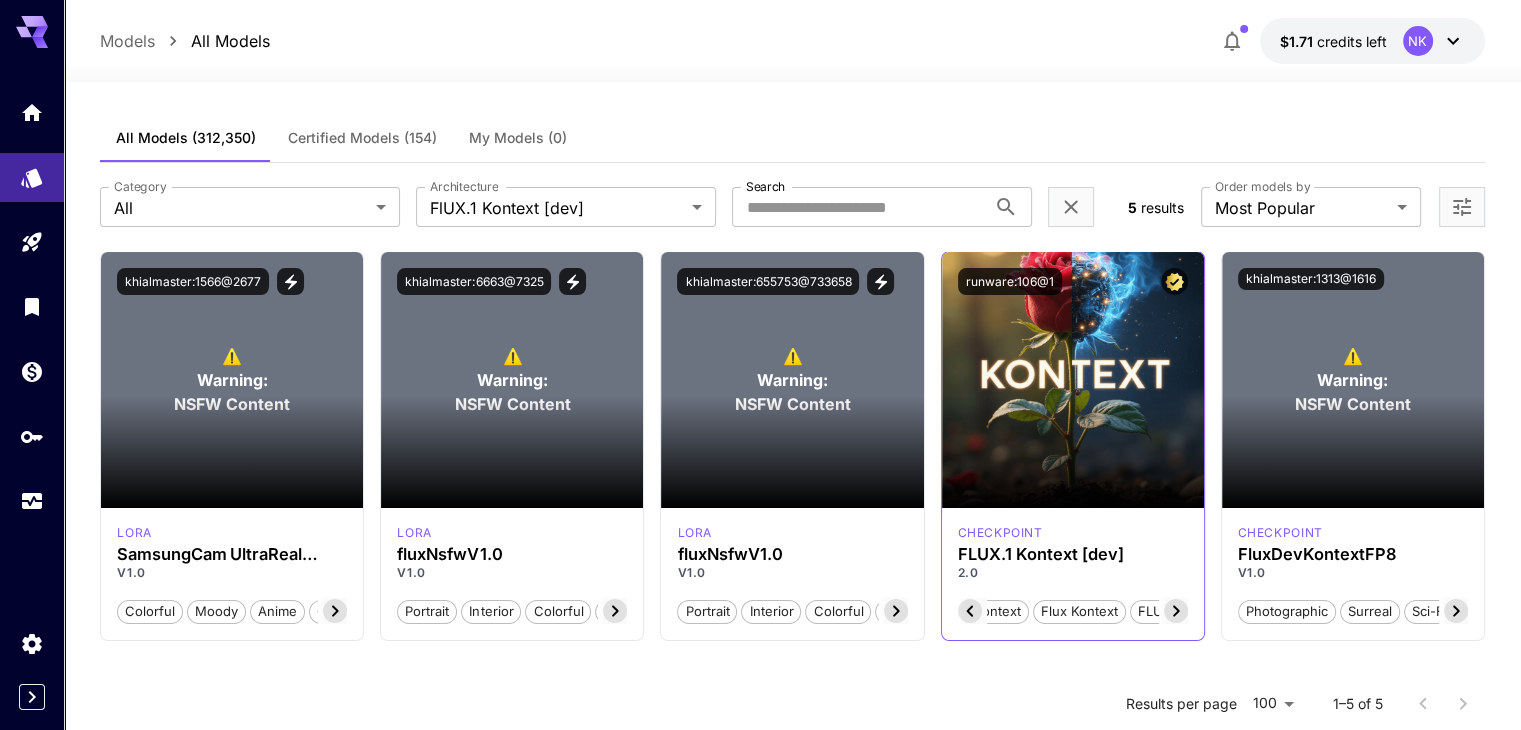 scroll, scrollTop: 0, scrollLeft: 200, axis: horizontal 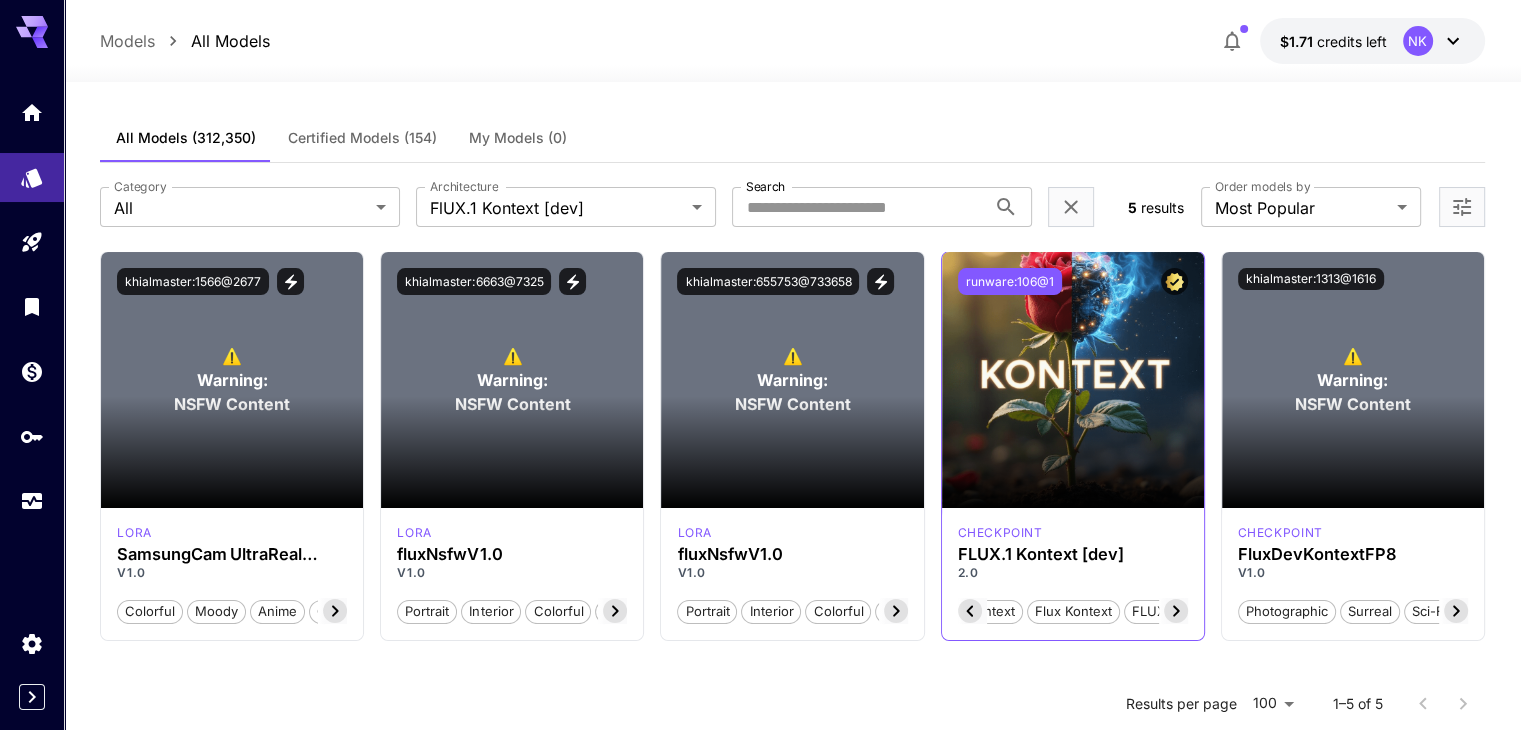 drag, startPoint x: 1056, startPoint y: 277, endPoint x: 957, endPoint y: 278, distance: 99.00505 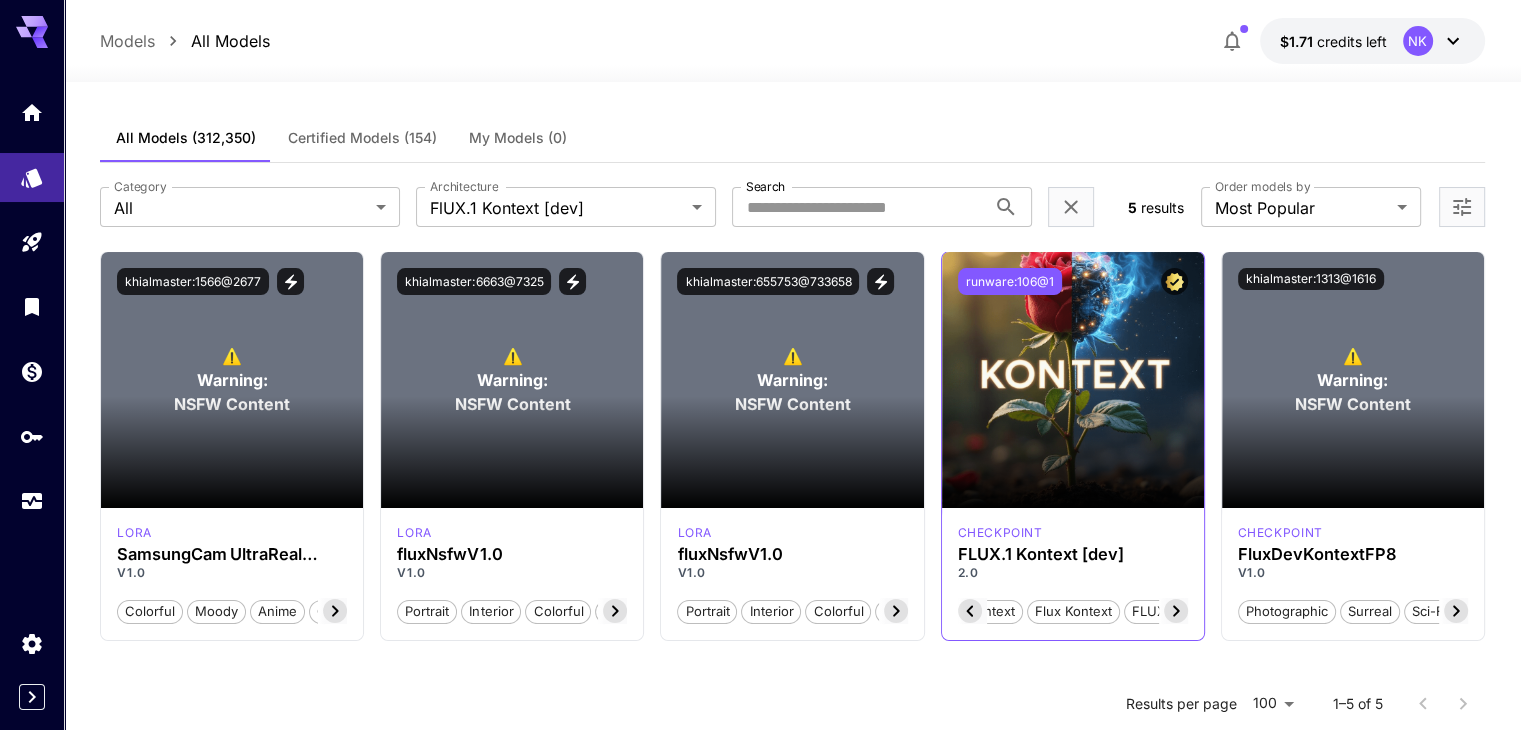 click on "runware:106@1" at bounding box center (1010, 281) 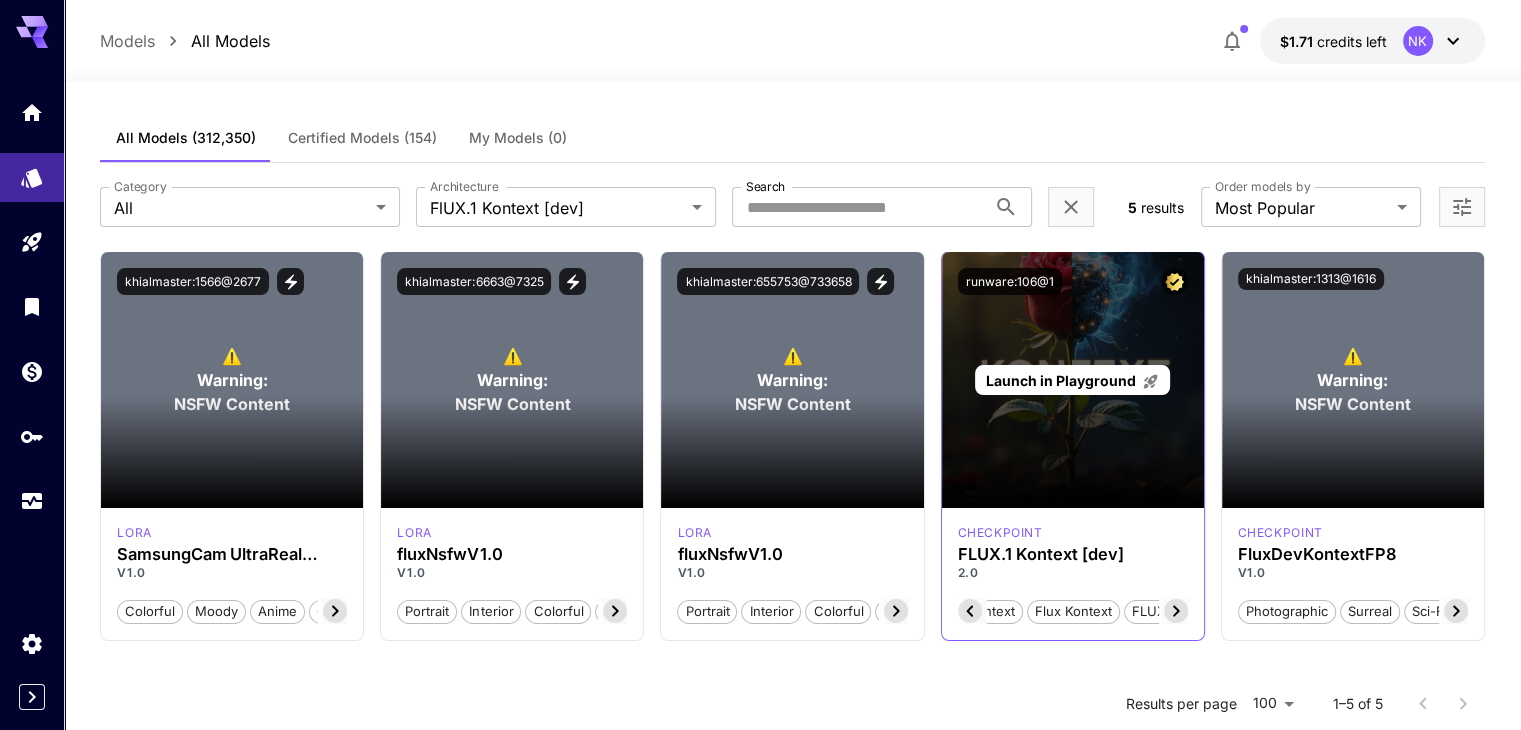 click on "Launch in Playground" at bounding box center [1072, 380] 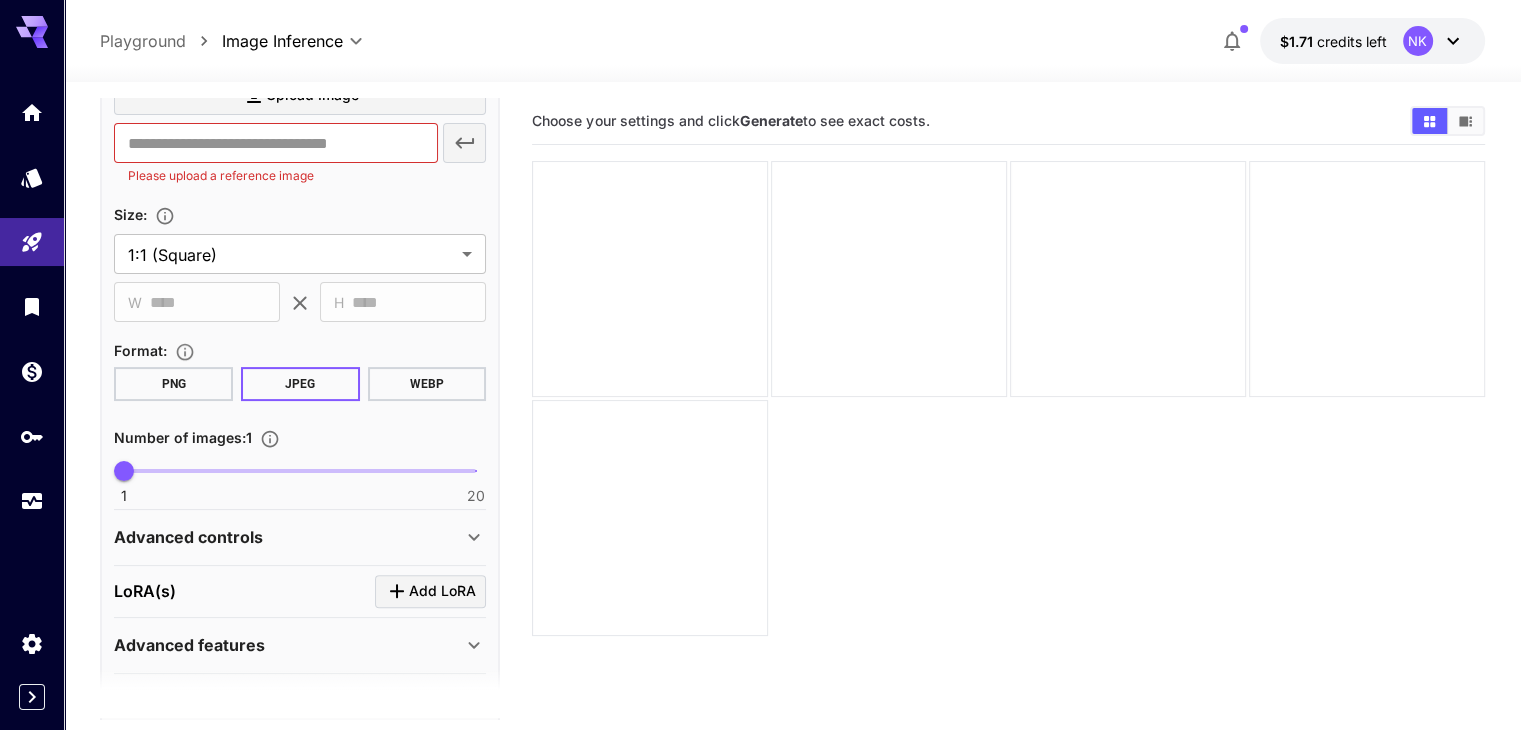 scroll, scrollTop: 490, scrollLeft: 0, axis: vertical 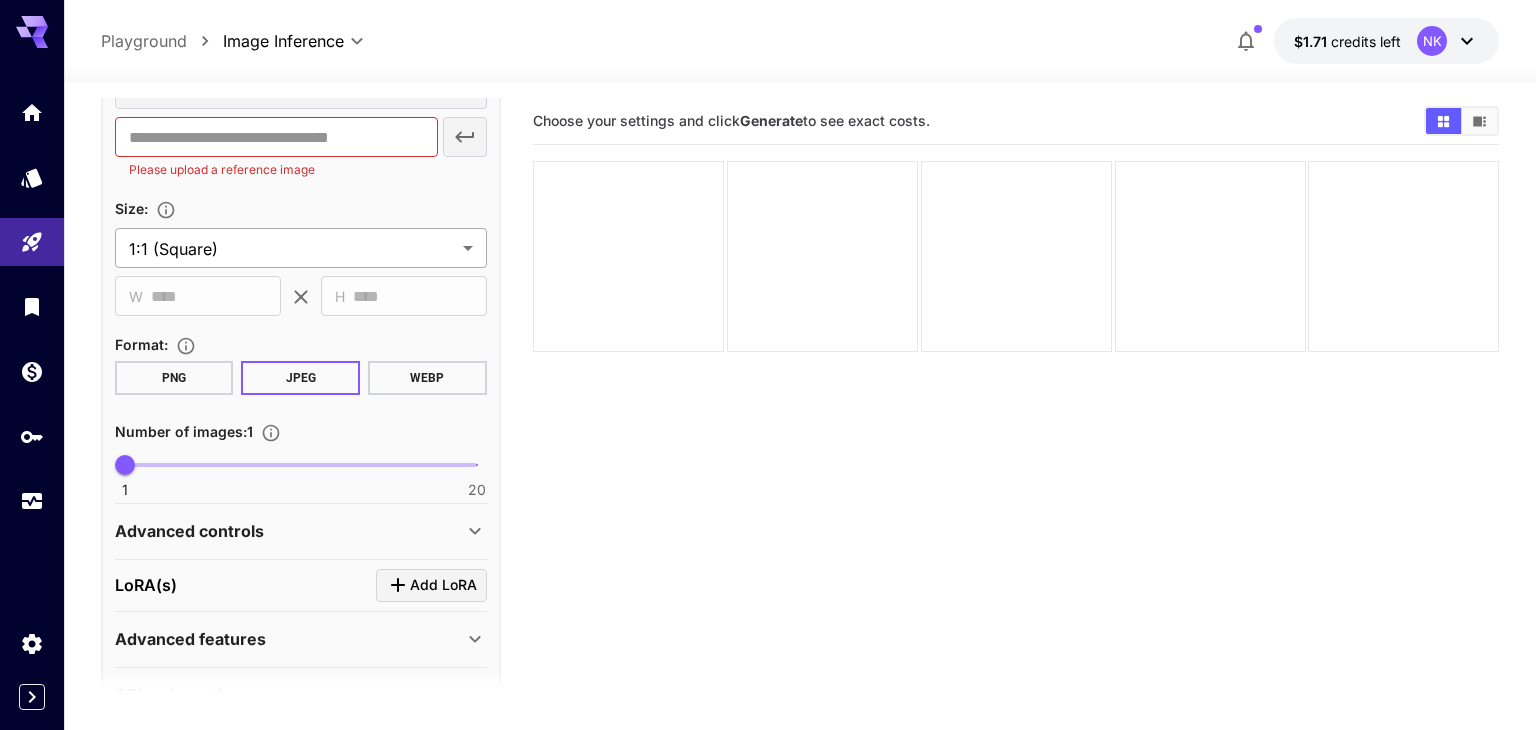 click on "**********" at bounding box center [768, 444] 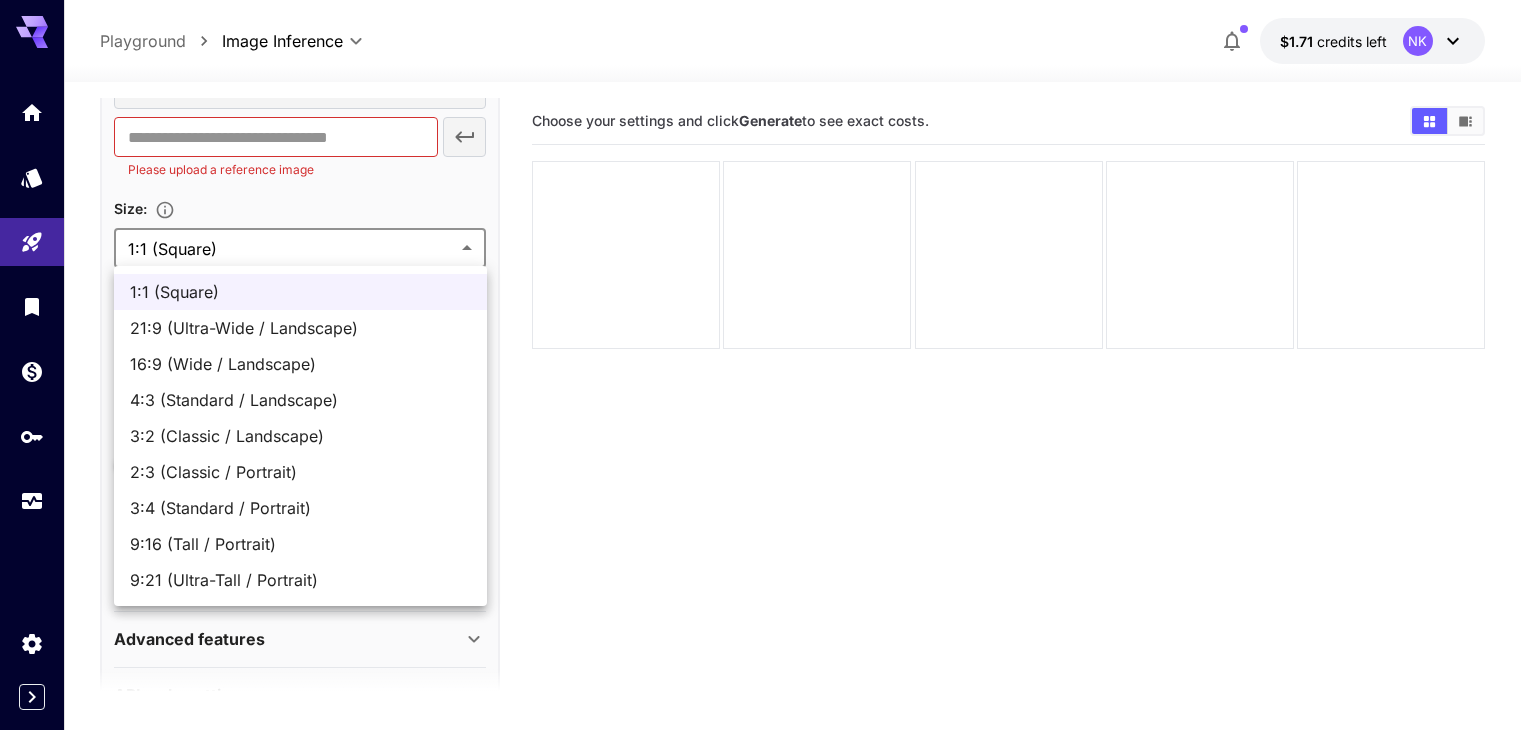 click at bounding box center [768, 365] 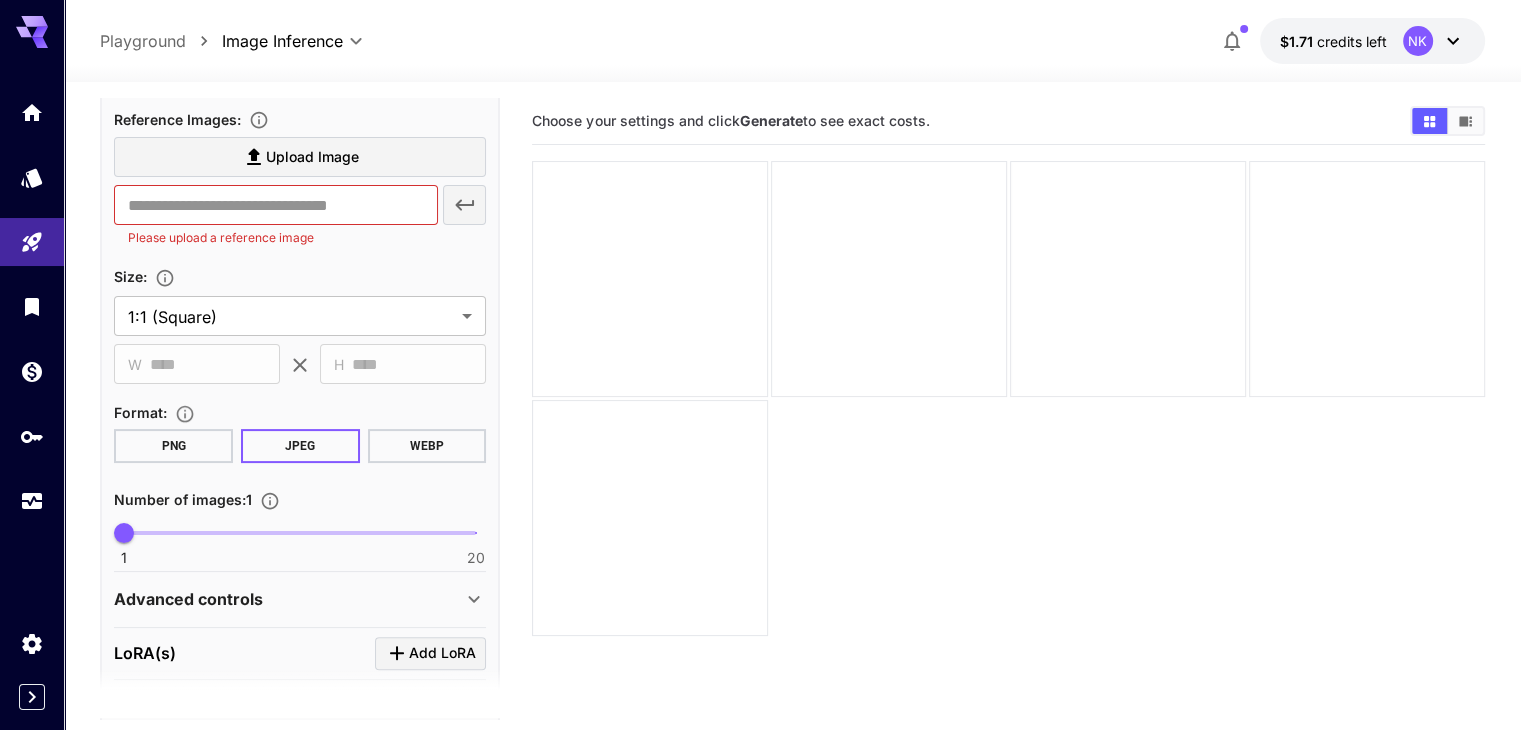 scroll, scrollTop: 420, scrollLeft: 0, axis: vertical 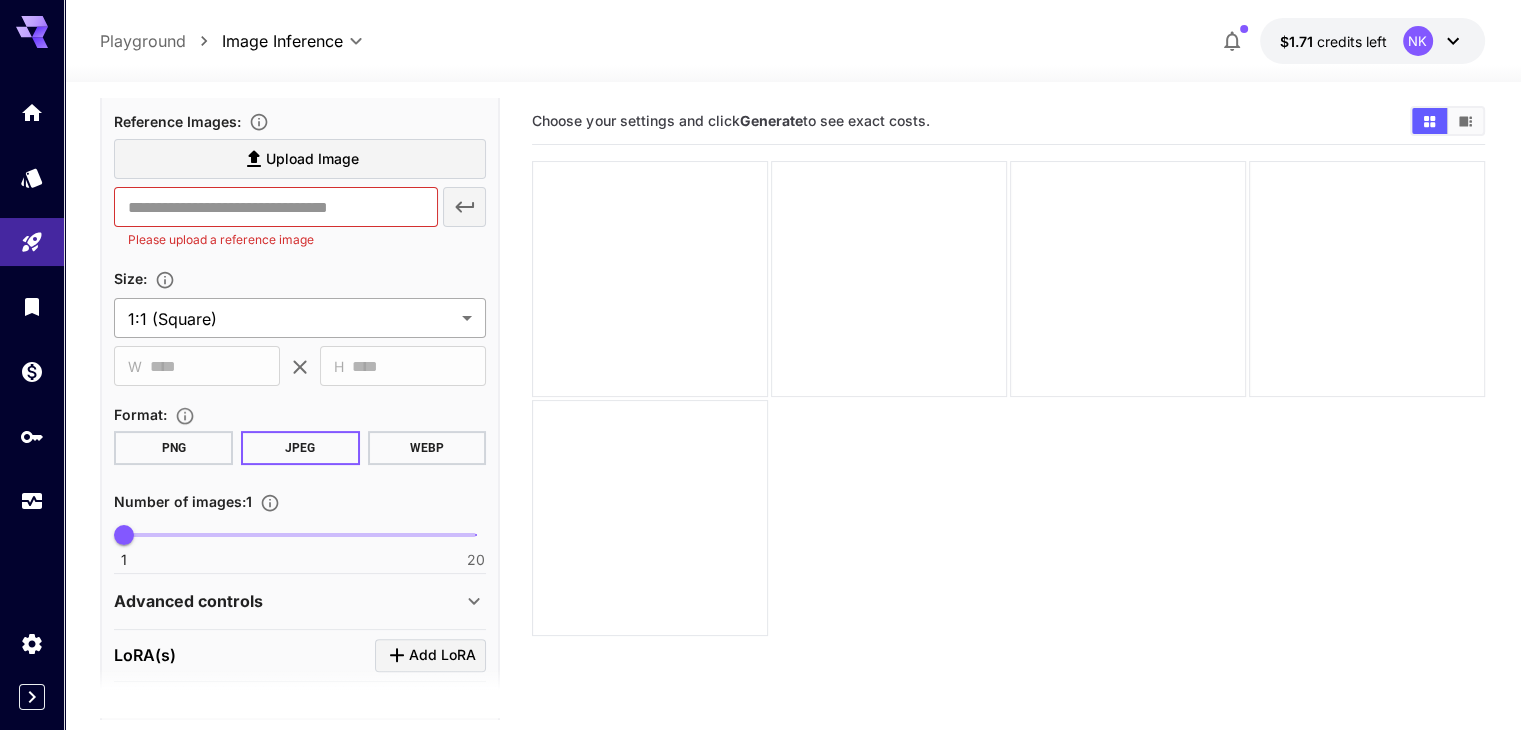 click on "**********" at bounding box center [760, 444] 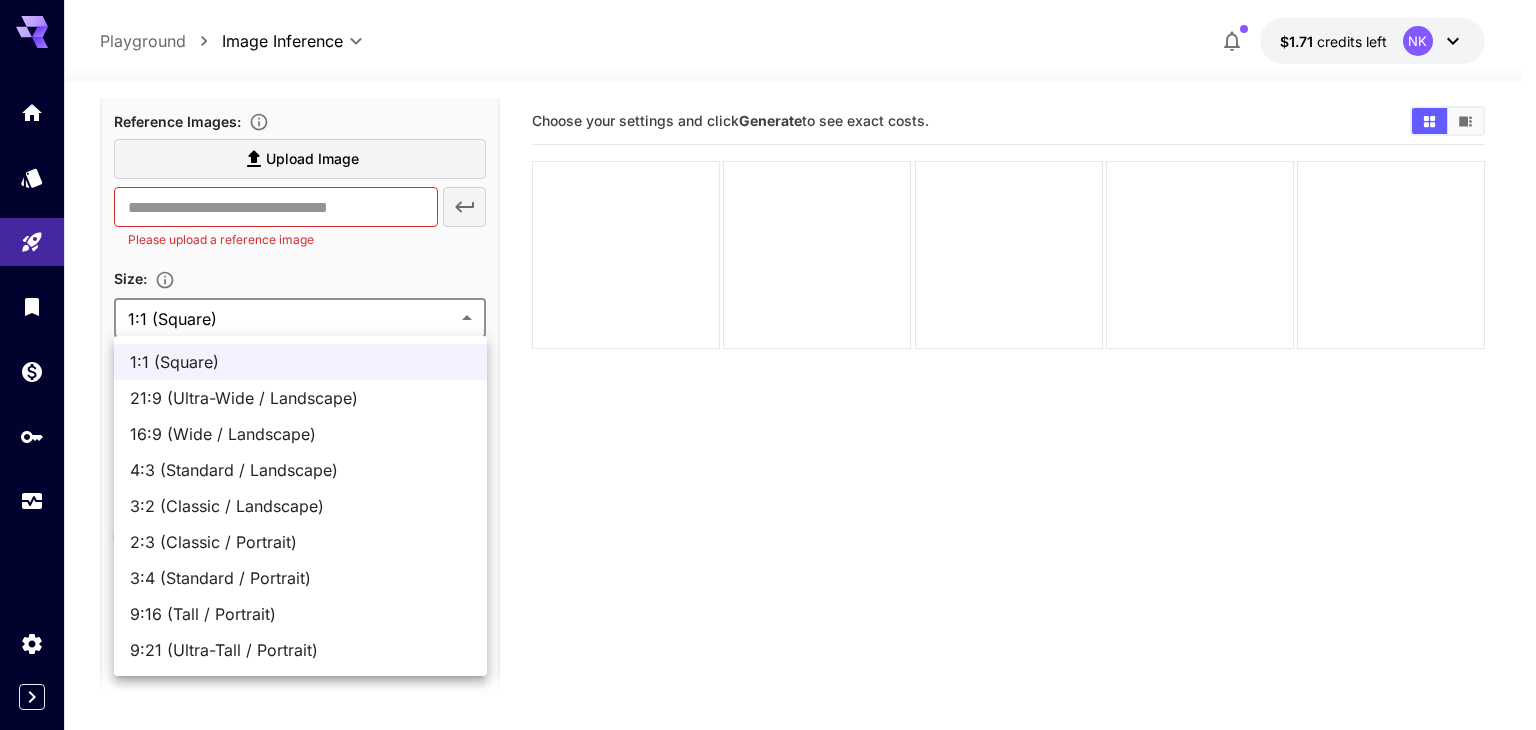 click on "9:16 (Tall / Portrait)" at bounding box center (300, 614) 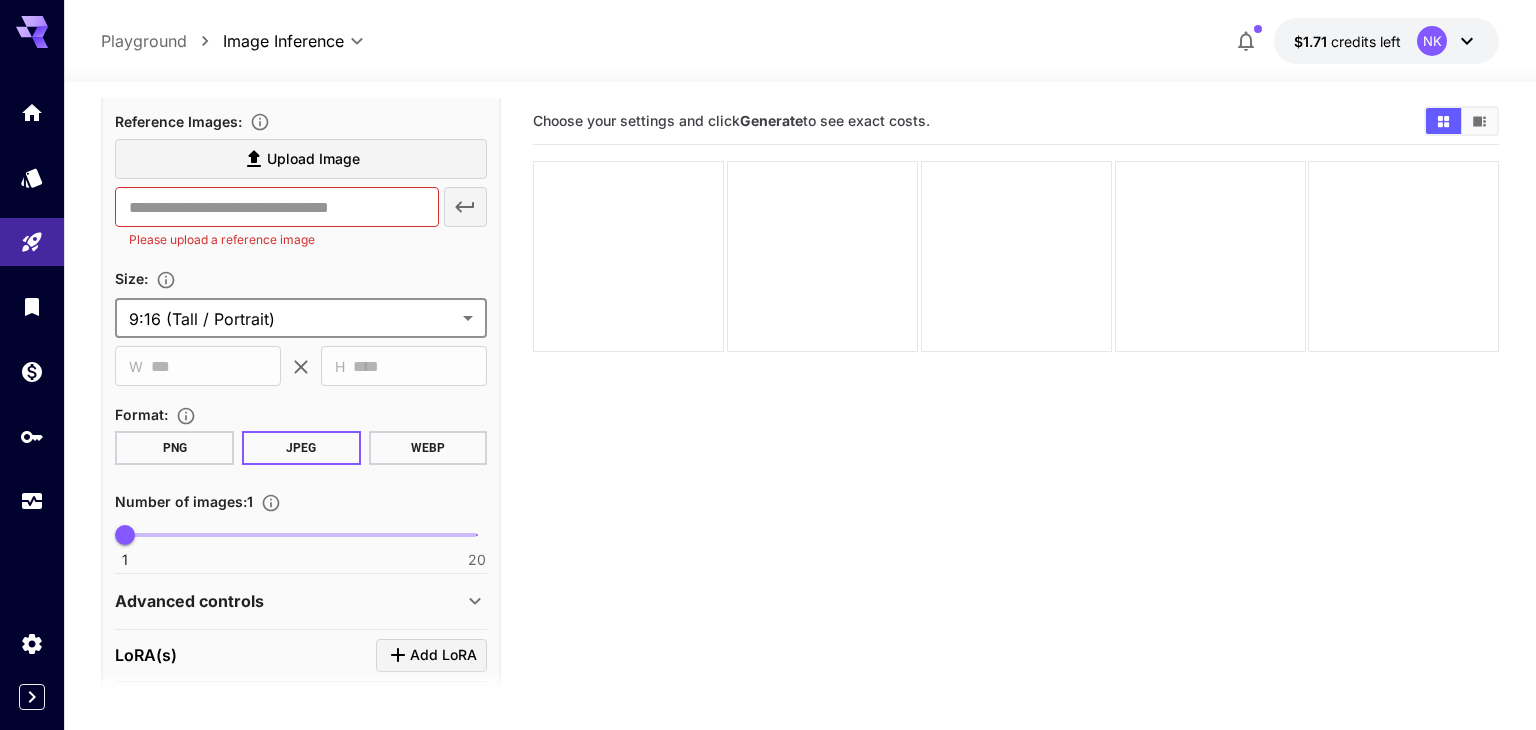 type on "**********" 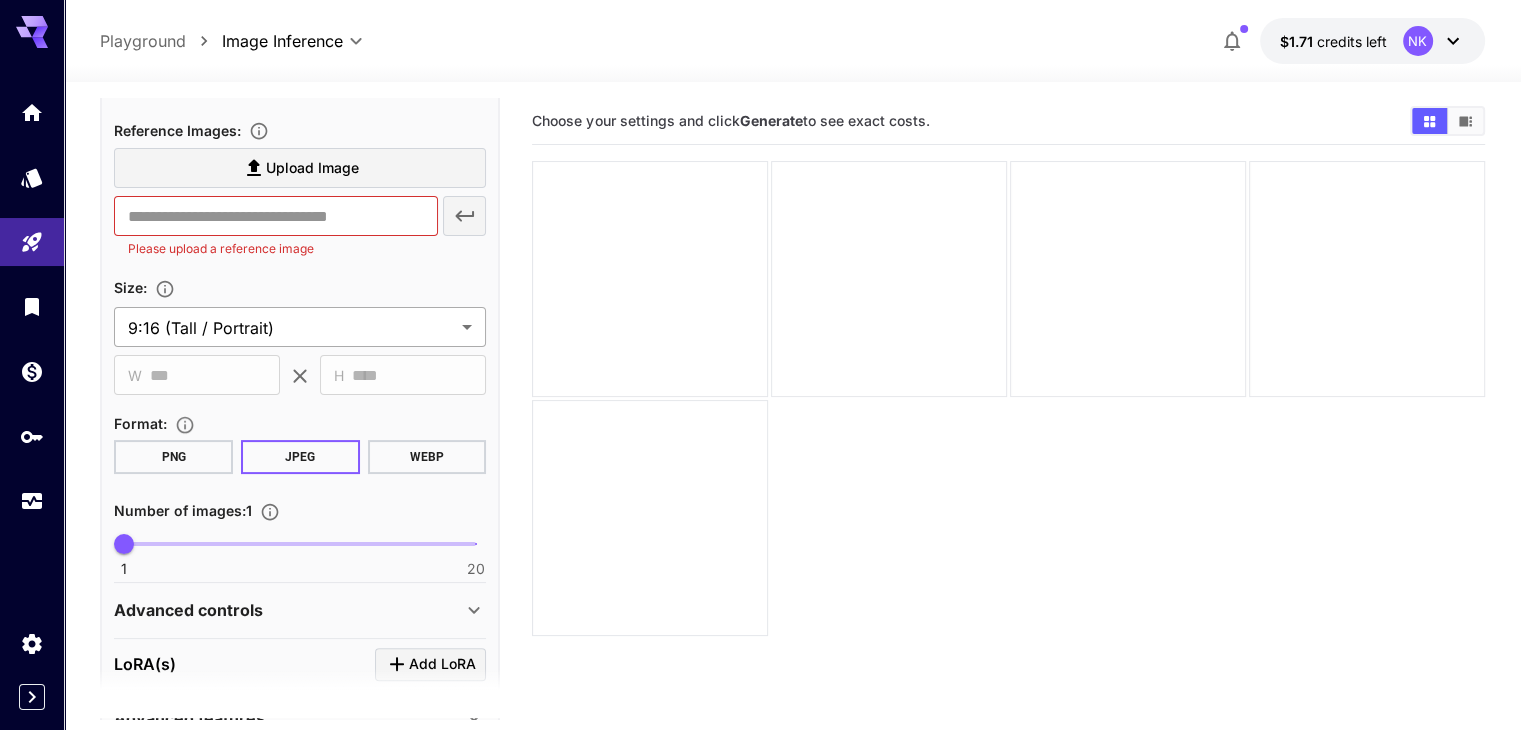 scroll, scrollTop: 411, scrollLeft: 0, axis: vertical 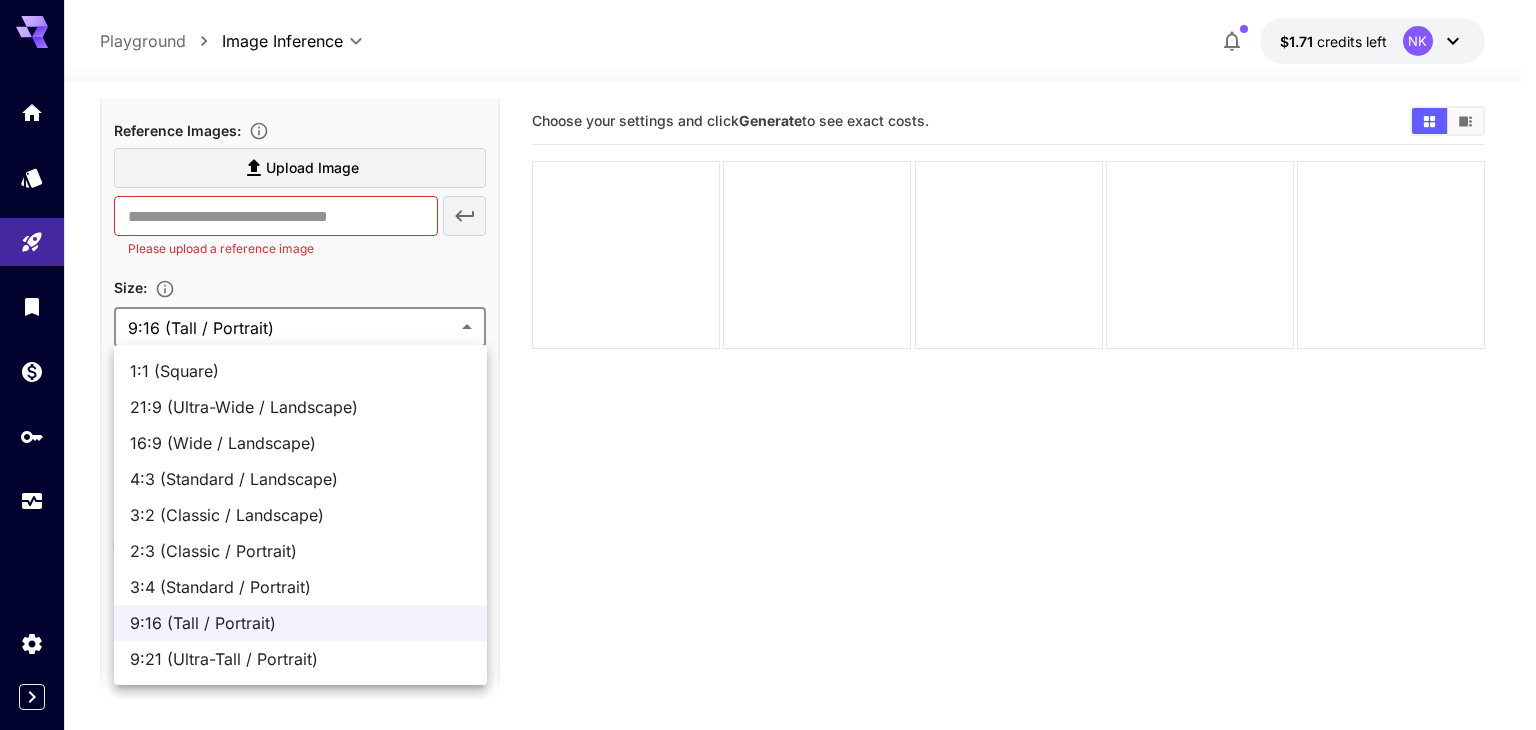 click on "**********" at bounding box center [768, 444] 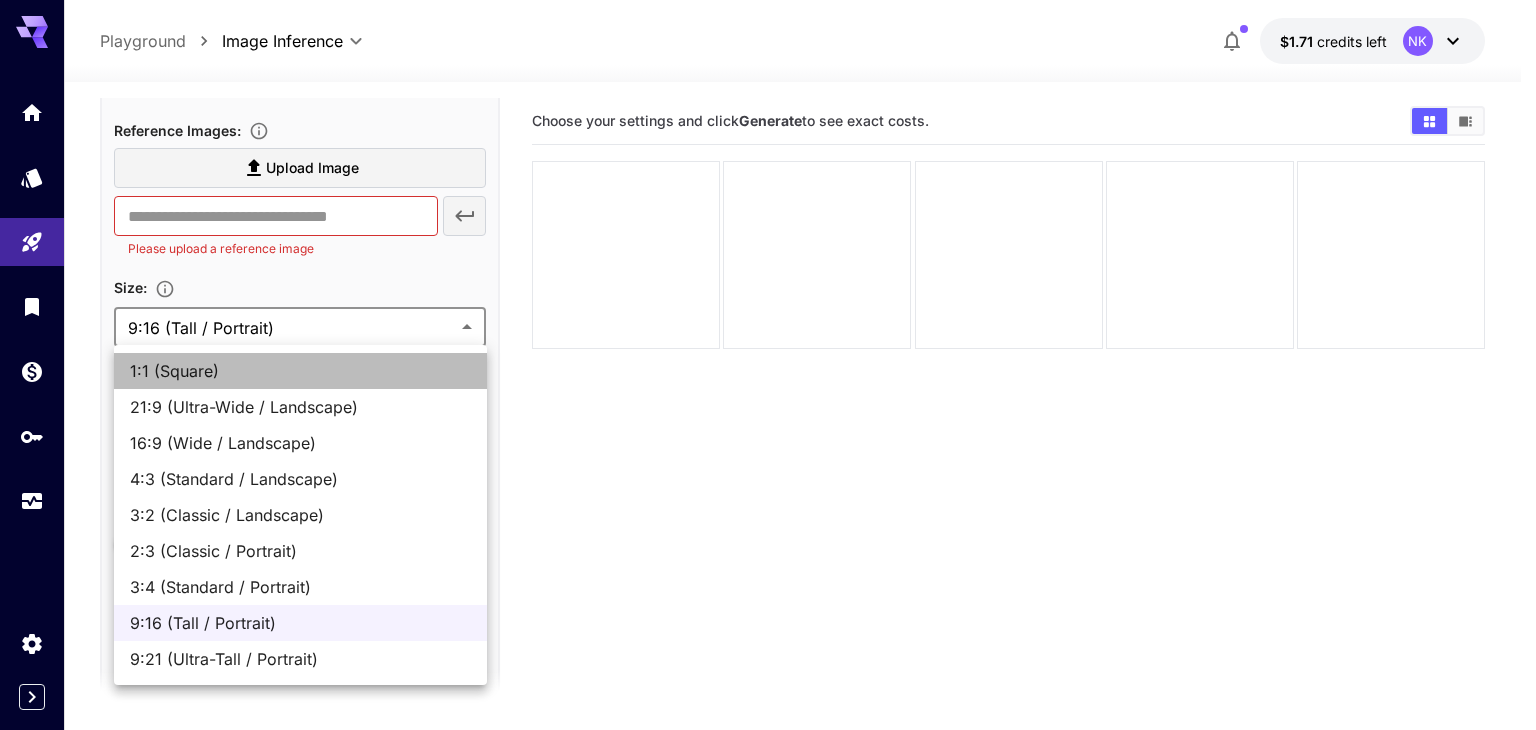 click on "1:1 (Square)" at bounding box center (300, 371) 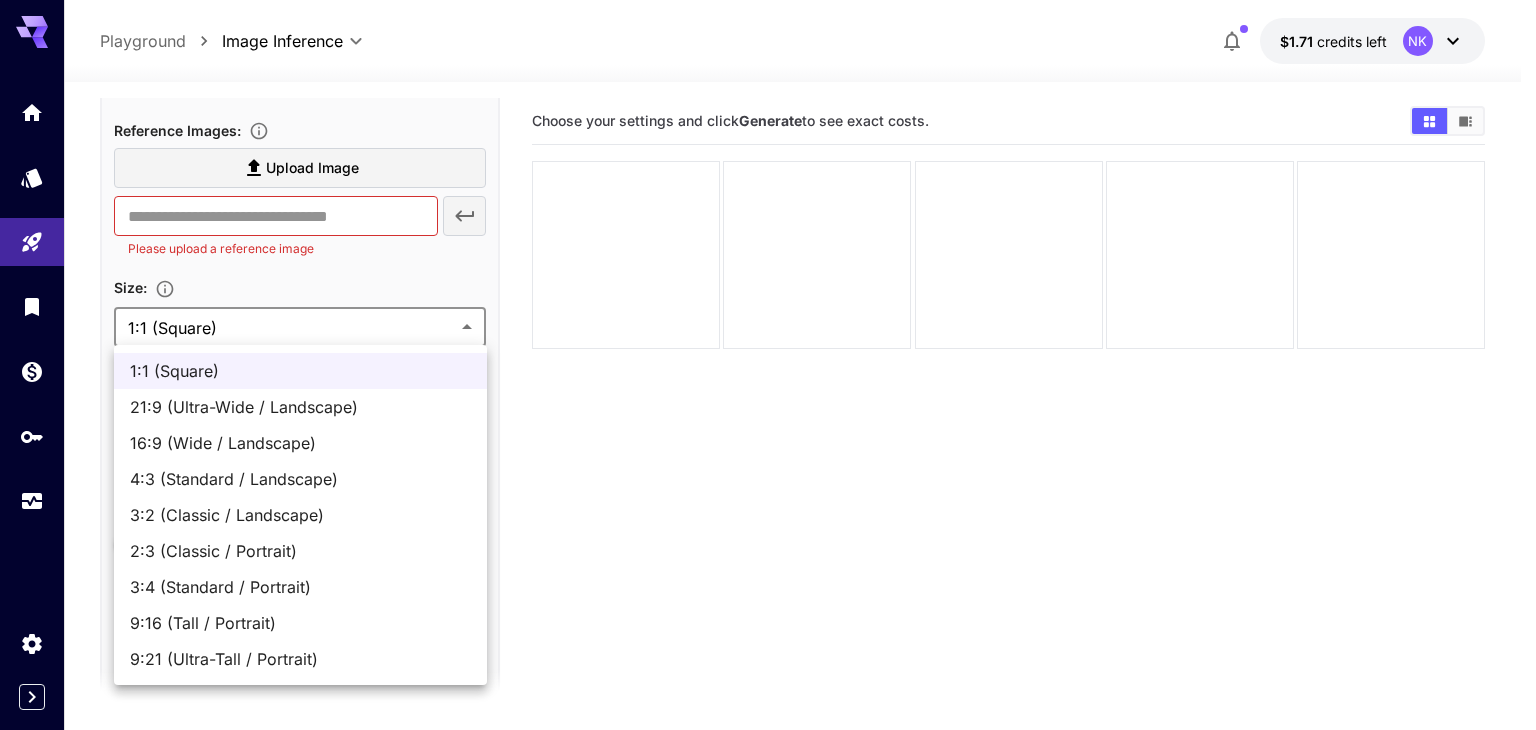 click on "**********" at bounding box center (768, 444) 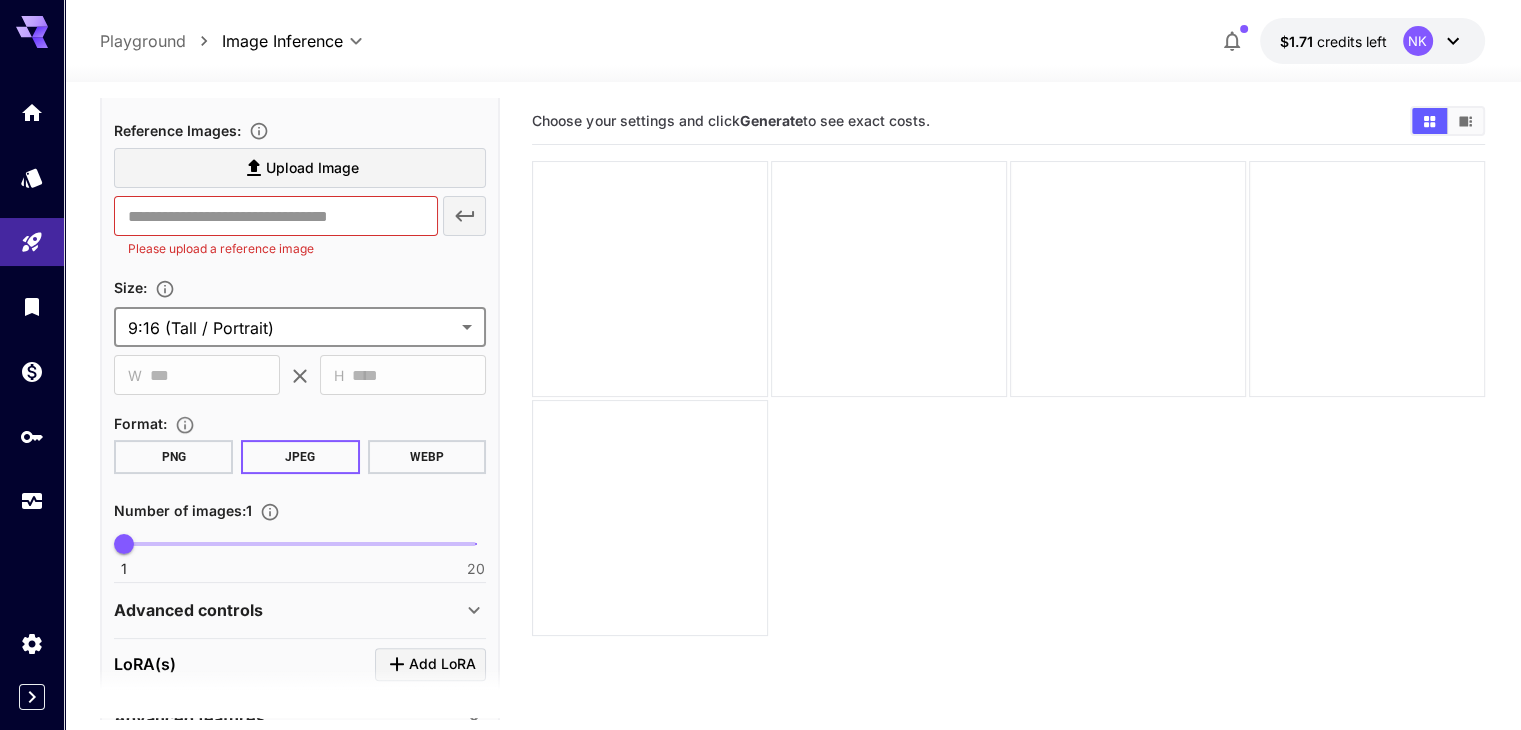 click on "**********" at bounding box center [792, 471] 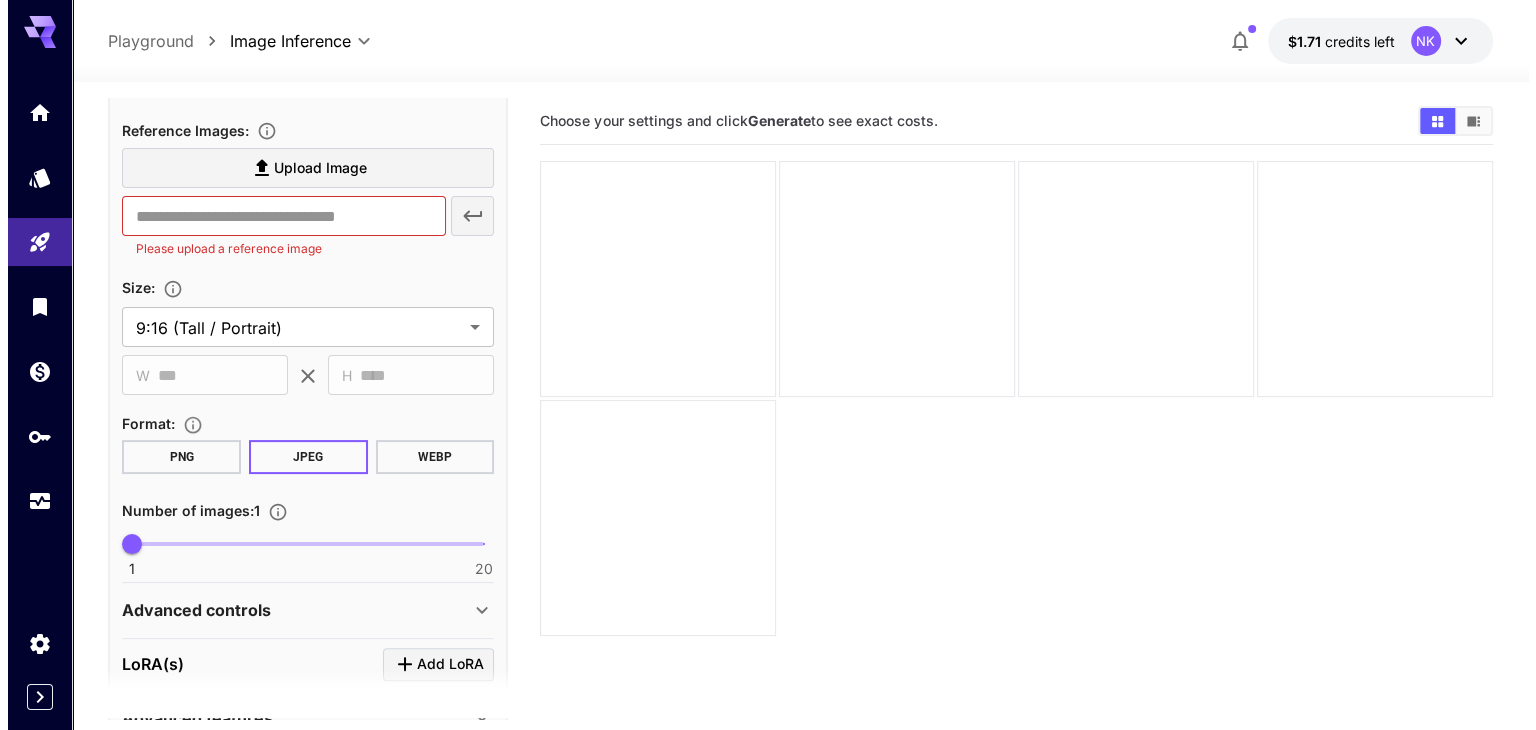 scroll, scrollTop: 0, scrollLeft: 0, axis: both 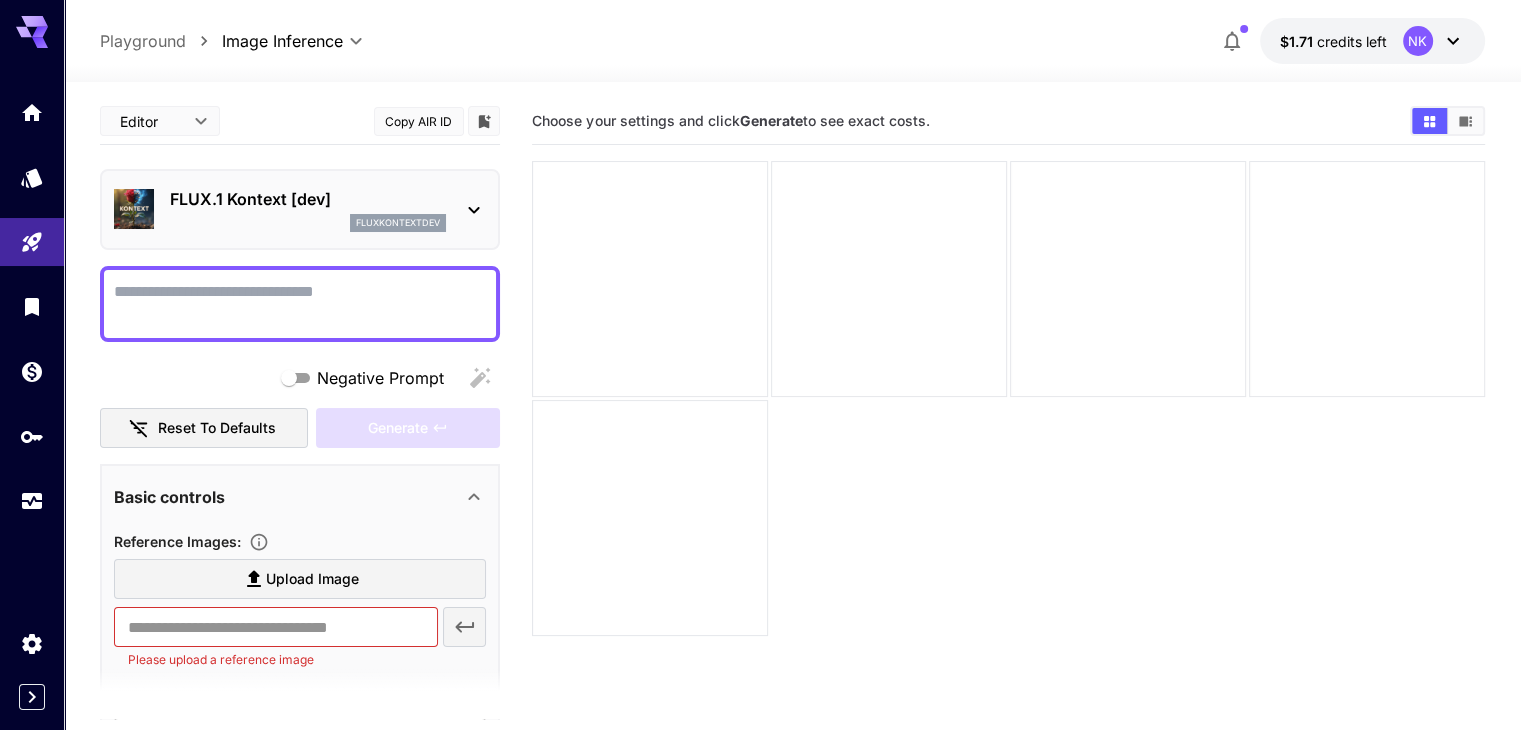 click 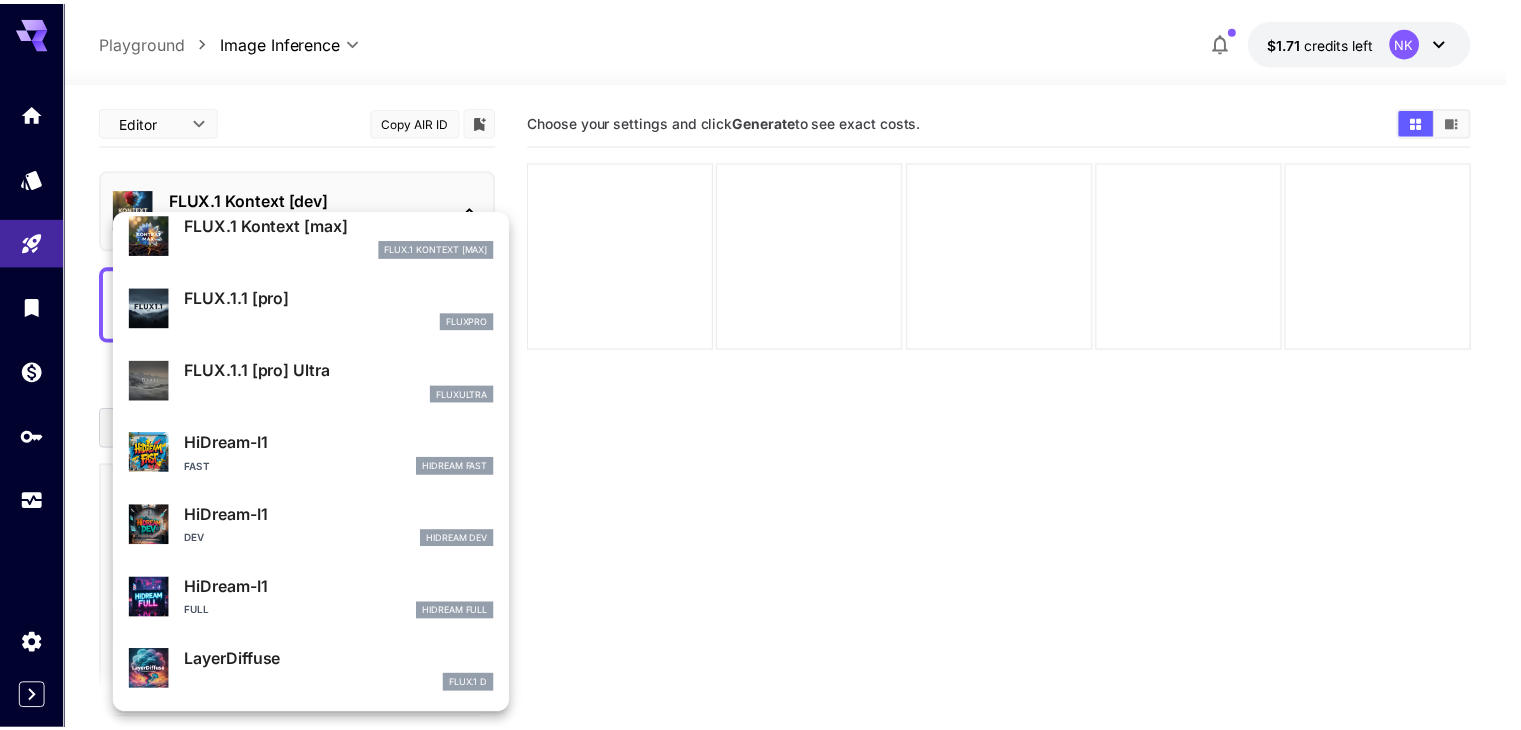 scroll, scrollTop: 0, scrollLeft: 0, axis: both 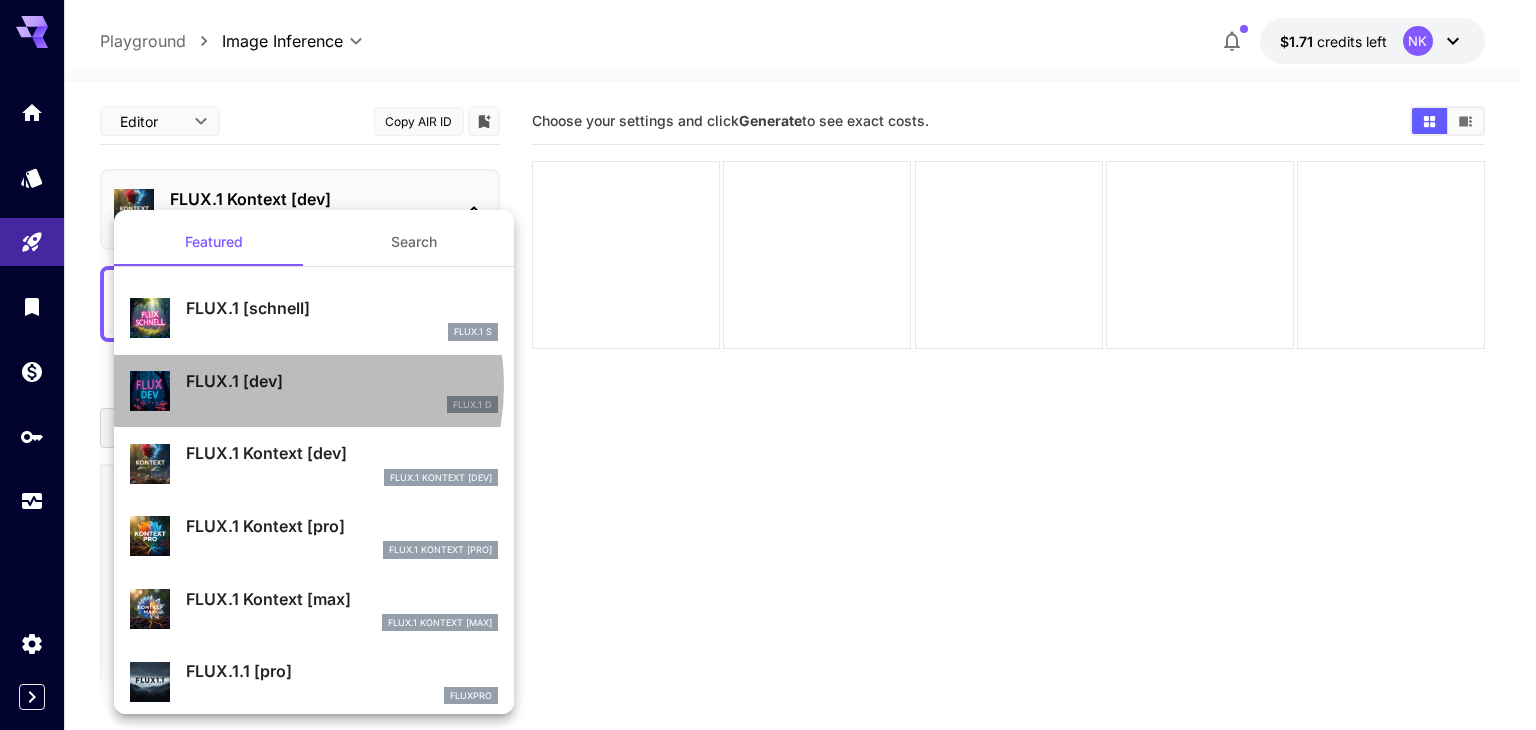 click on "FLUX.1 [dev]" at bounding box center (342, 381) 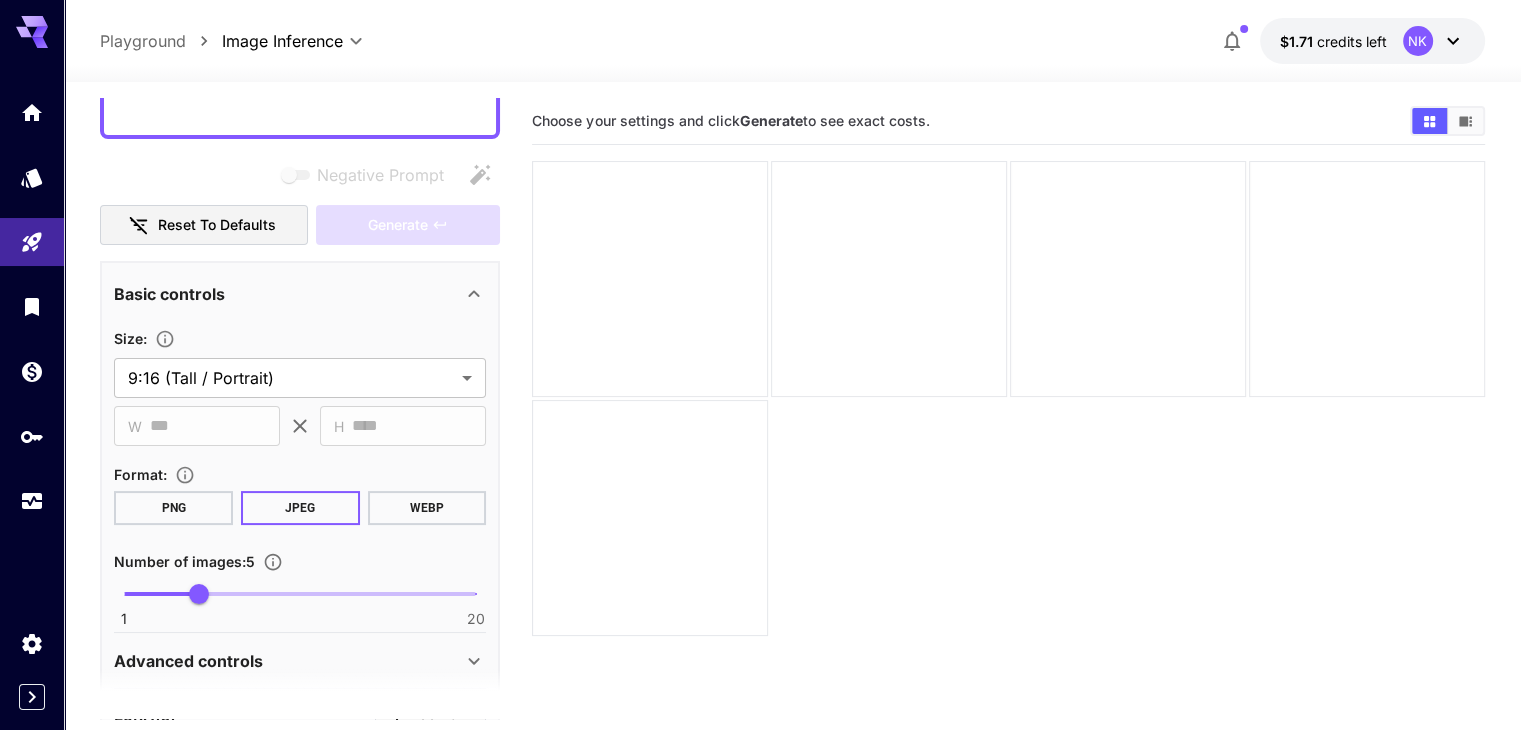 scroll, scrollTop: 206, scrollLeft: 0, axis: vertical 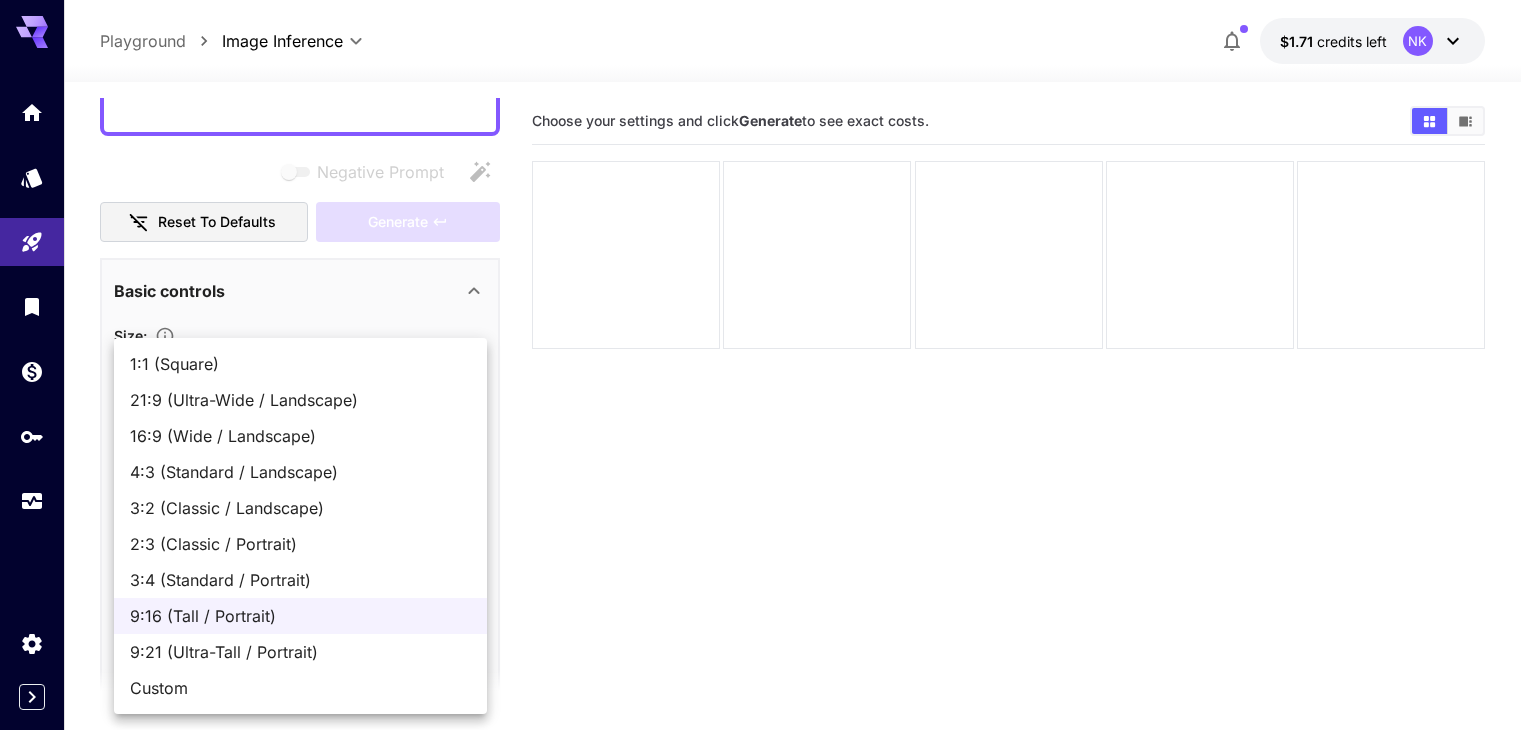 click on "**********" at bounding box center [768, 444] 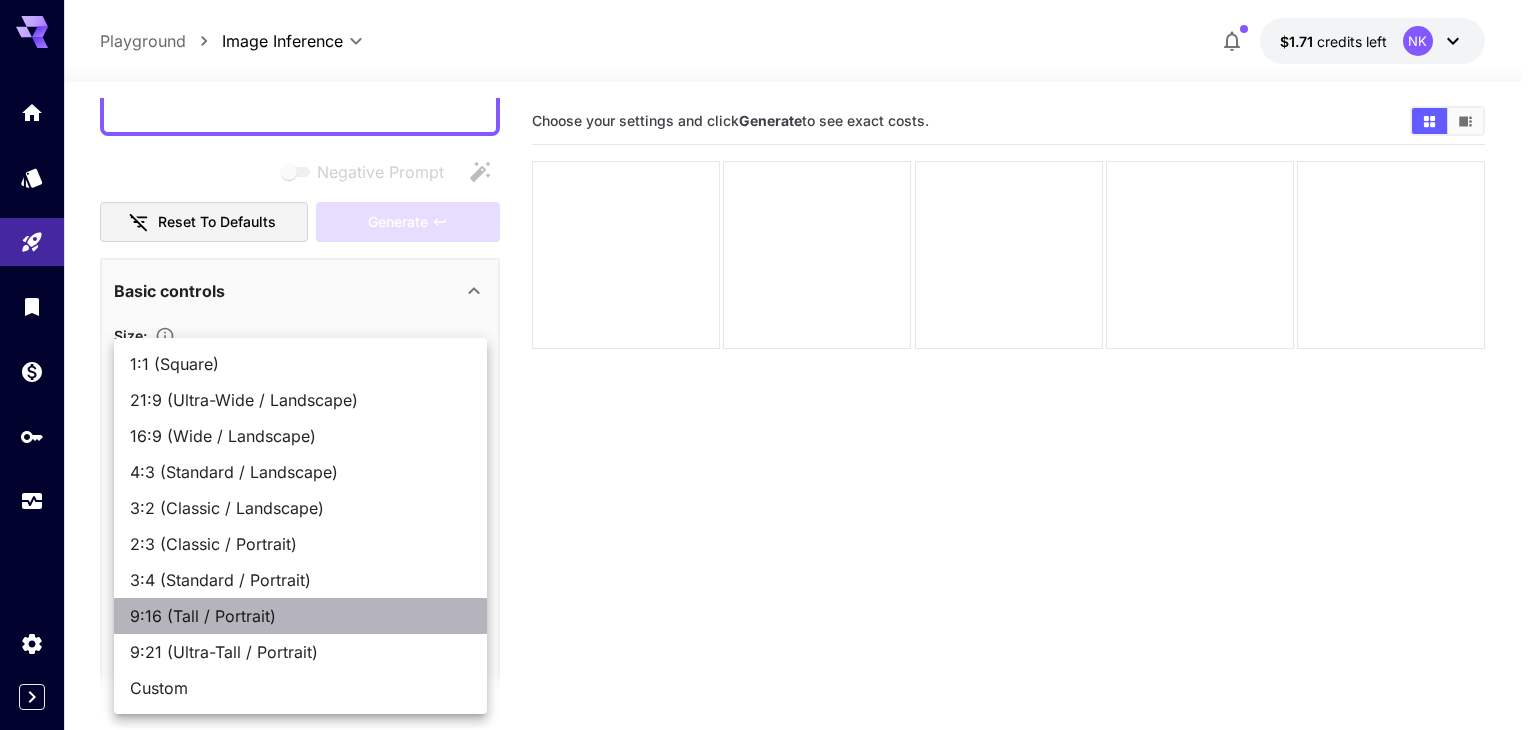 click on "9:16 (Tall / Portrait)" at bounding box center [300, 616] 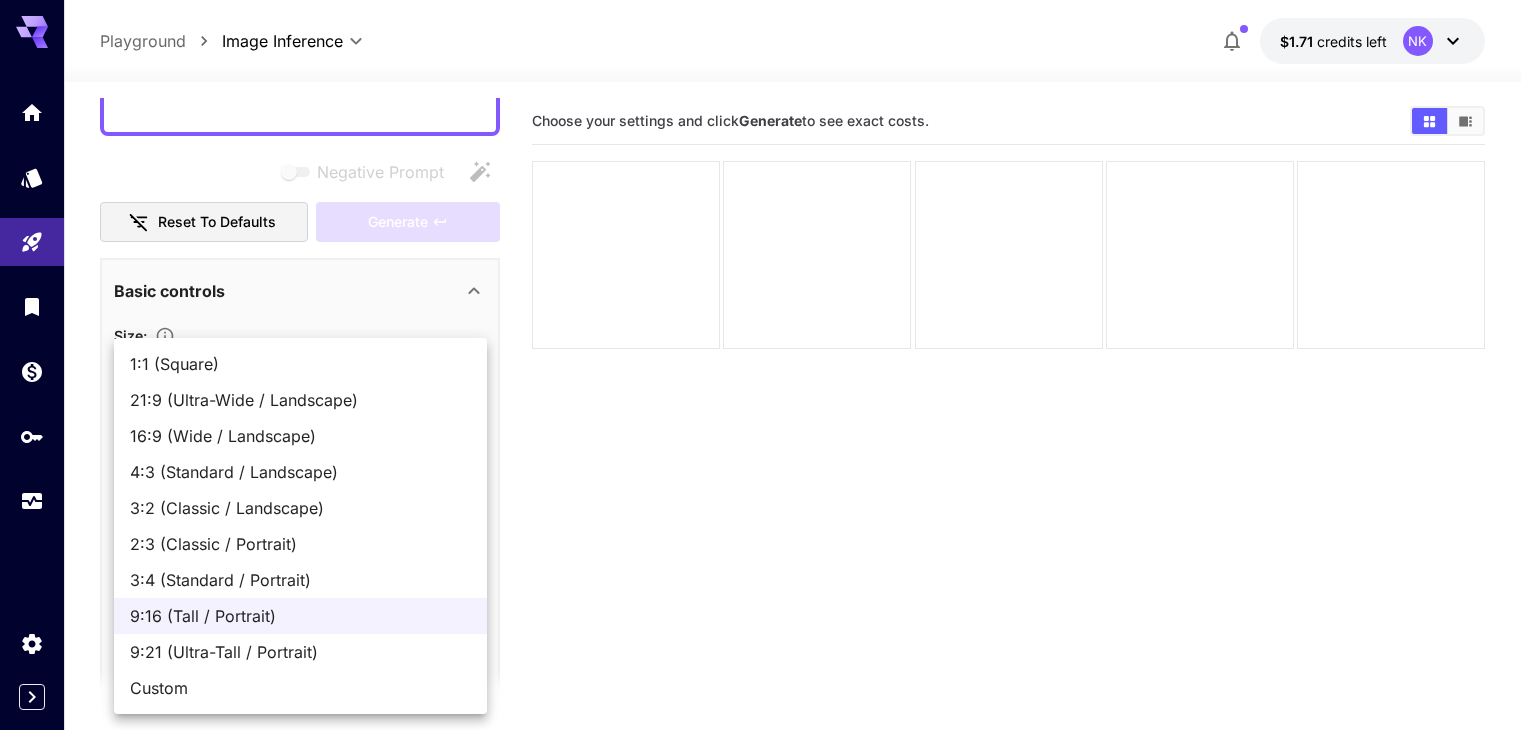 click on "**********" at bounding box center (768, 444) 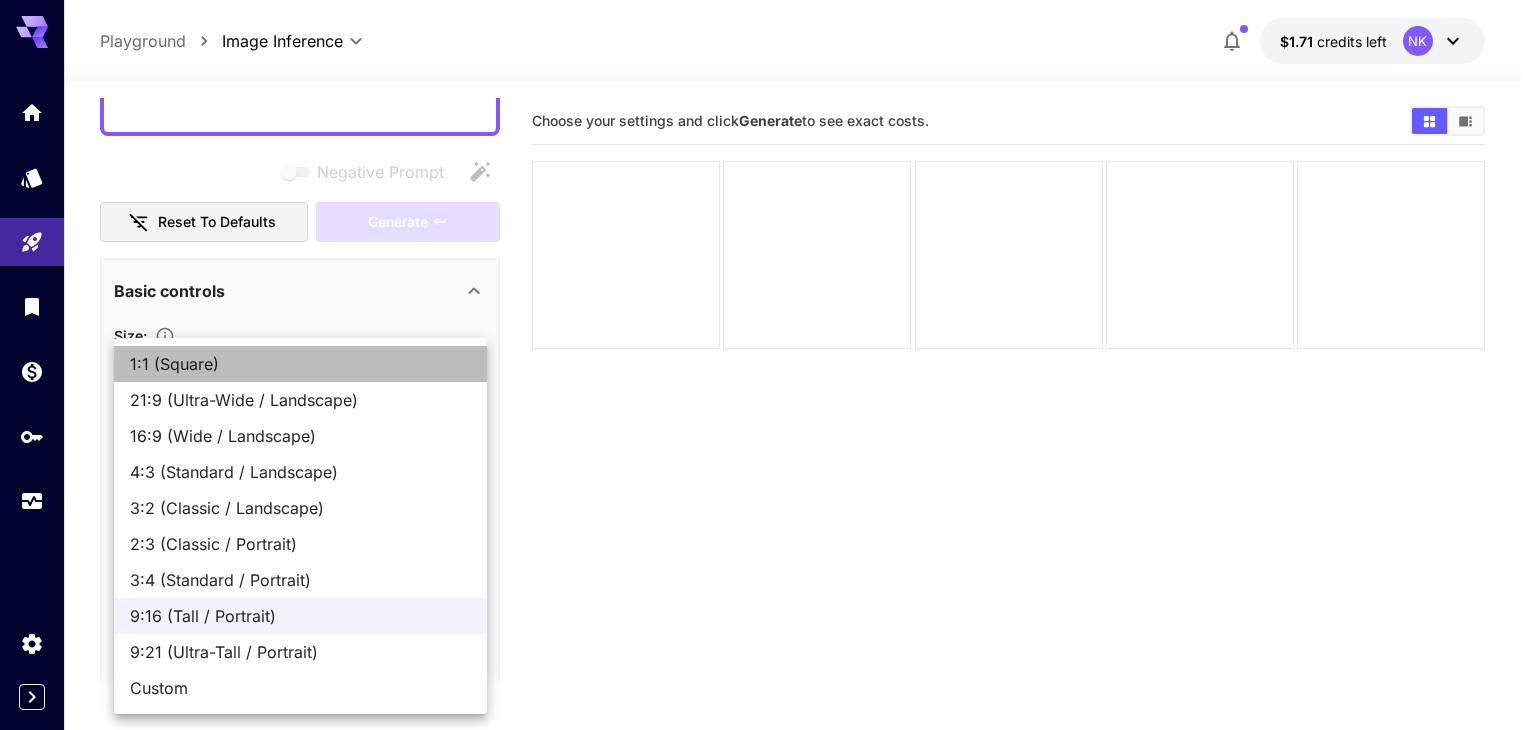 click on "1:1 (Square)" at bounding box center [300, 364] 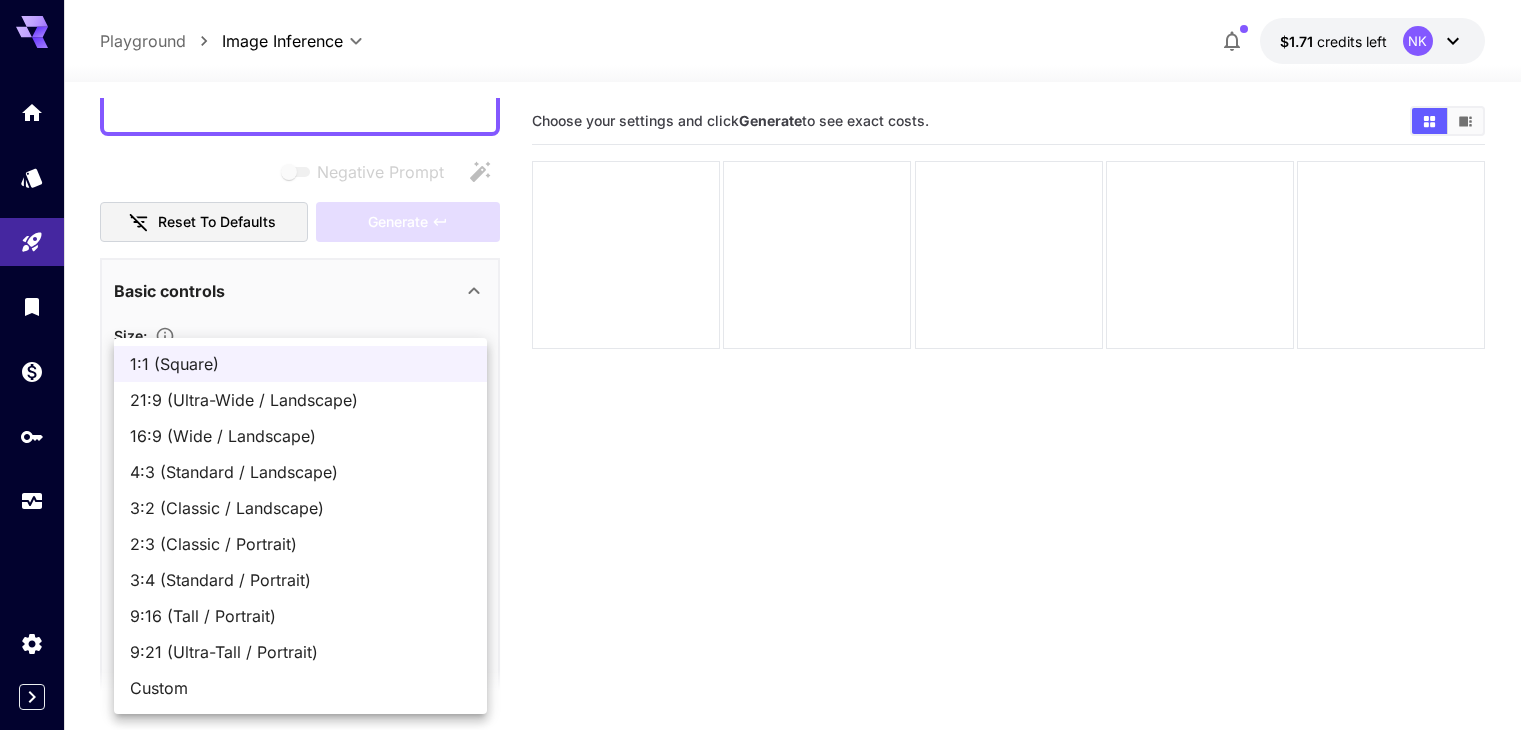 click on "**********" at bounding box center [768, 444] 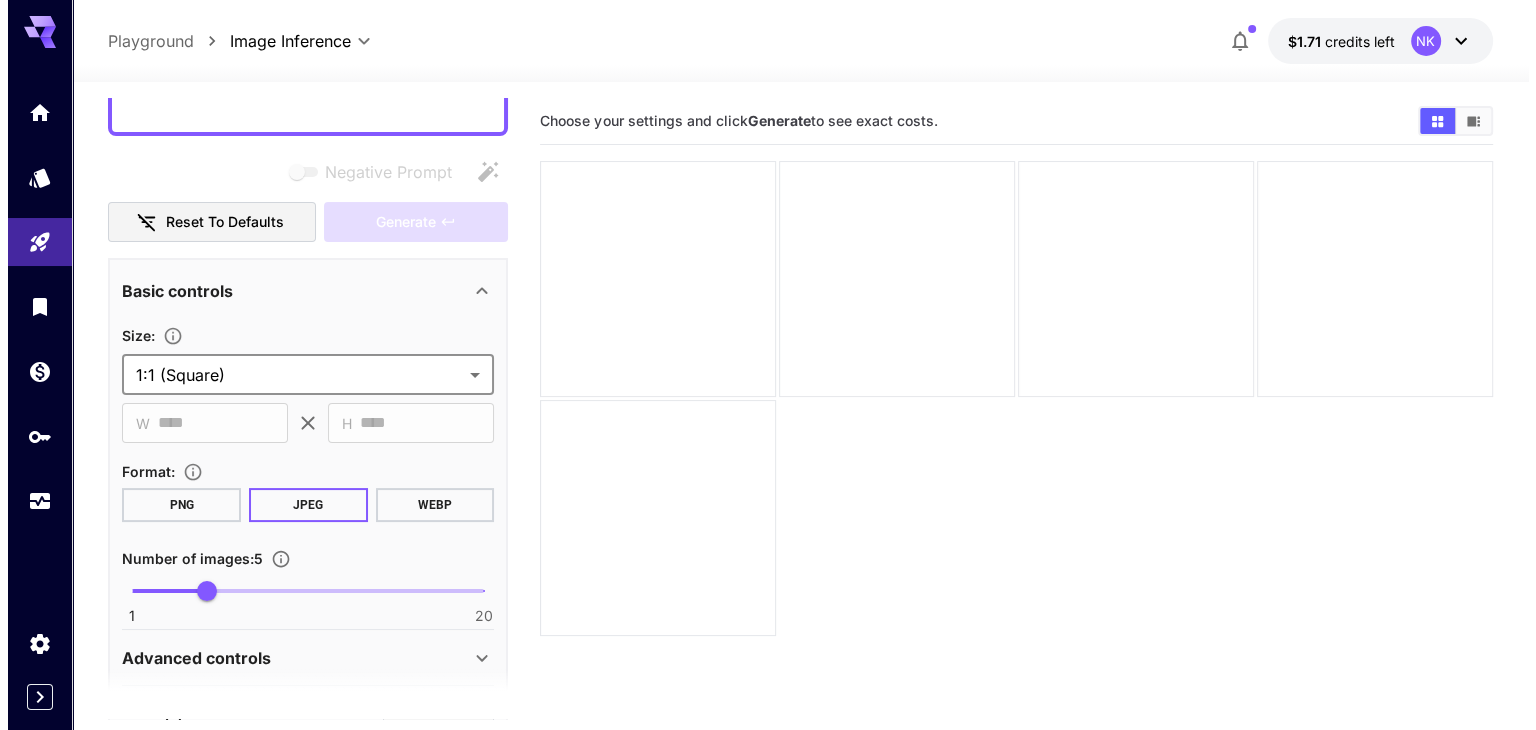 scroll, scrollTop: 0, scrollLeft: 0, axis: both 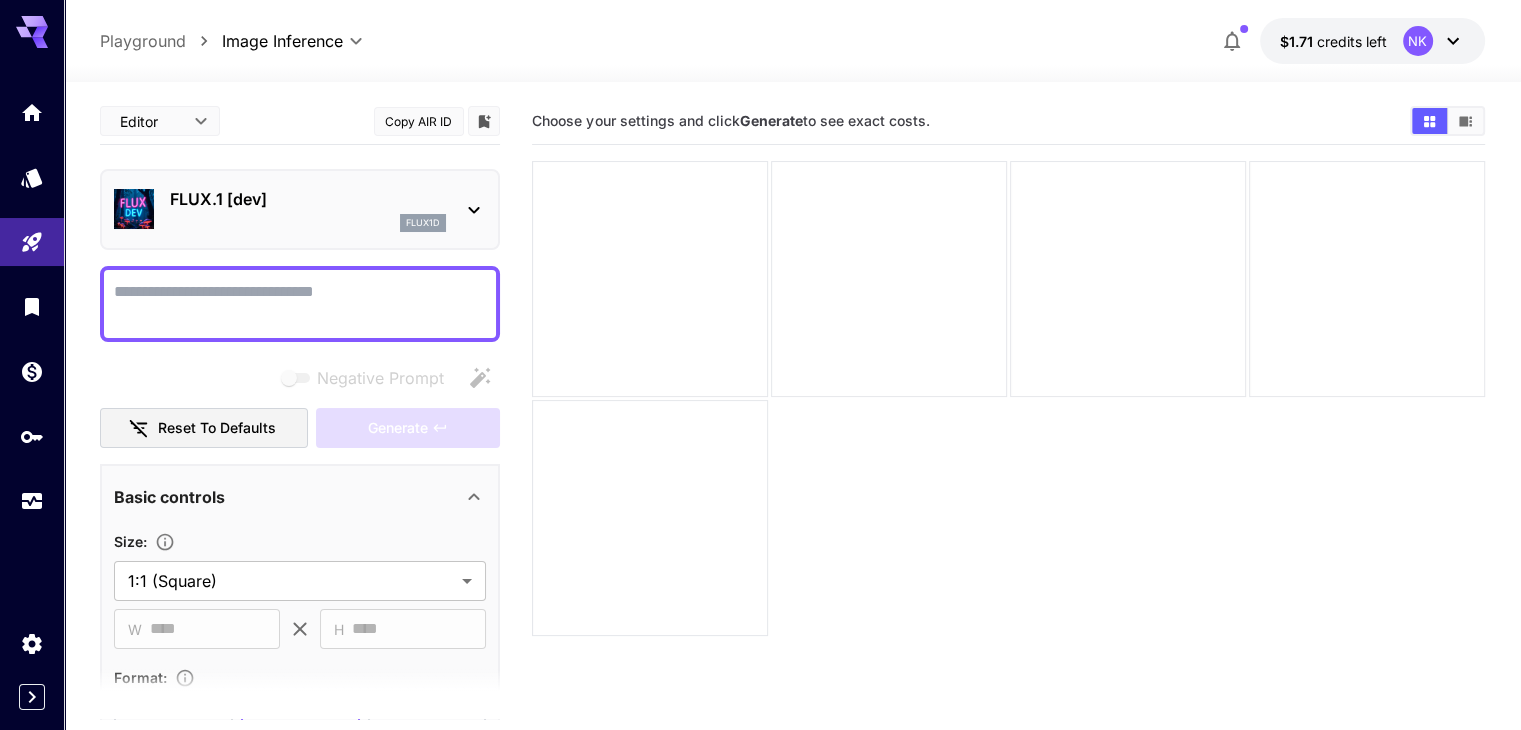 click on "FLUX.1 [dev]" at bounding box center (308, 199) 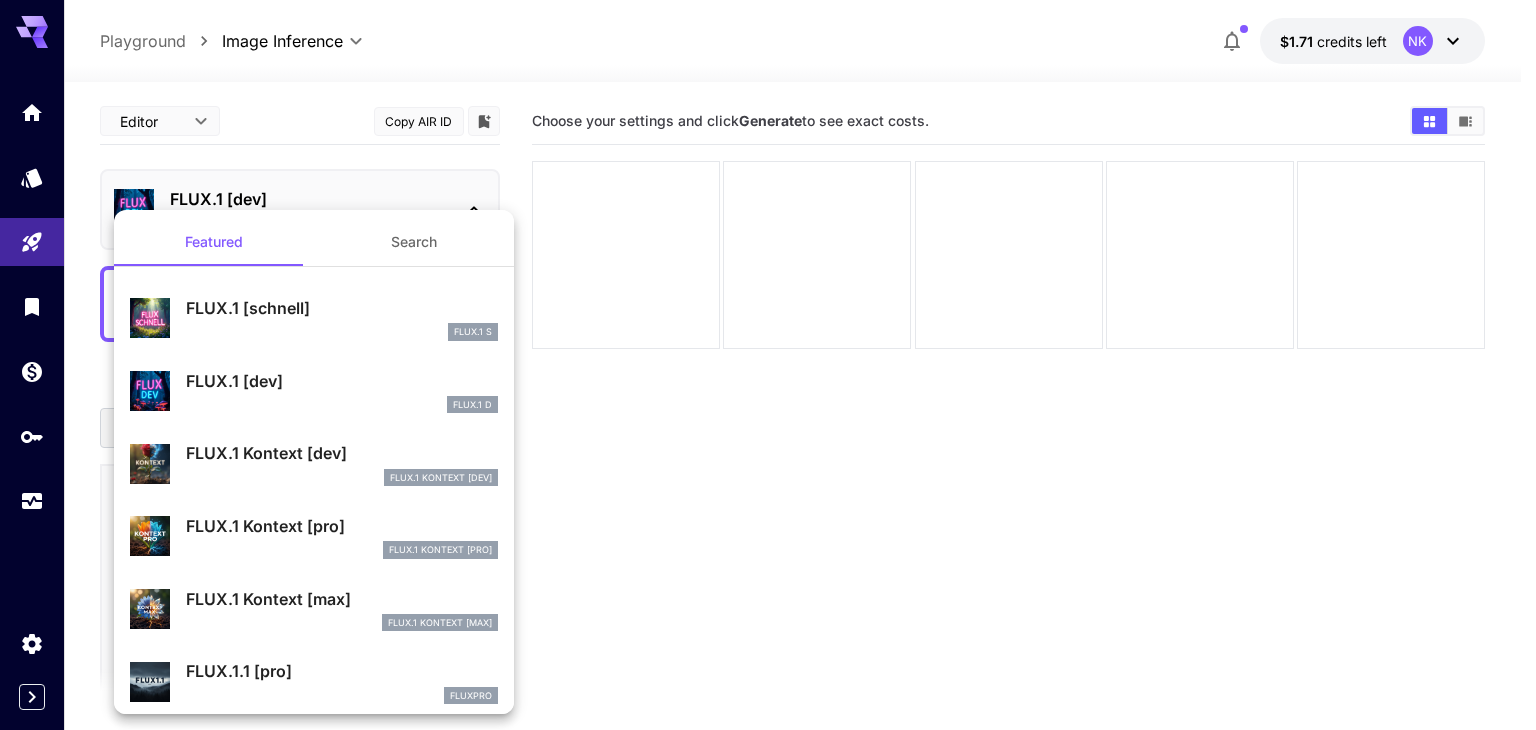 click at bounding box center (768, 365) 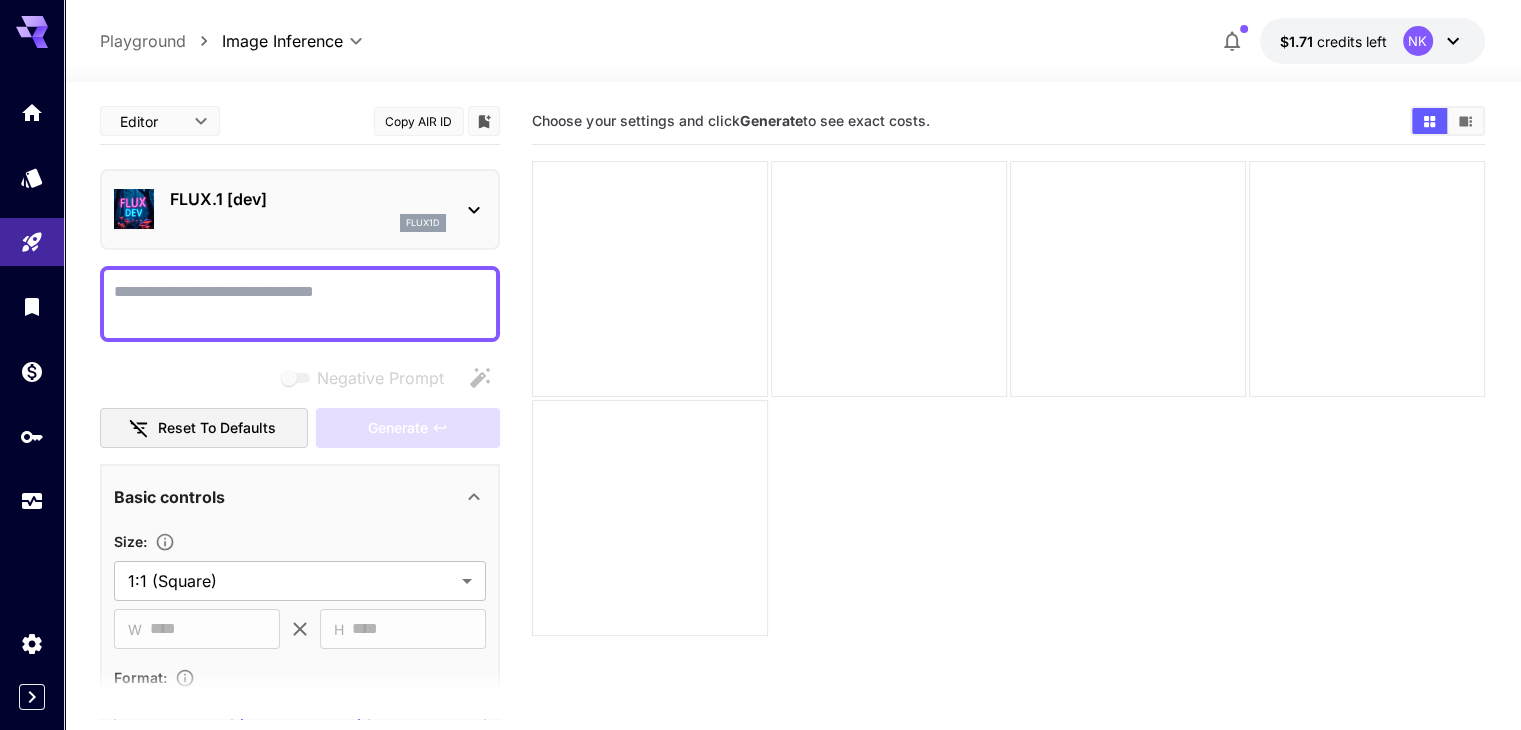 click on "FLUX.1 [dev]" at bounding box center [308, 199] 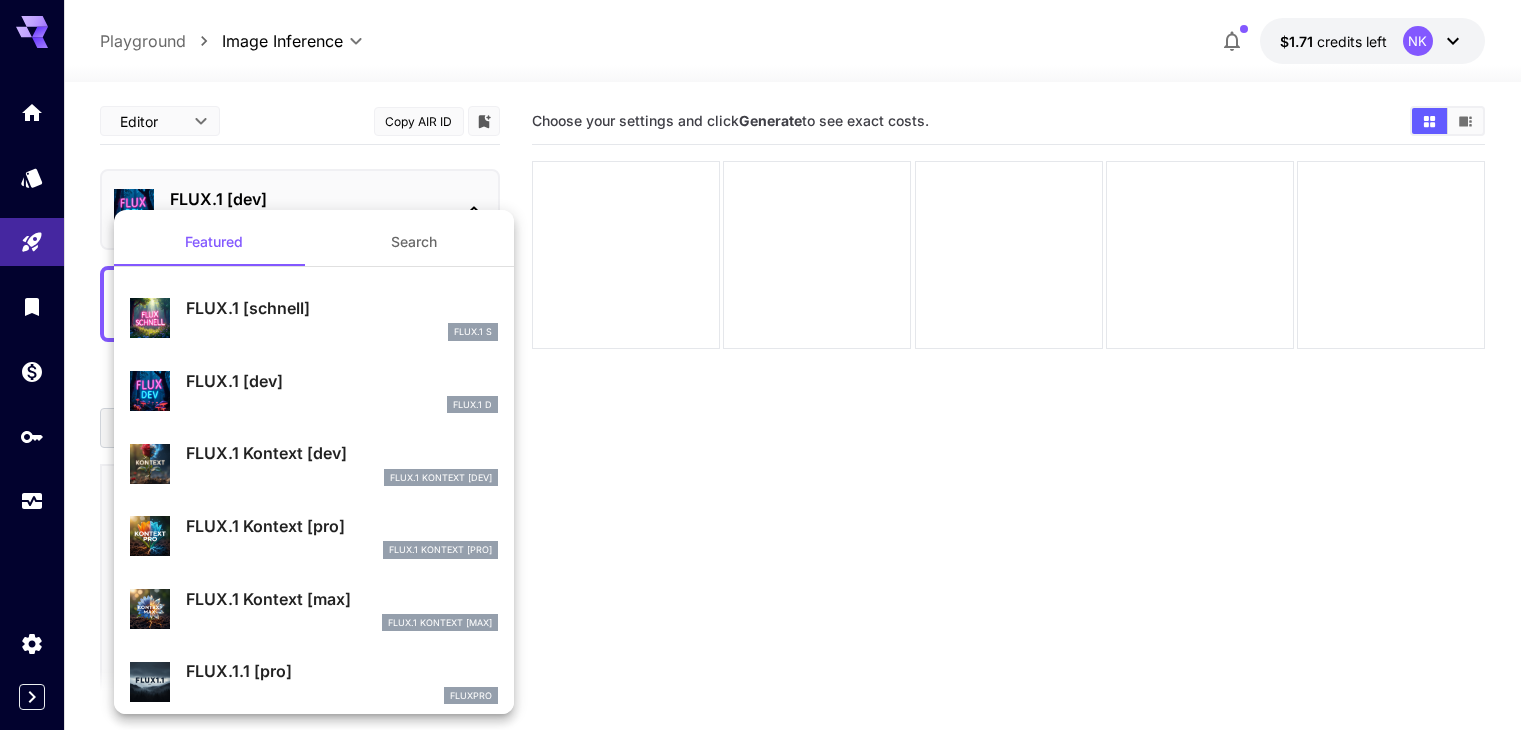 click at bounding box center [768, 365] 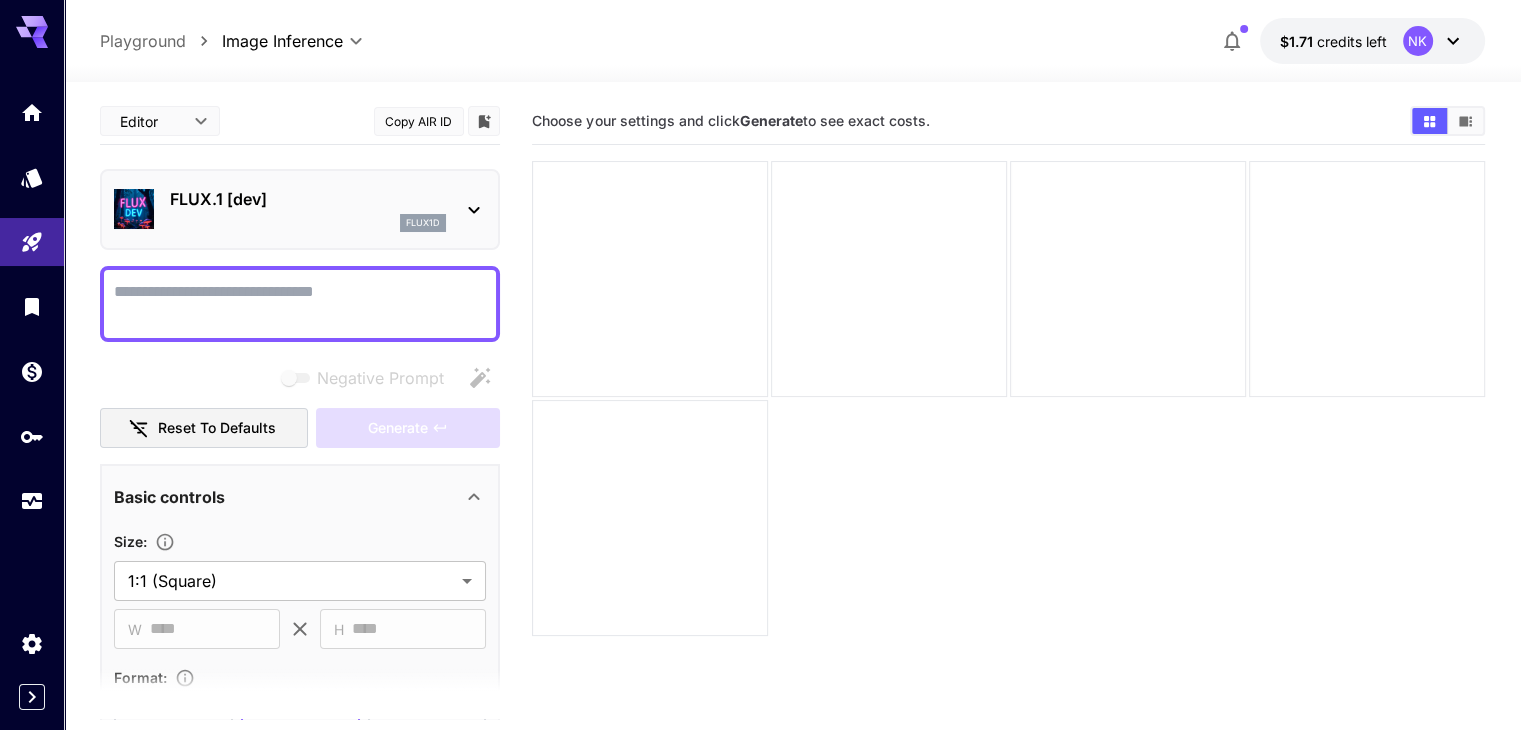 click on "FLUX.1 [dev]" at bounding box center [308, 199] 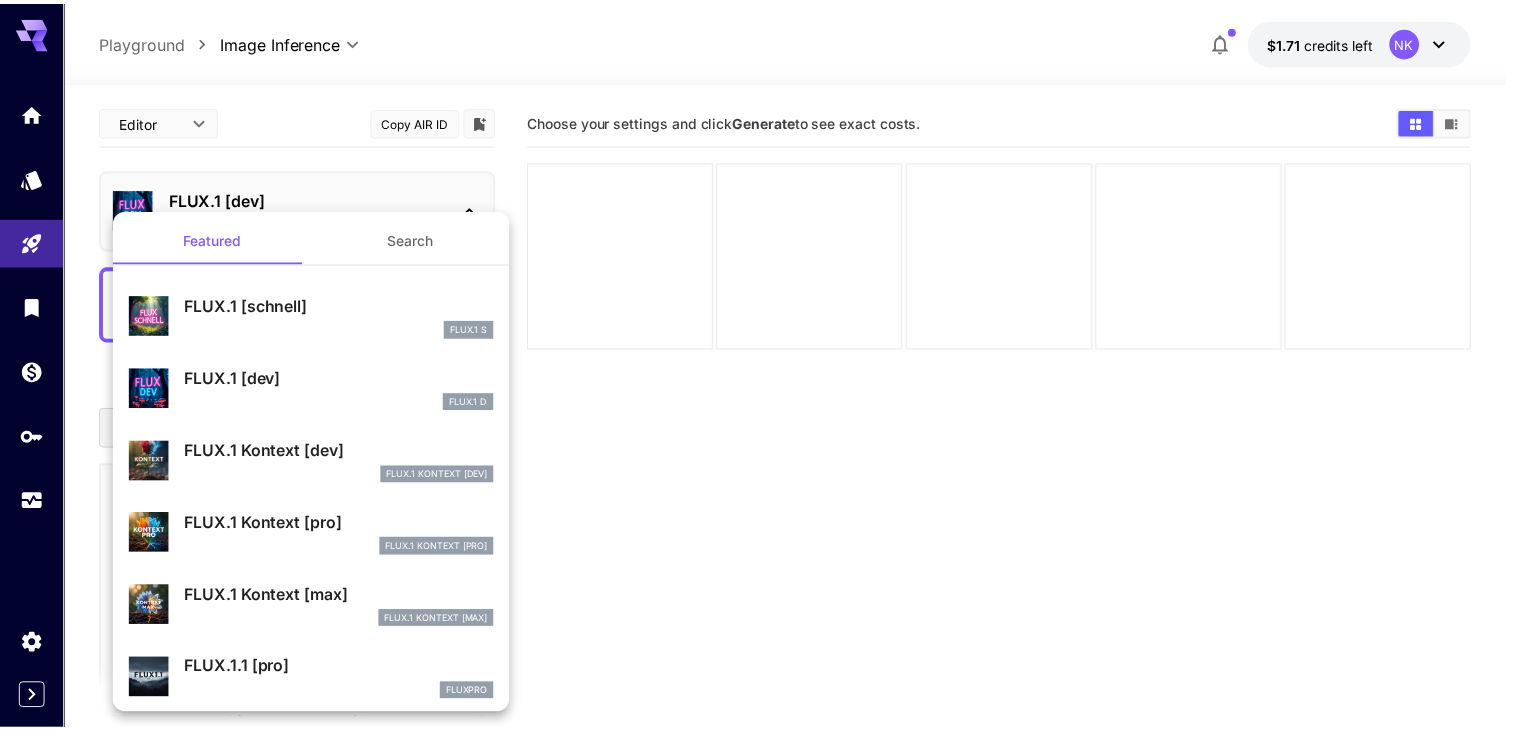 scroll, scrollTop: 0, scrollLeft: 0, axis: both 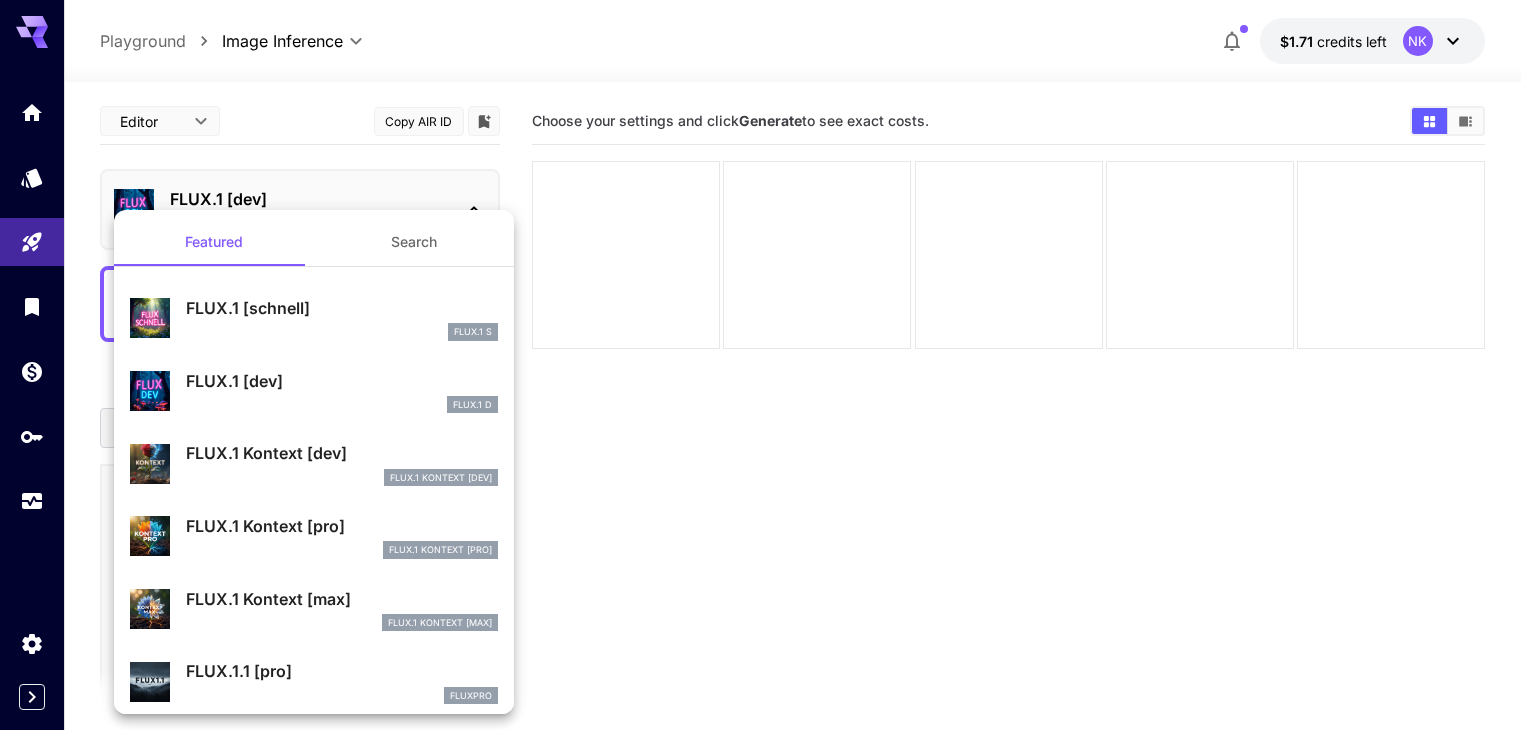click on "FLUX.1 Kontext [dev]" at bounding box center (342, 453) 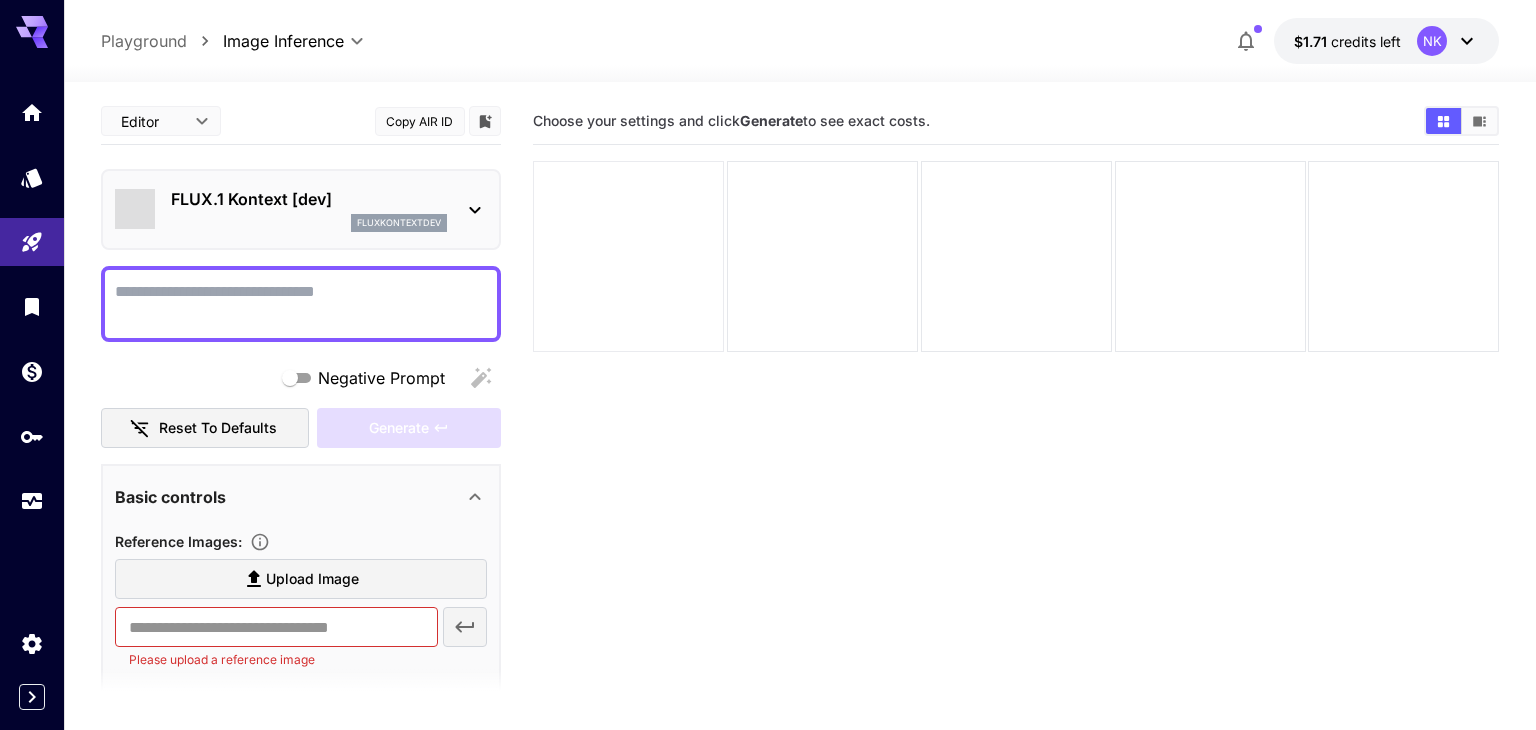 type on "*******" 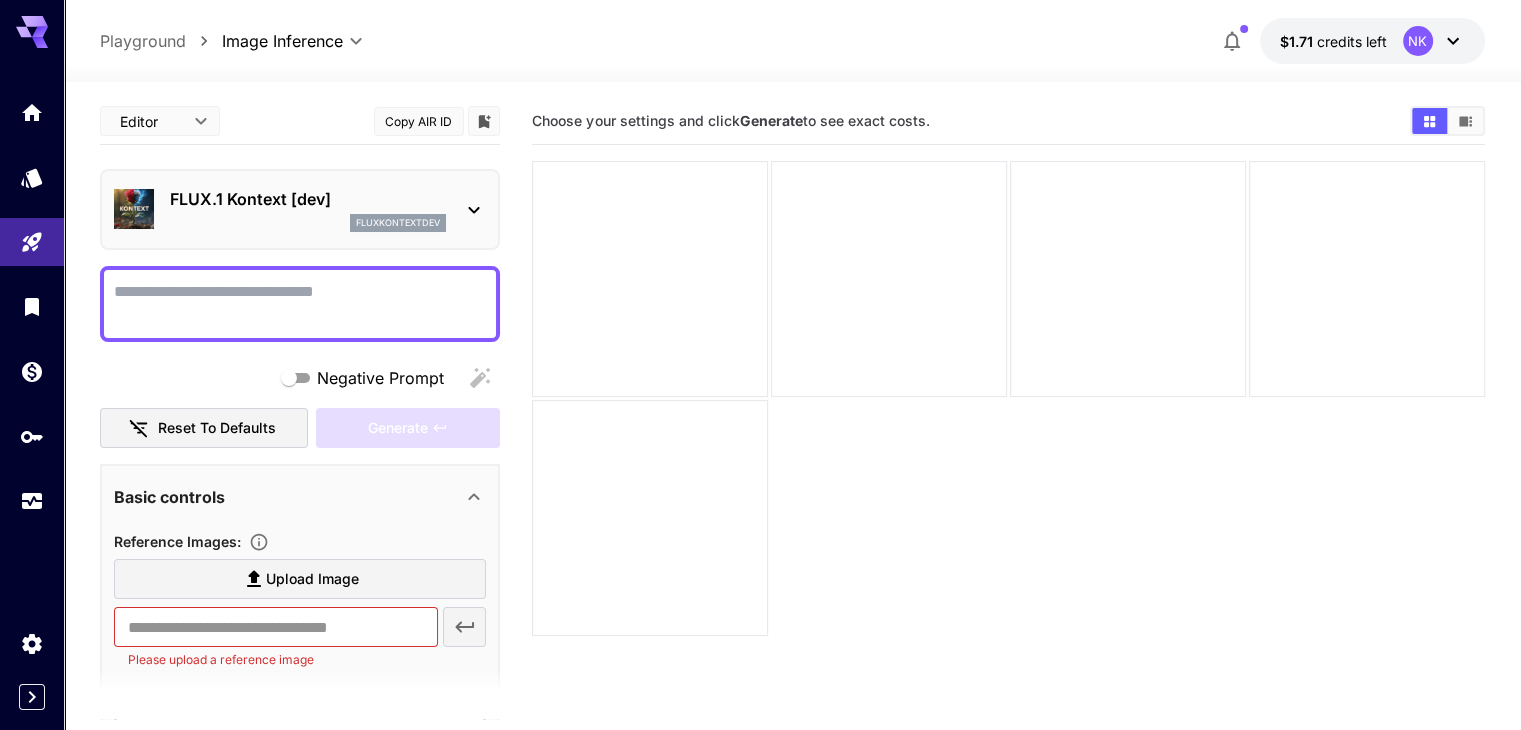 click on "FLUX.1 Kontext [dev]" at bounding box center [308, 199] 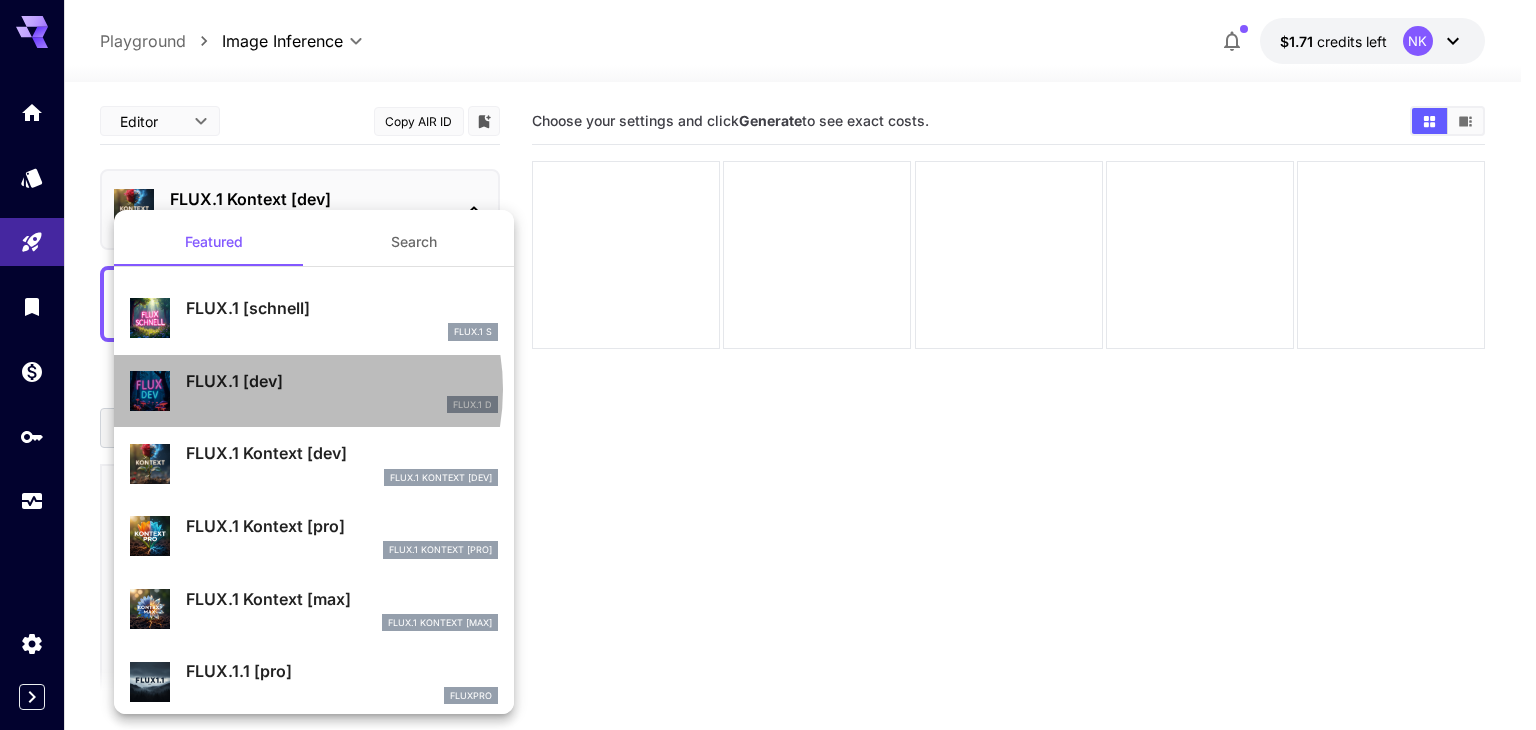 click on "FLUX.1 [dev]" at bounding box center [342, 381] 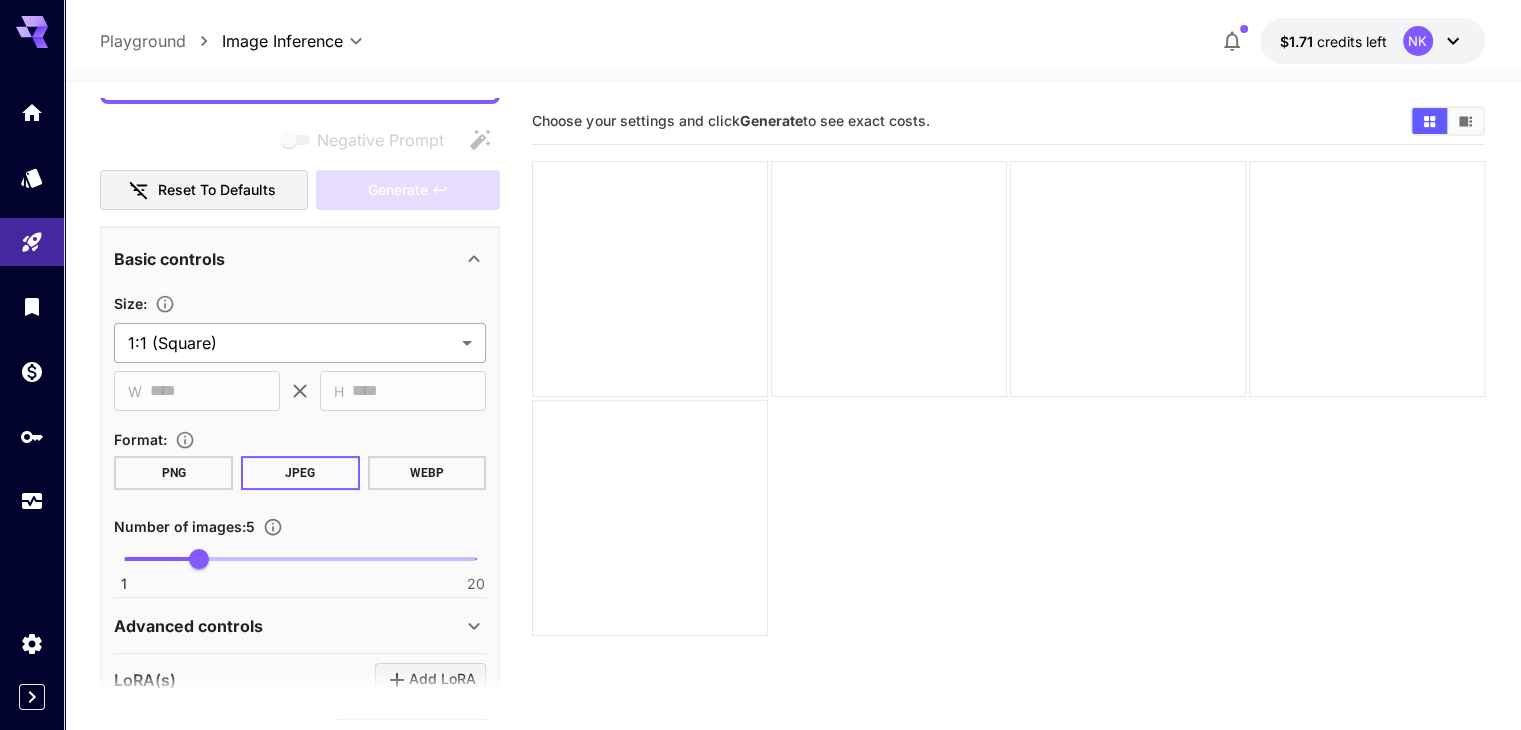 scroll, scrollTop: 239, scrollLeft: 0, axis: vertical 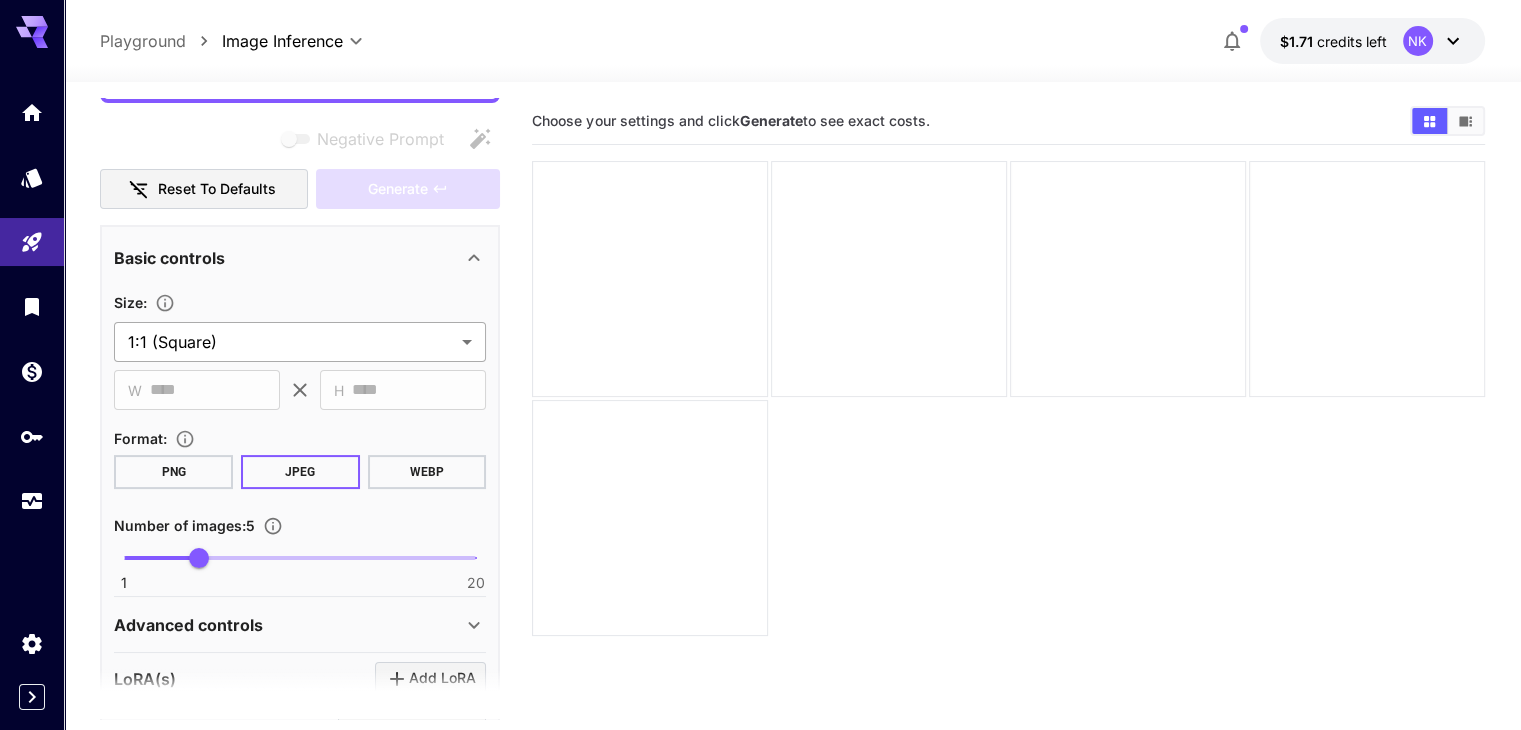 click on "**********" at bounding box center [760, 444] 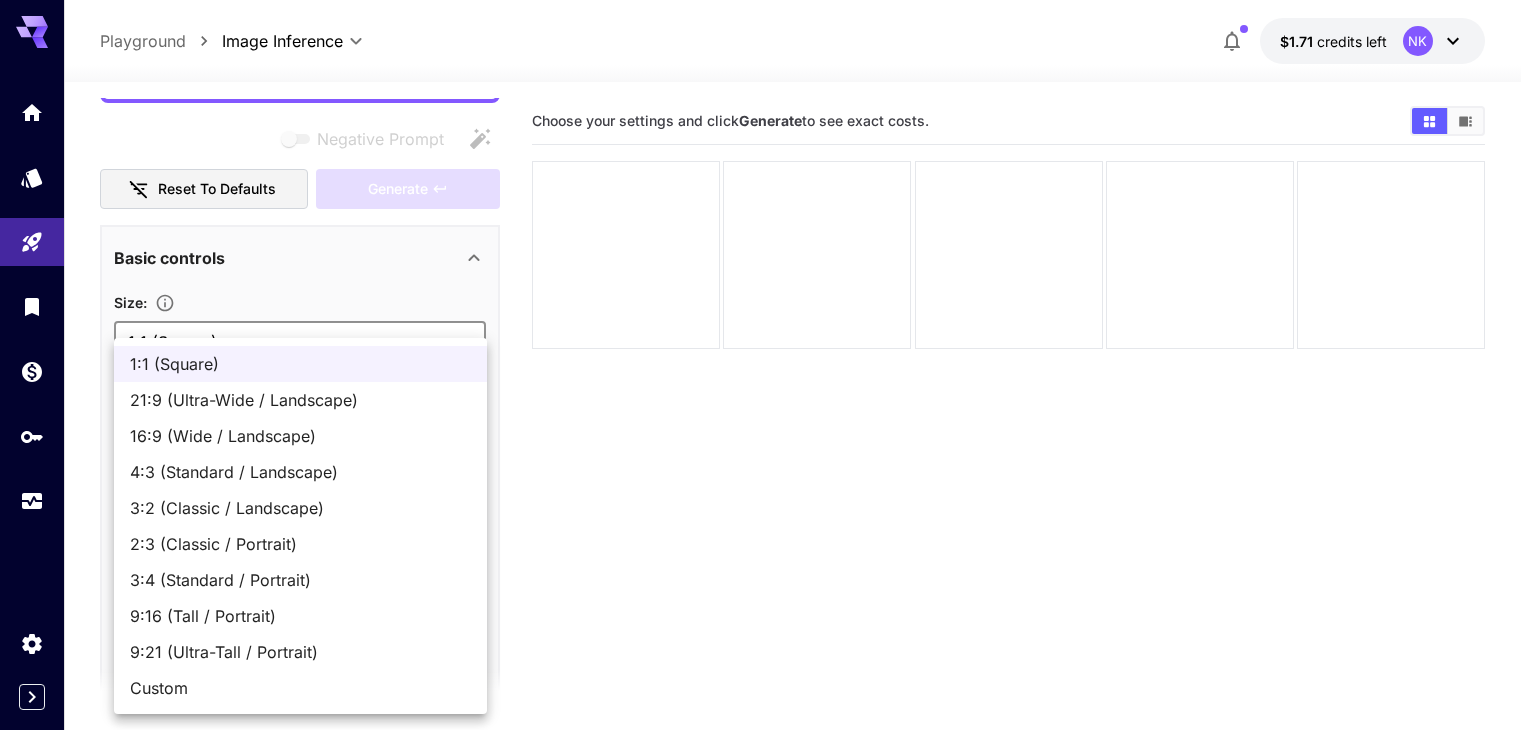 click on "9:16 (Tall / Portrait)" at bounding box center [300, 616] 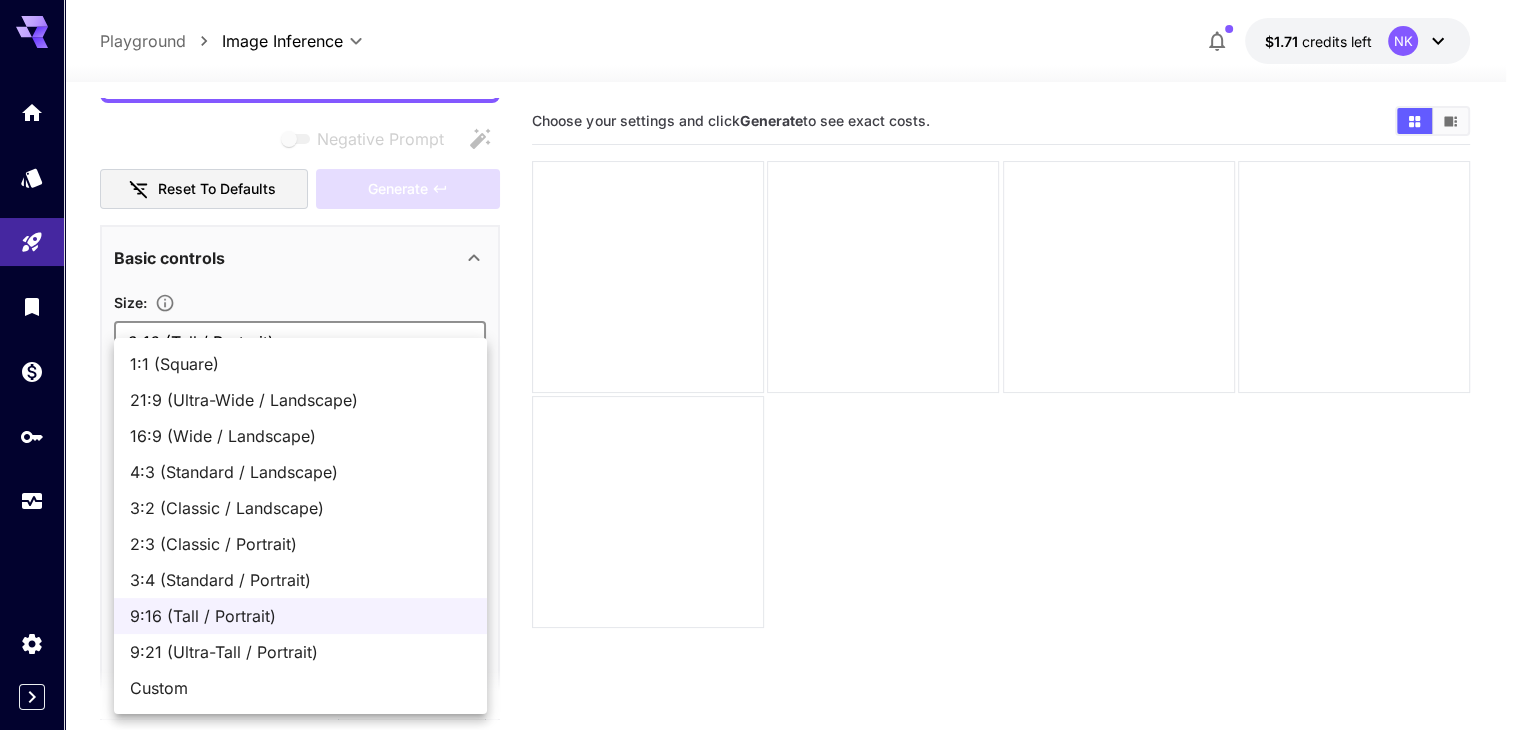 click on "**********" at bounding box center (760, 444) 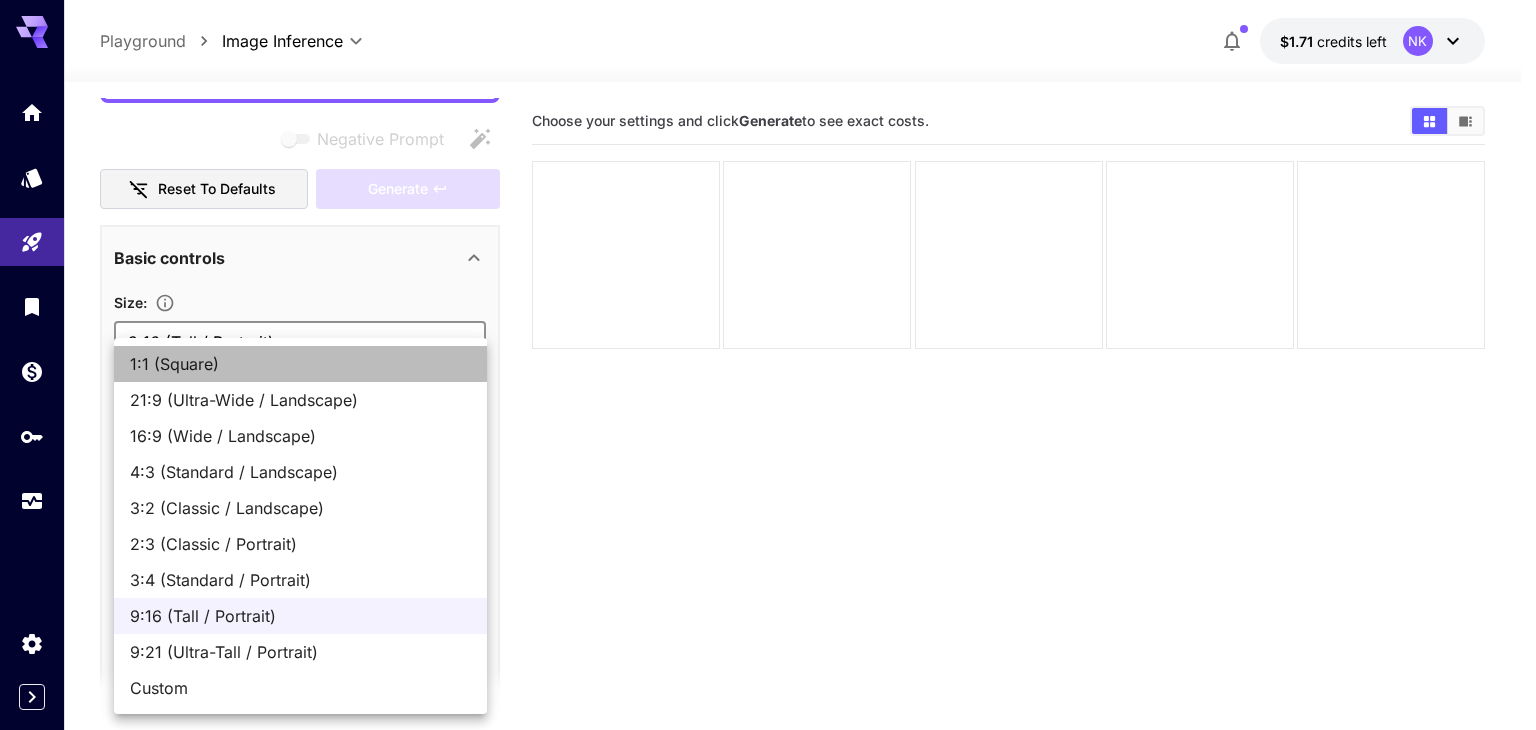 click on "1:1 (Square)" at bounding box center (300, 364) 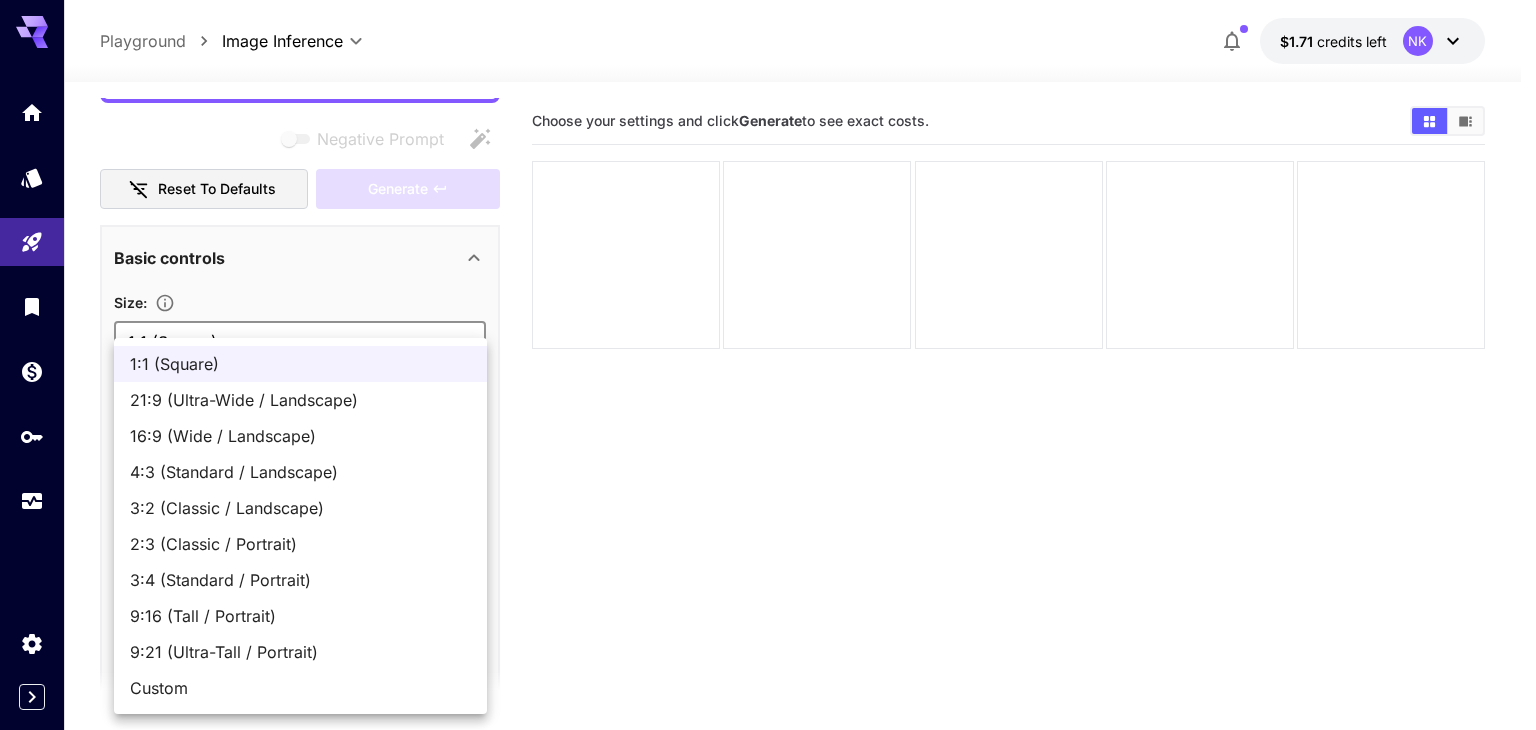 click on "**********" at bounding box center [768, 444] 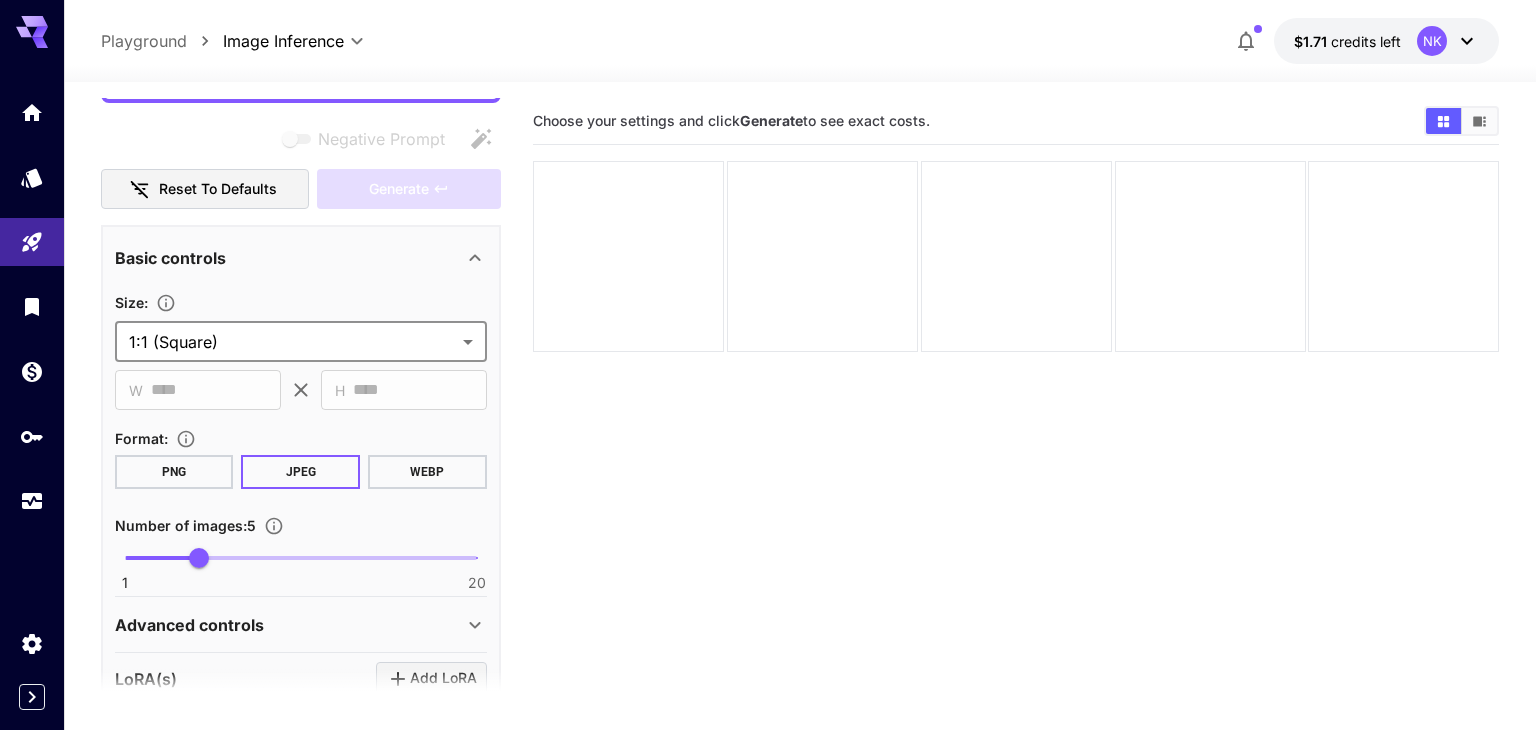 click on "**********" at bounding box center (768, 444) 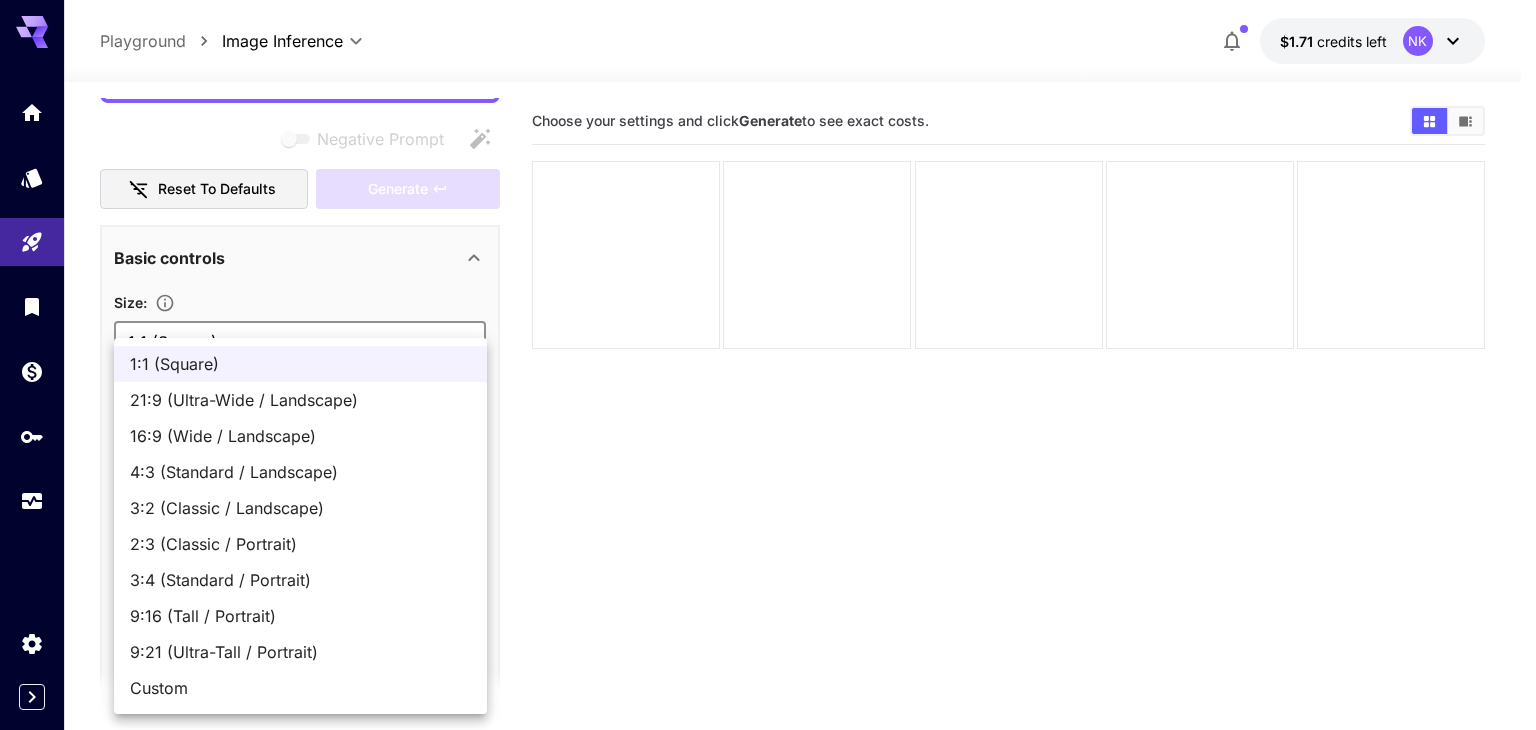 click on "1:1 (Square)" at bounding box center [300, 364] 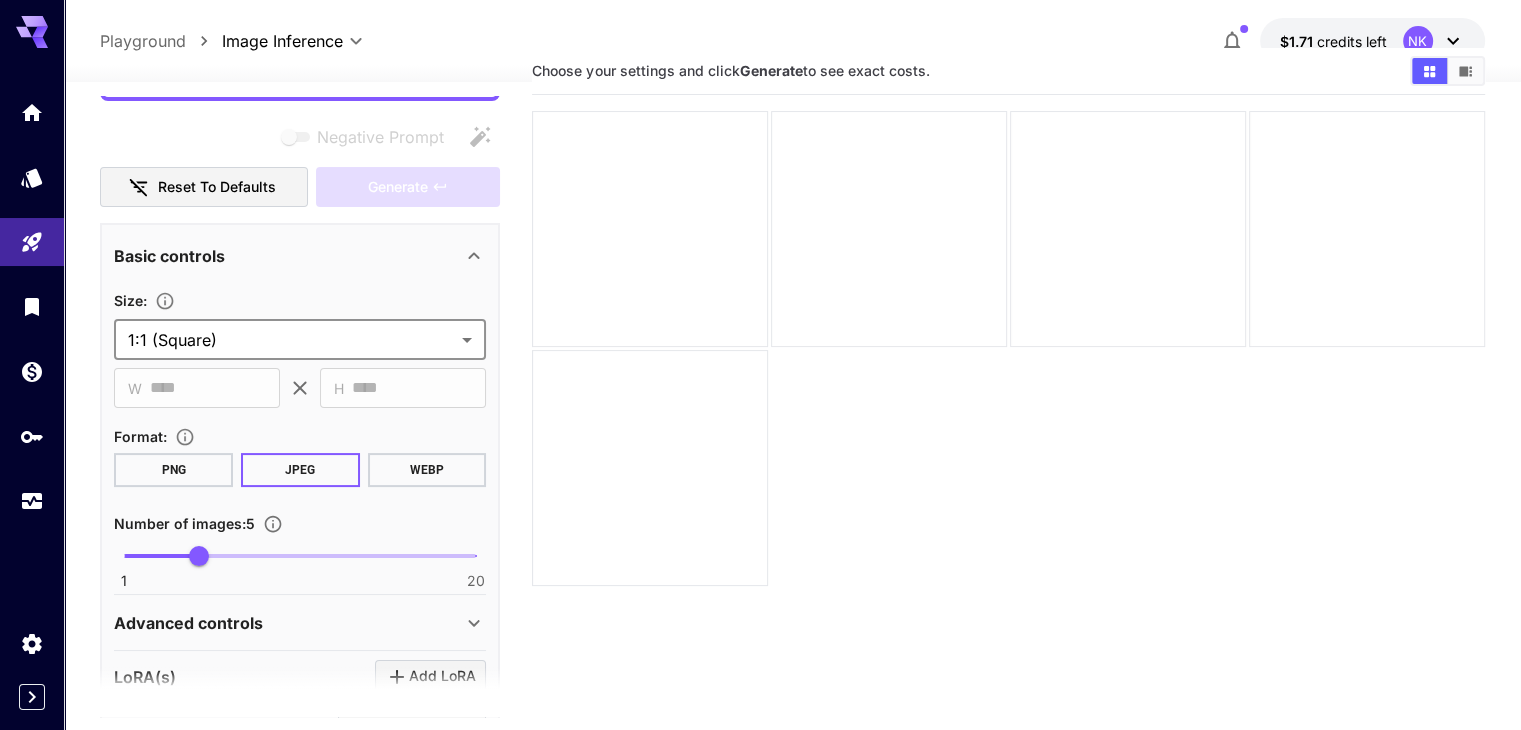 scroll, scrollTop: 0, scrollLeft: 0, axis: both 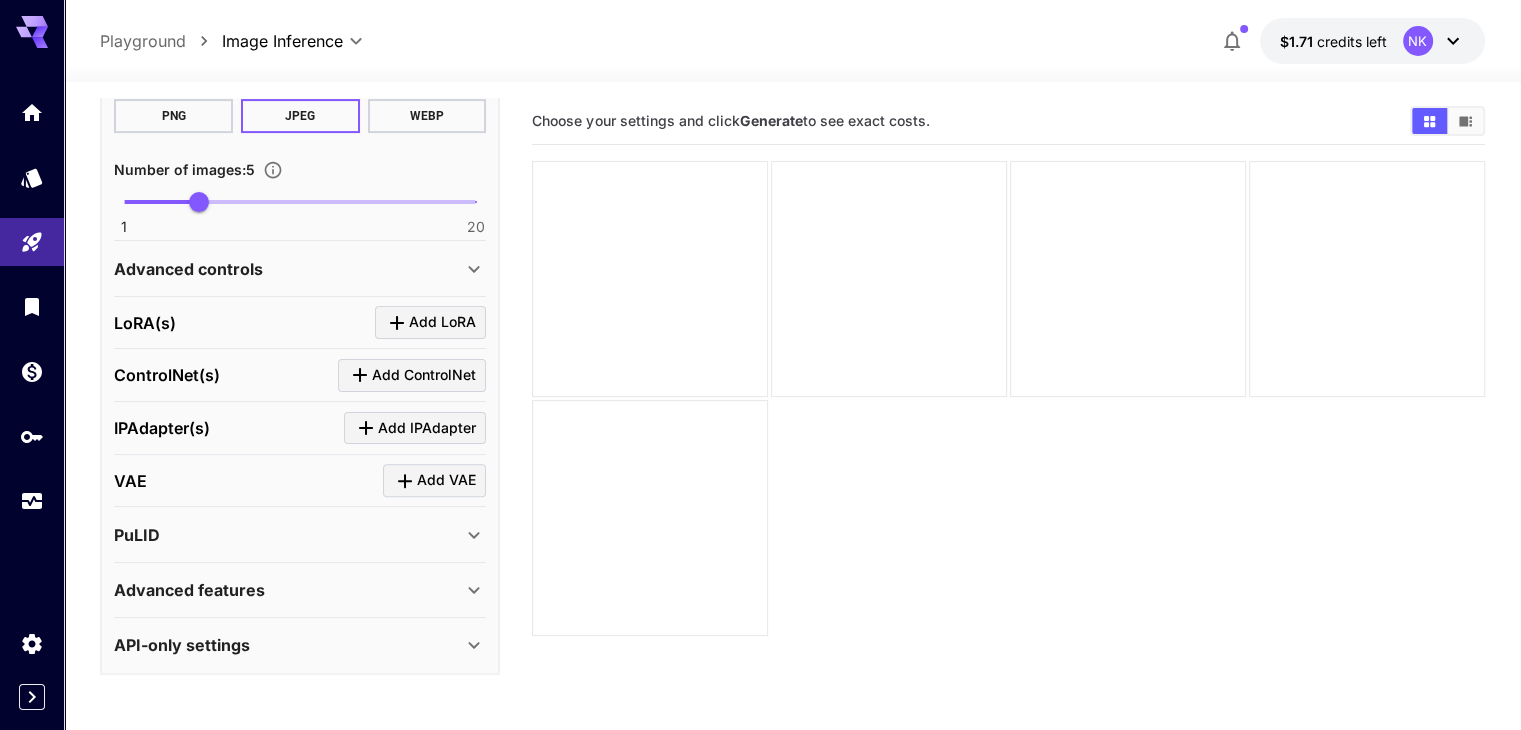 click on "Advanced features" at bounding box center (288, 590) 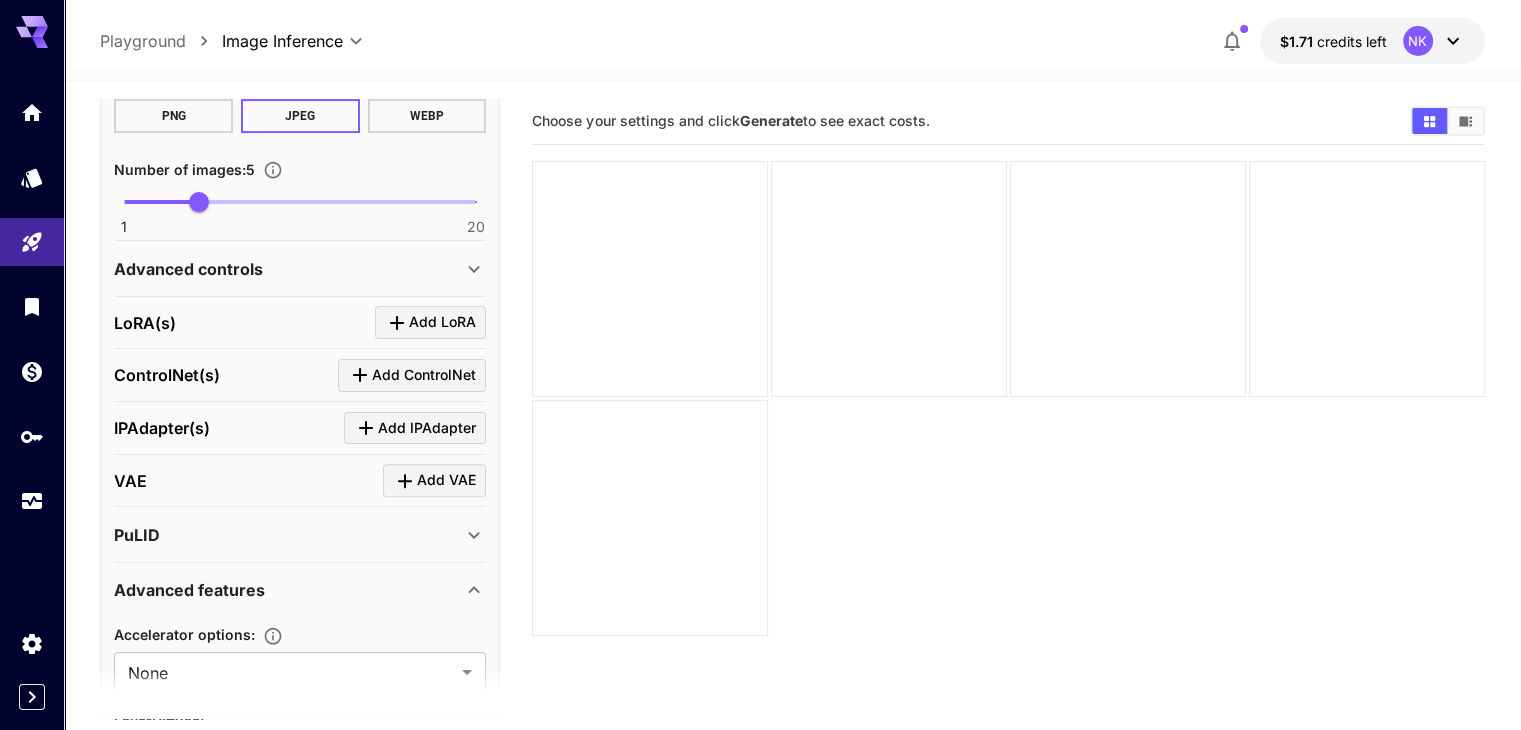 scroll, scrollTop: 760, scrollLeft: 0, axis: vertical 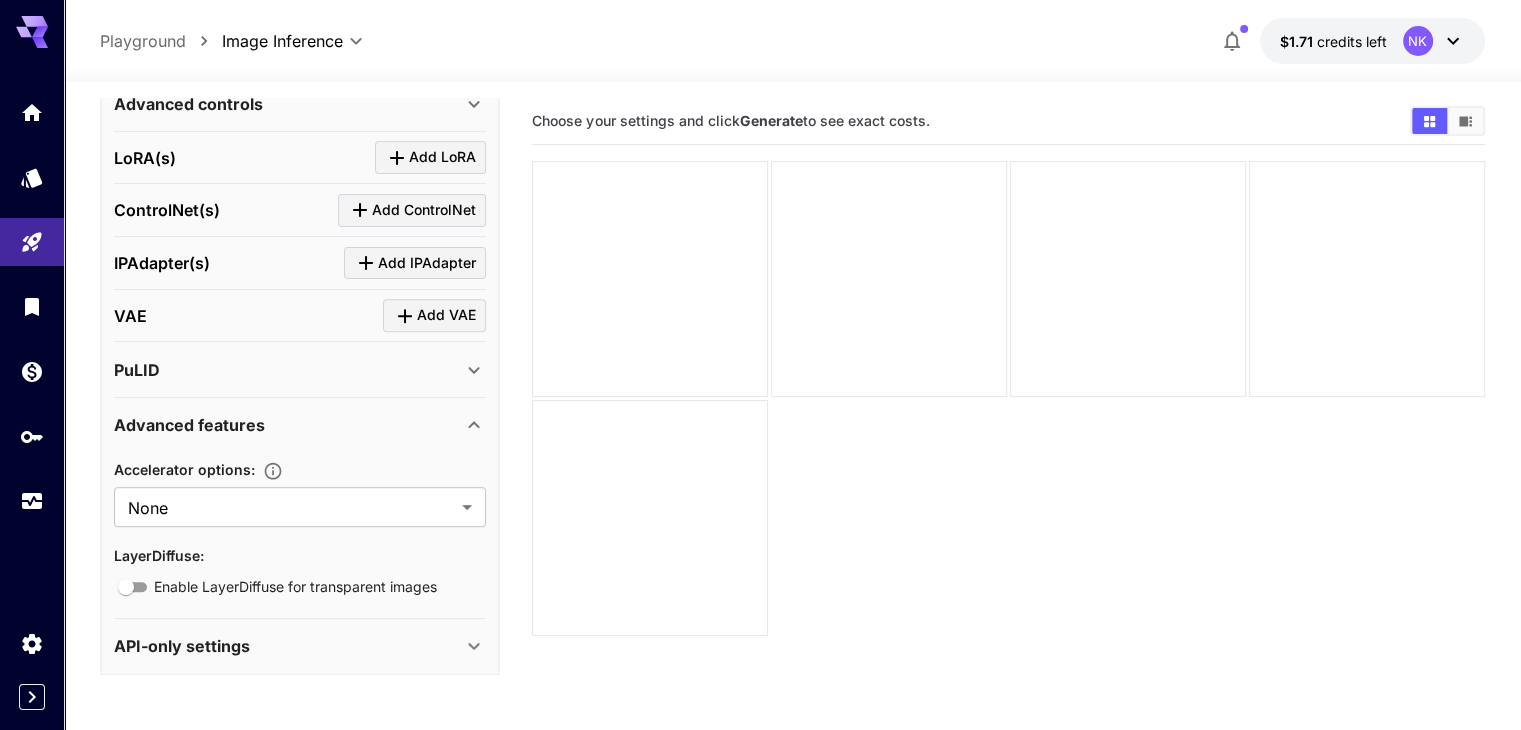 click on "Advanced features" at bounding box center [288, 425] 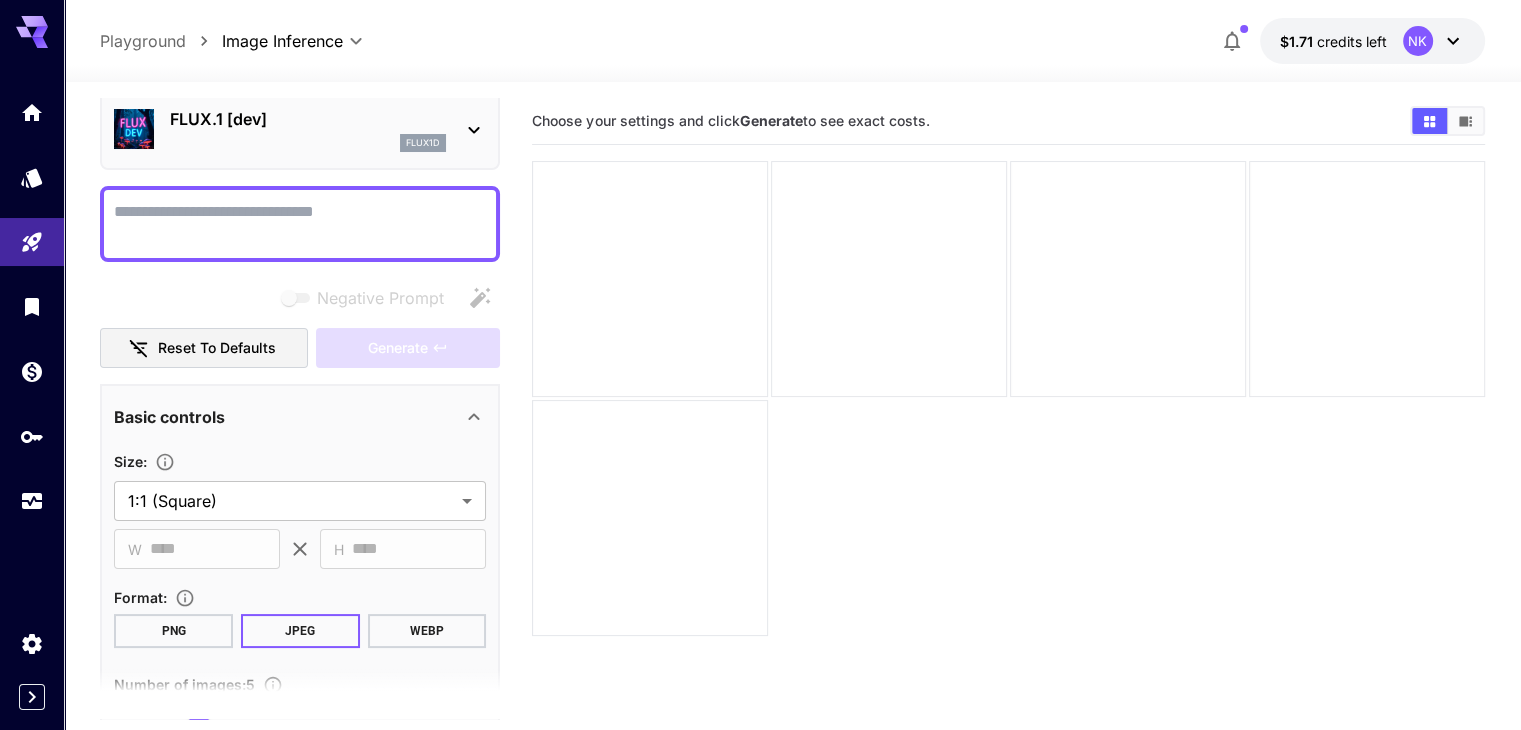 scroll, scrollTop: 0, scrollLeft: 0, axis: both 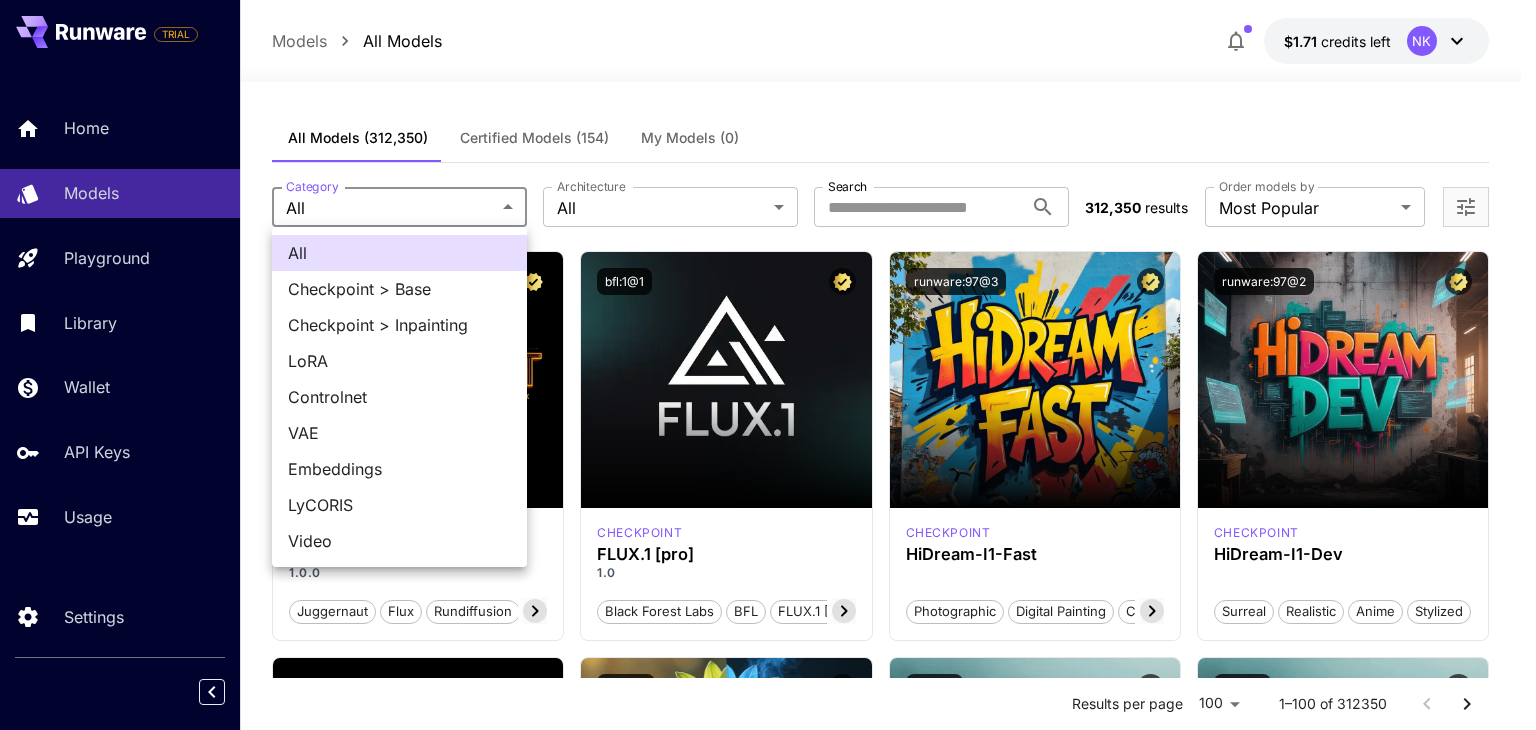click on "**********" at bounding box center [768, 9553] 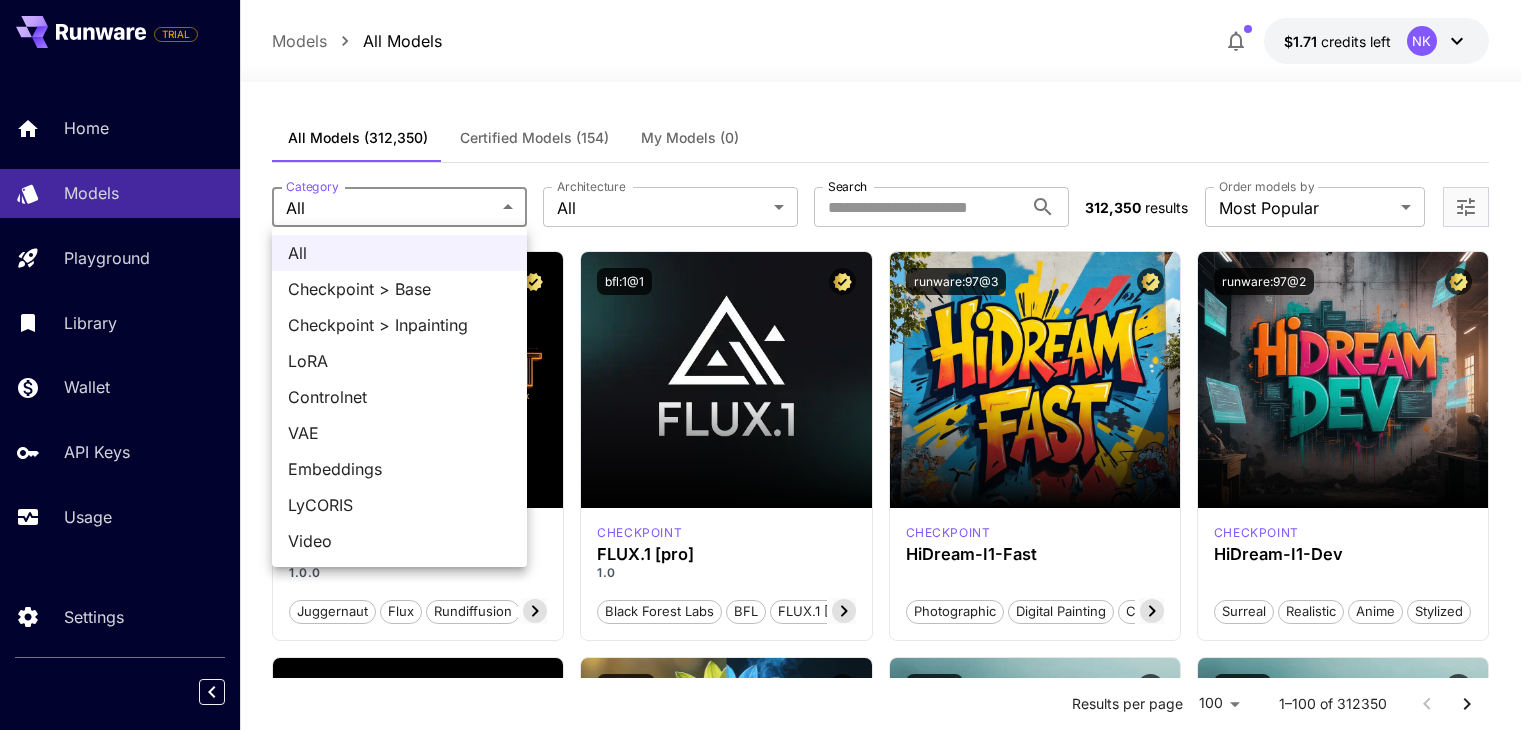 click at bounding box center [768, 365] 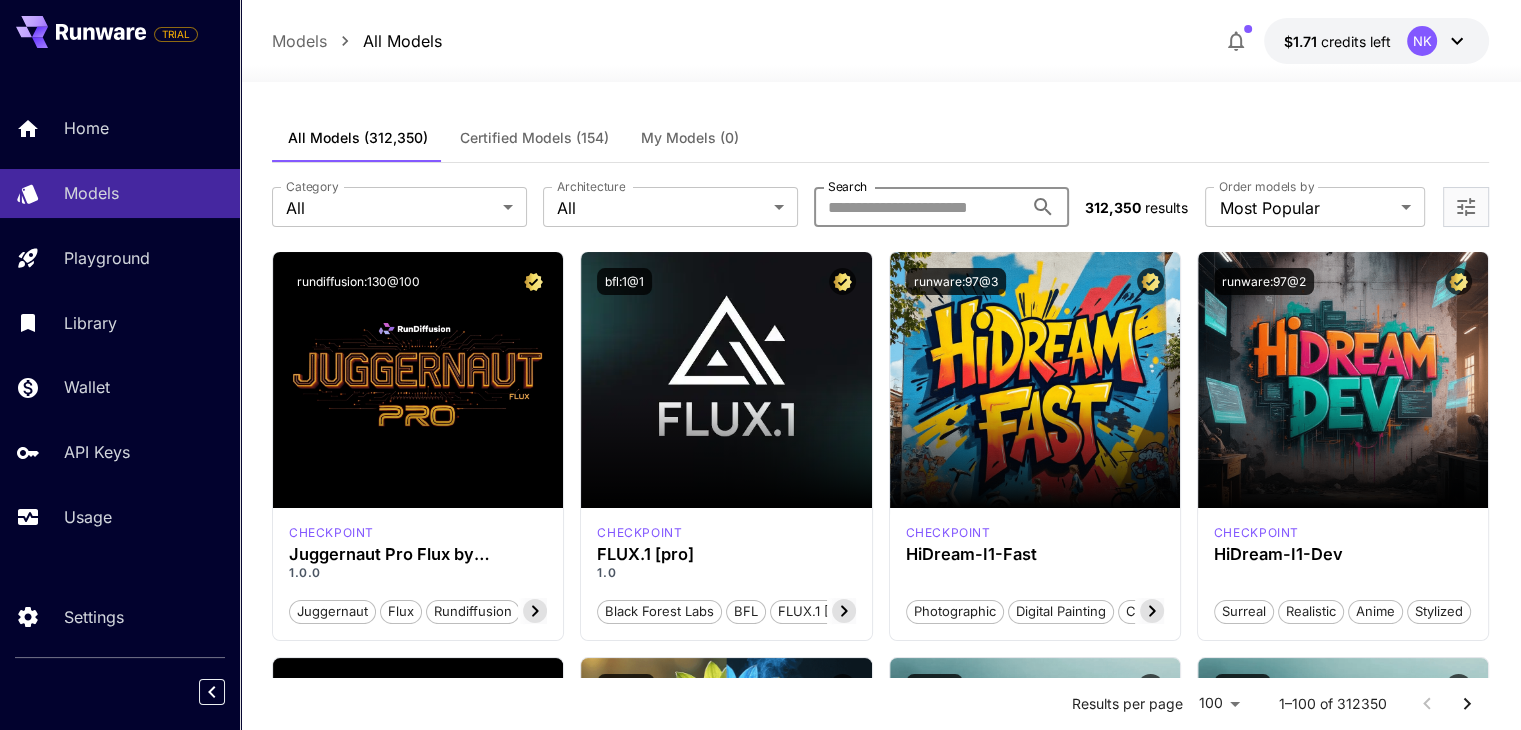 click on "Search" at bounding box center (918, 207) 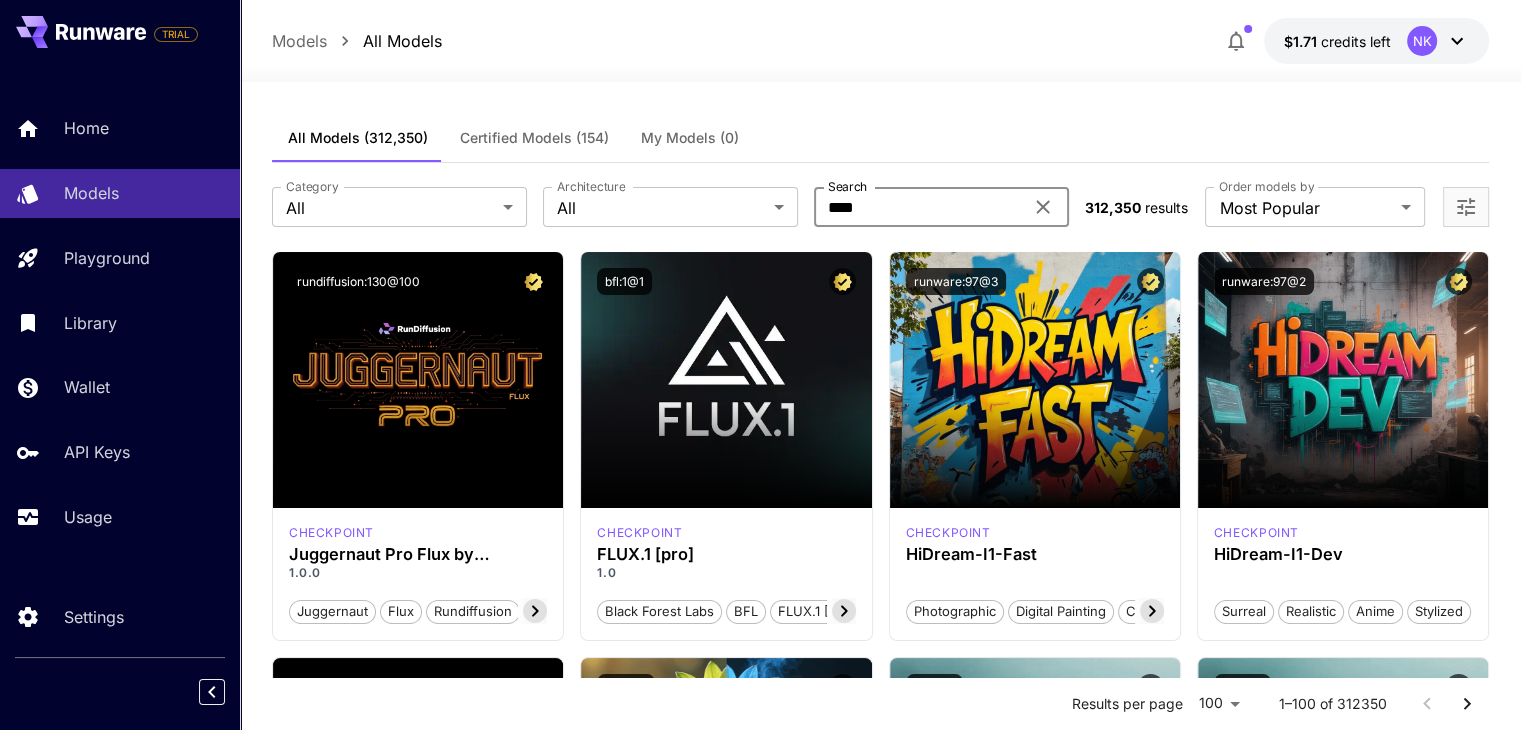type on "****" 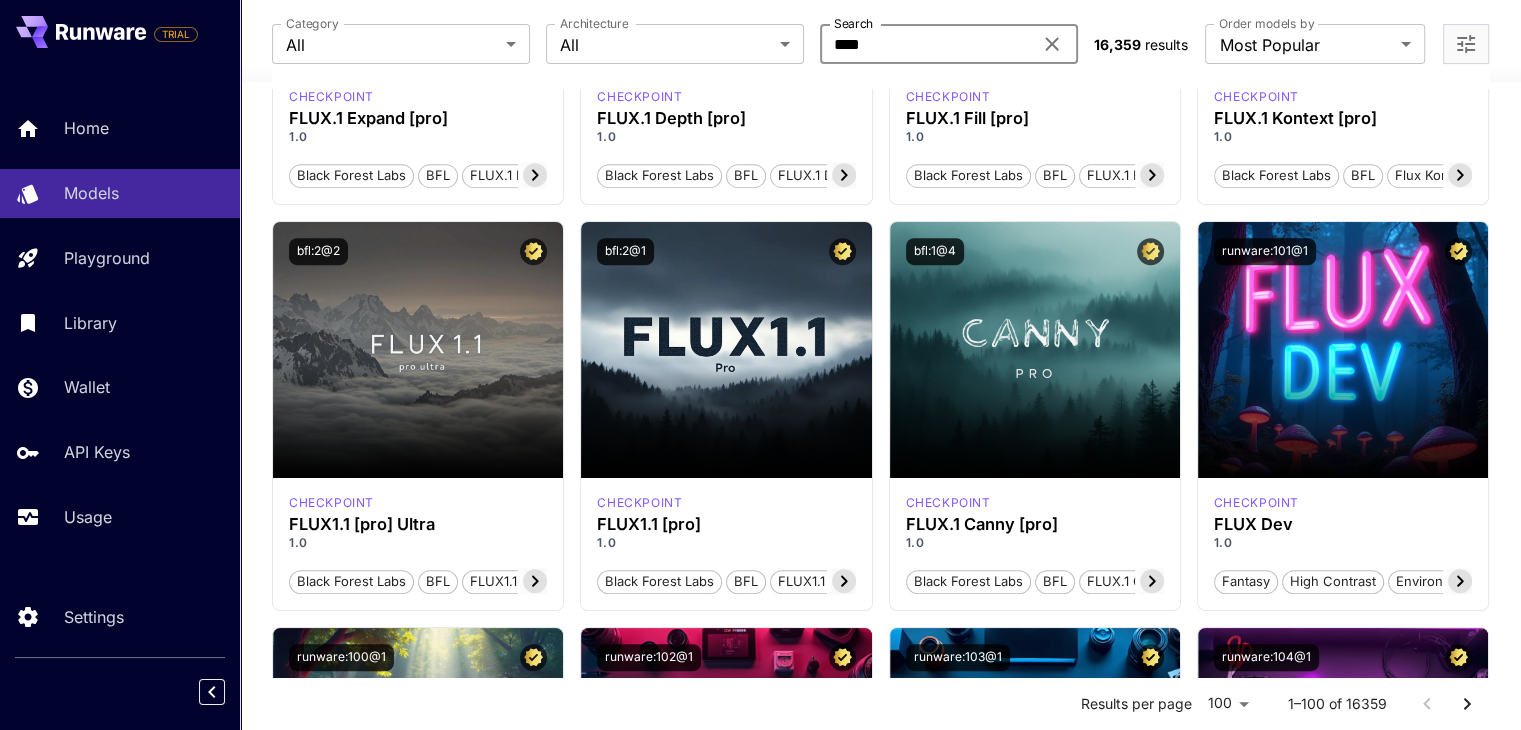 scroll, scrollTop: 840, scrollLeft: 0, axis: vertical 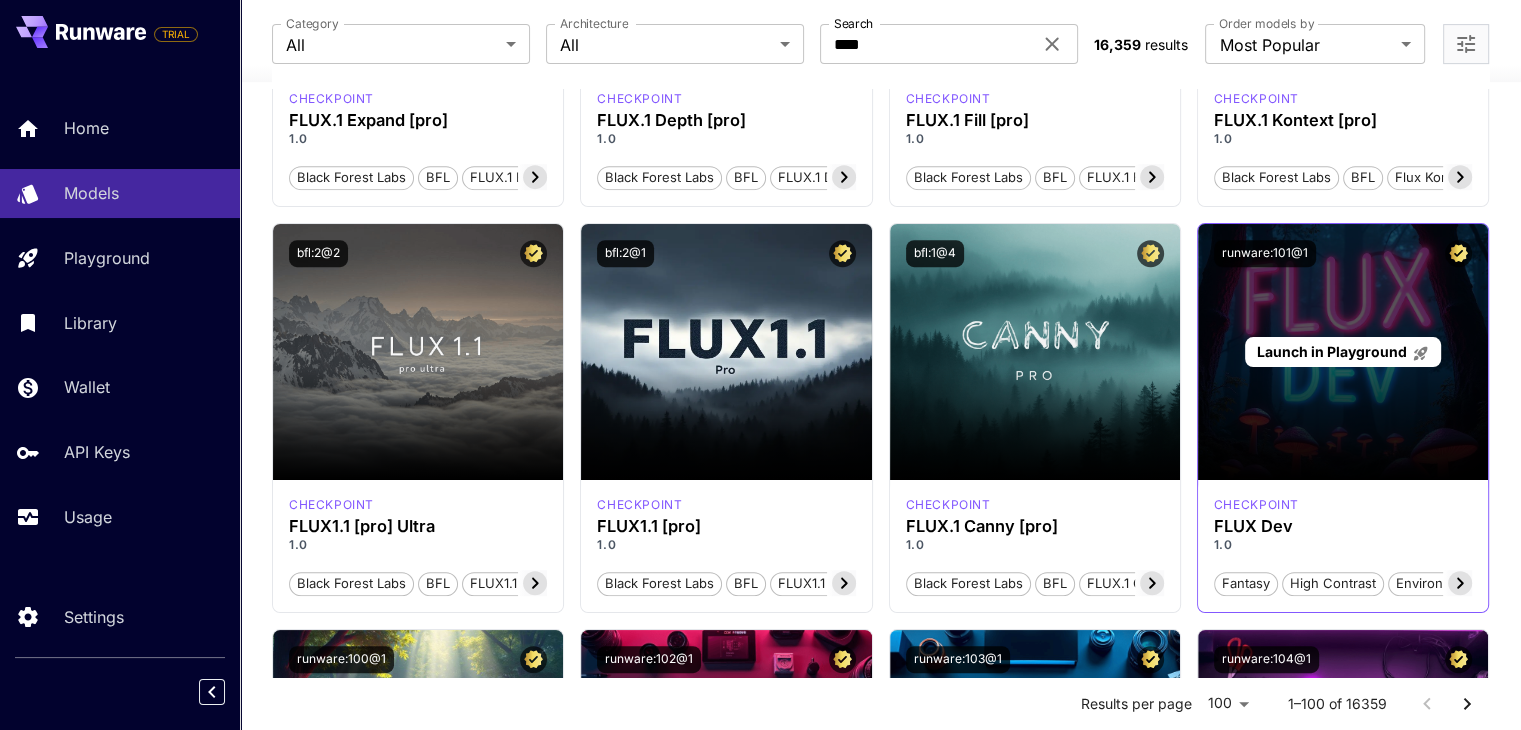 click on "Launch in Playground" at bounding box center (1331, 351) 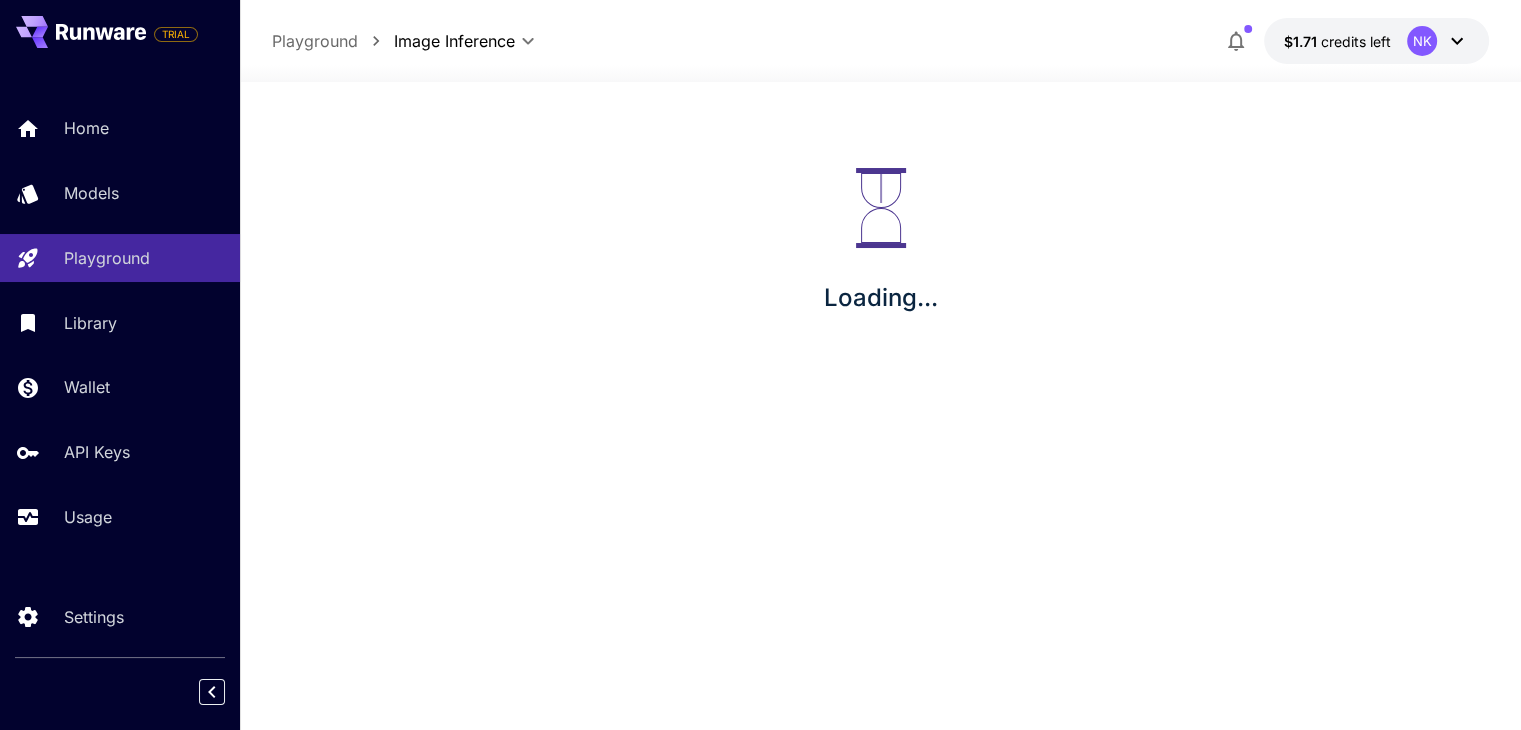 scroll, scrollTop: 0, scrollLeft: 0, axis: both 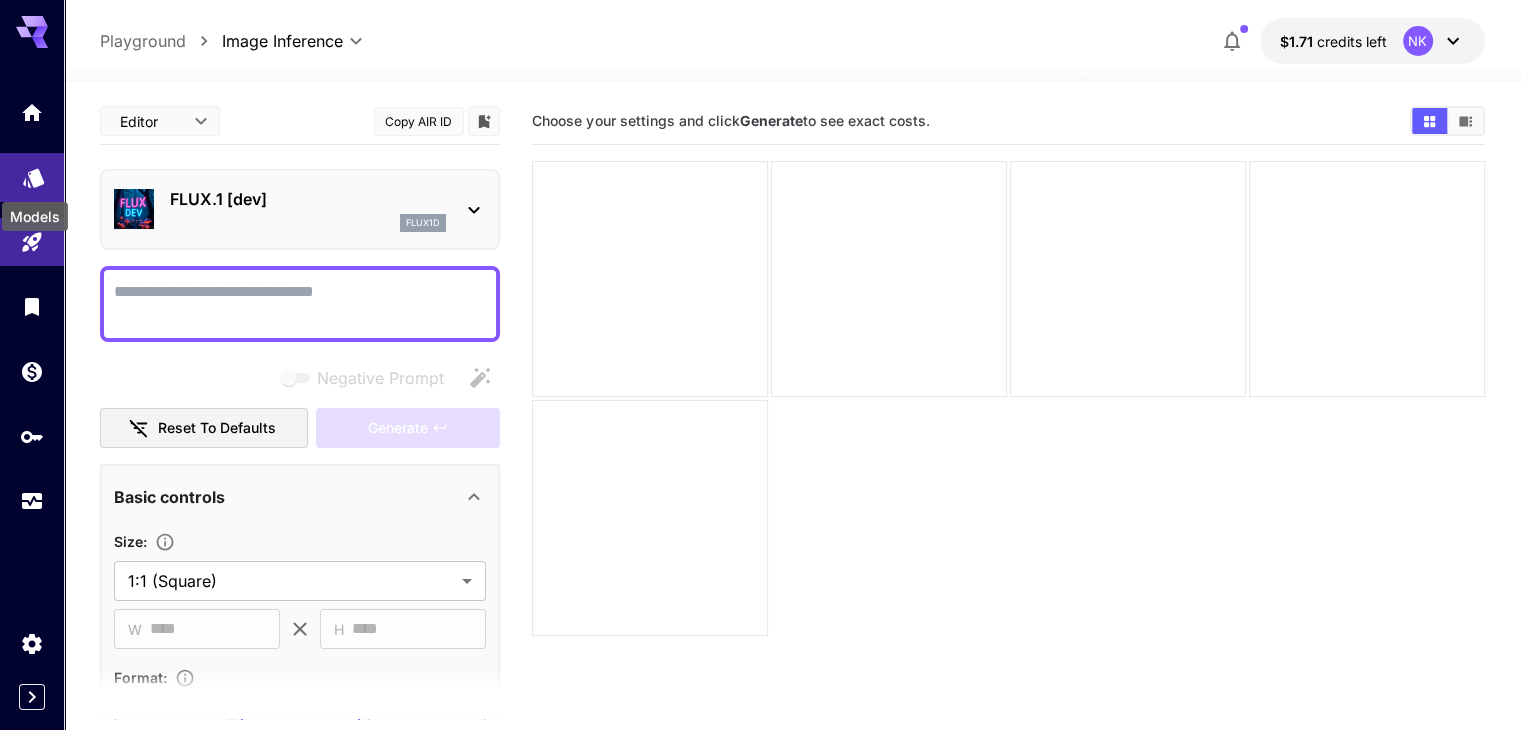 click 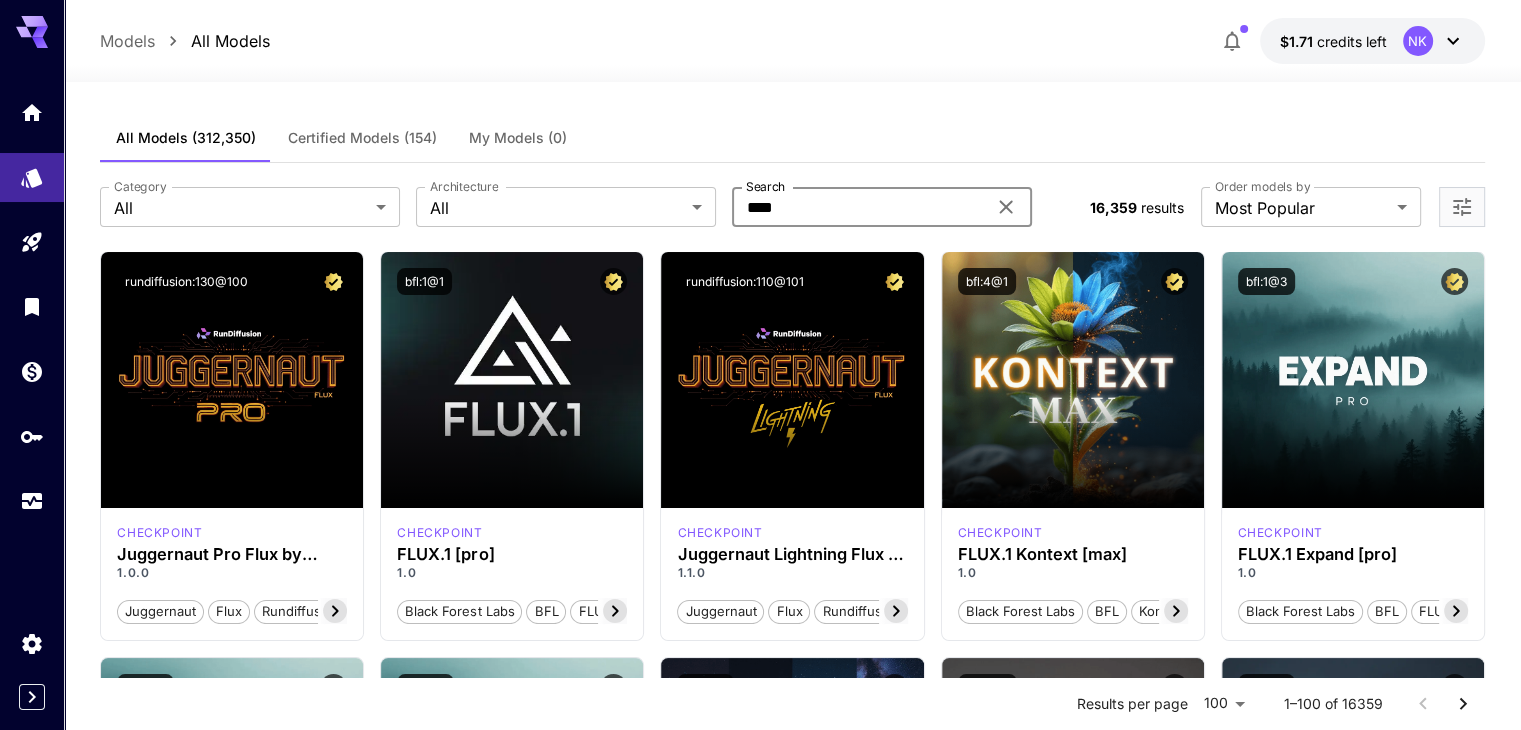 click on "****" at bounding box center [859, 207] 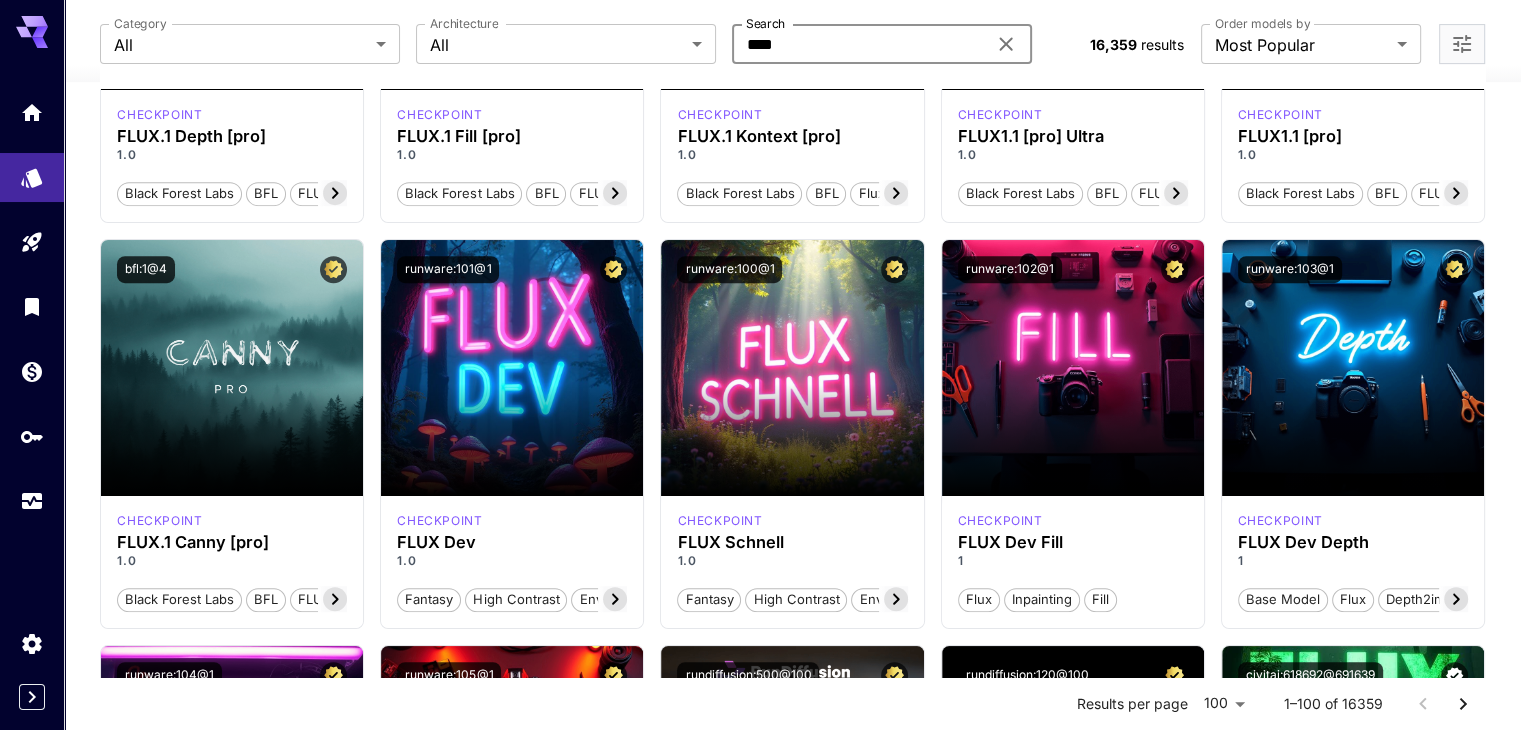 scroll, scrollTop: 822, scrollLeft: 0, axis: vertical 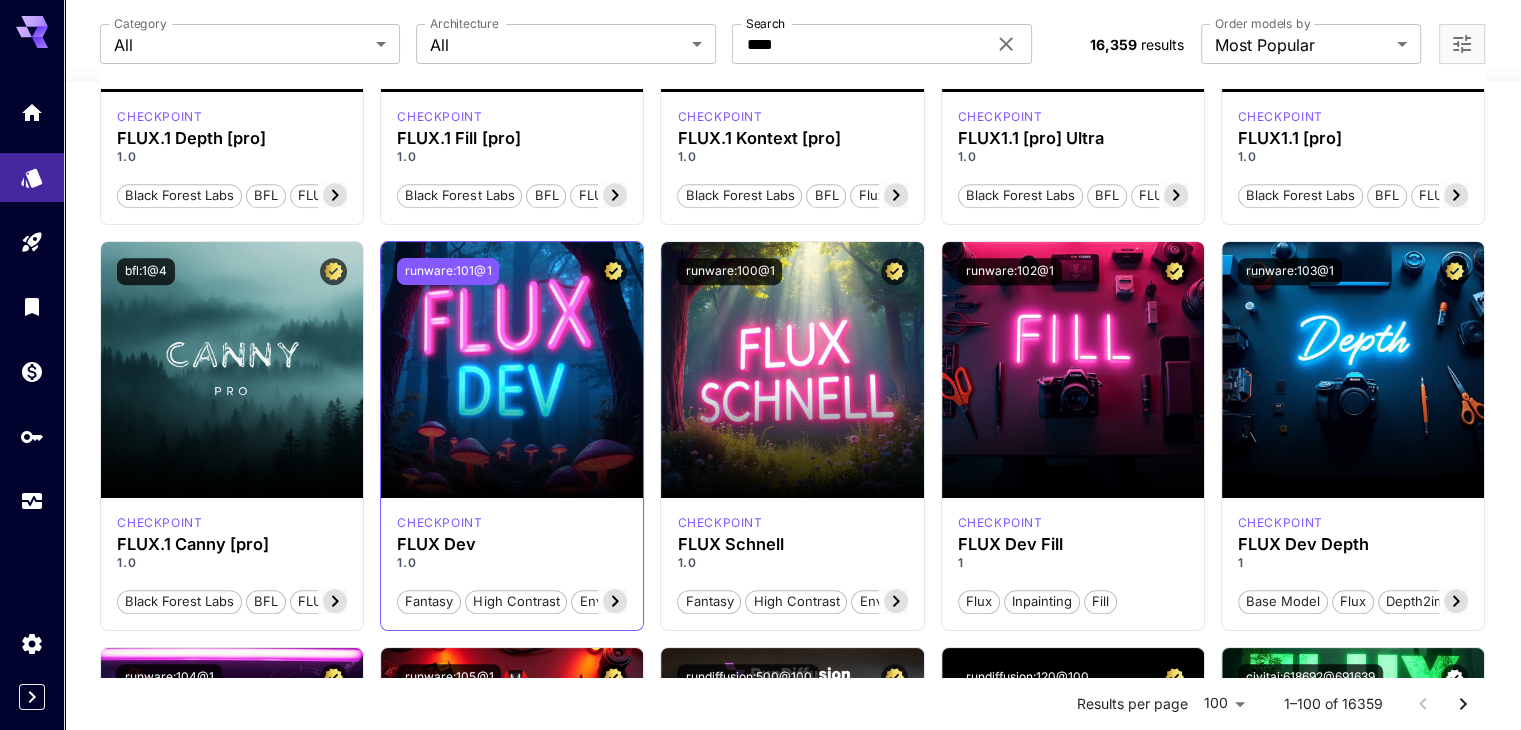 click on "runware:101@1" at bounding box center [448, 271] 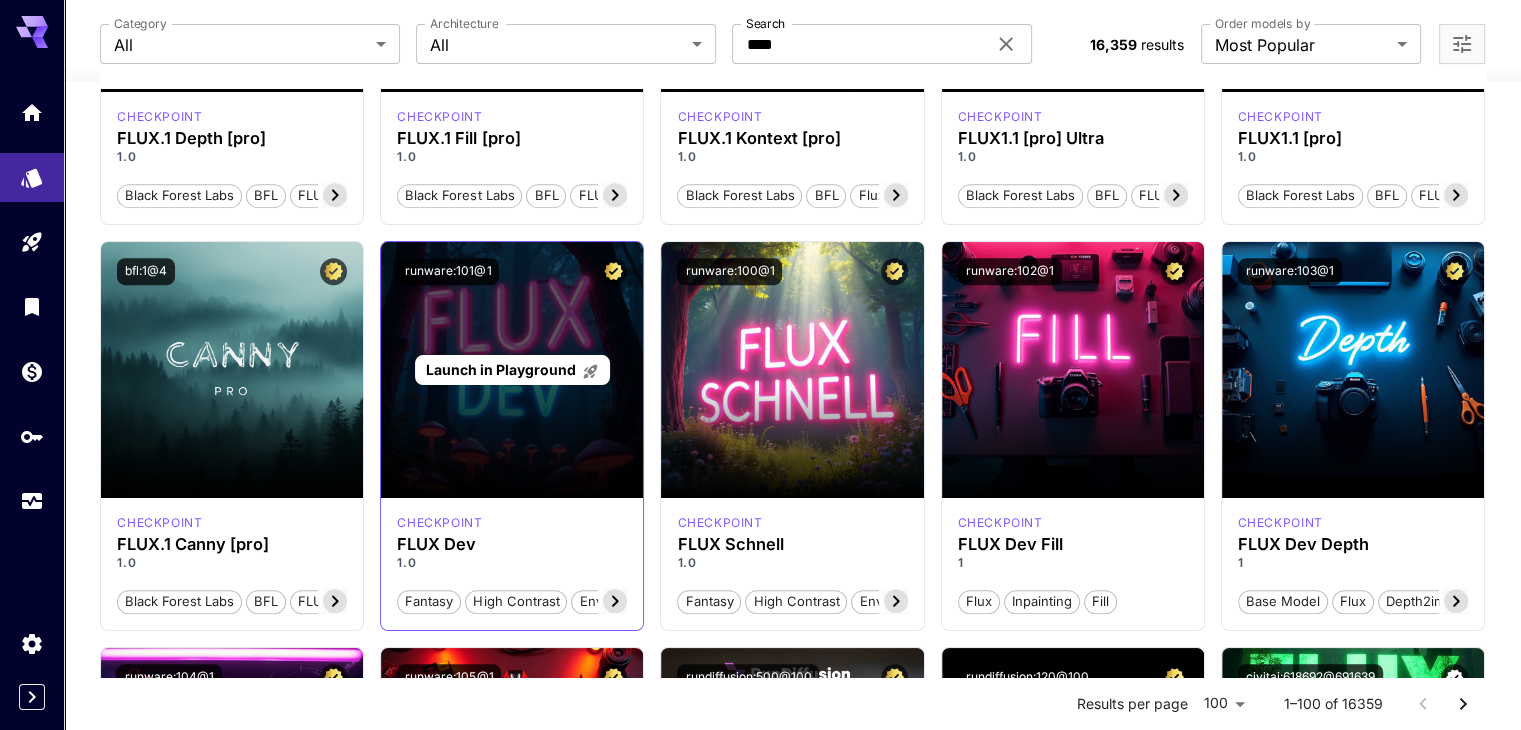 click on "Launch in Playground" at bounding box center [512, 369] 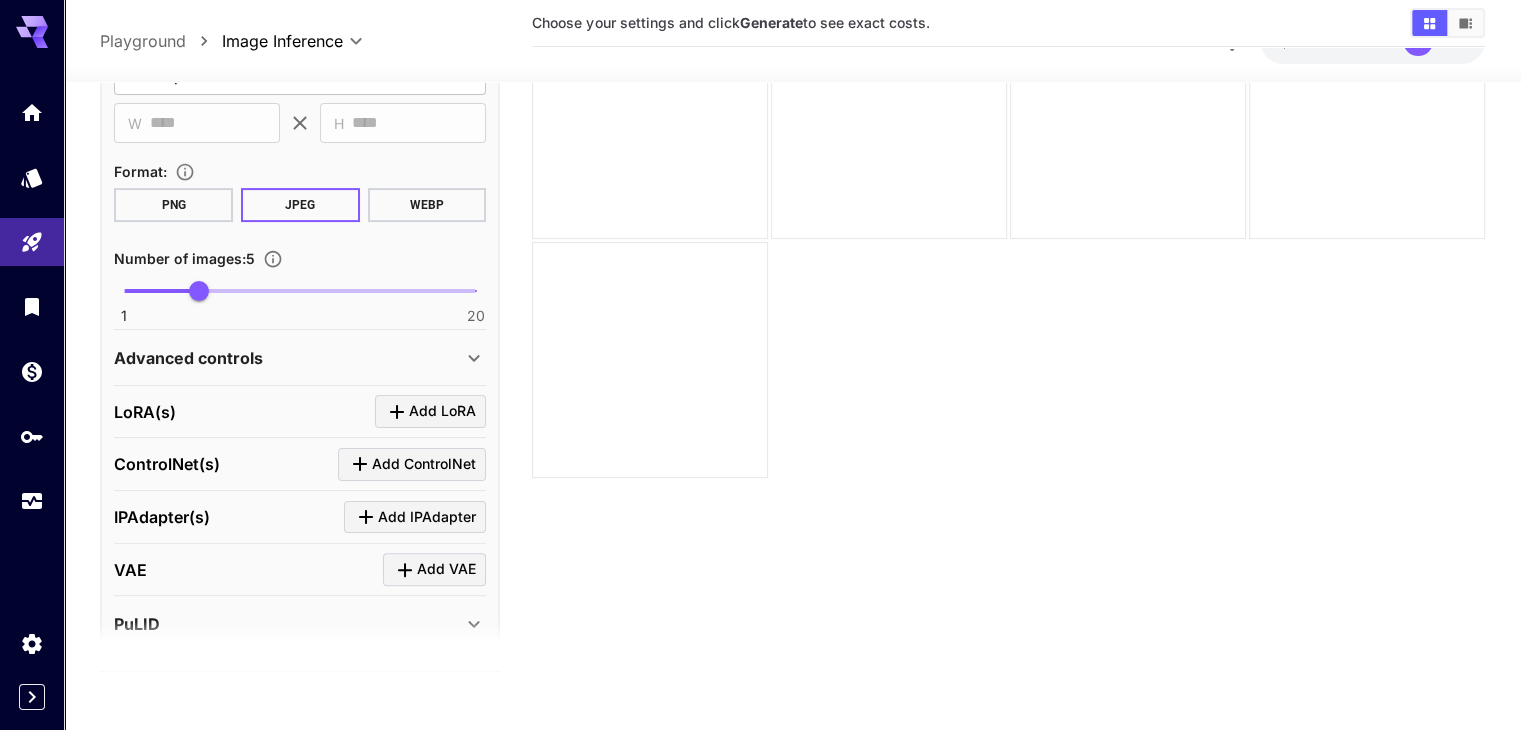 scroll, scrollTop: 592, scrollLeft: 0, axis: vertical 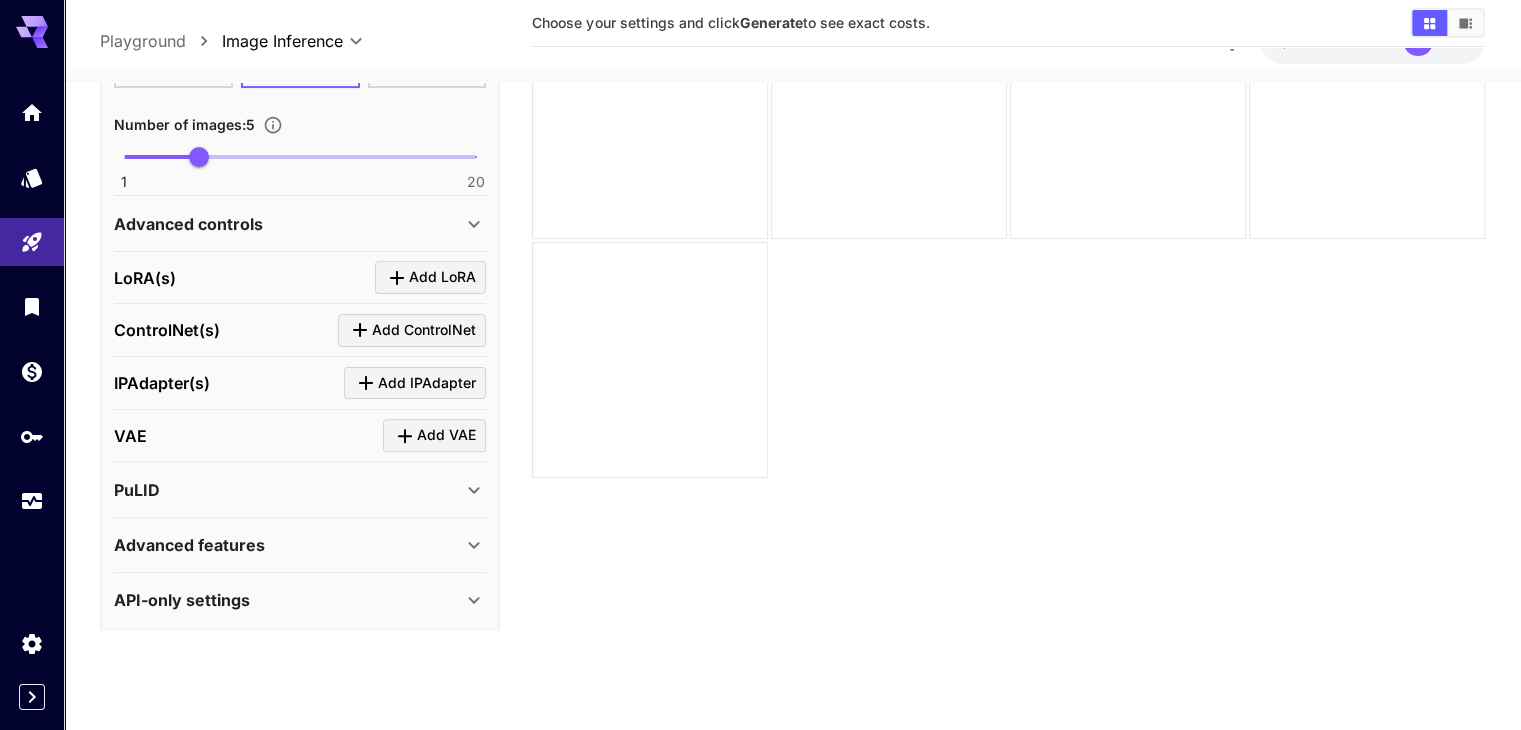click on "Advanced controls" at bounding box center (288, 223) 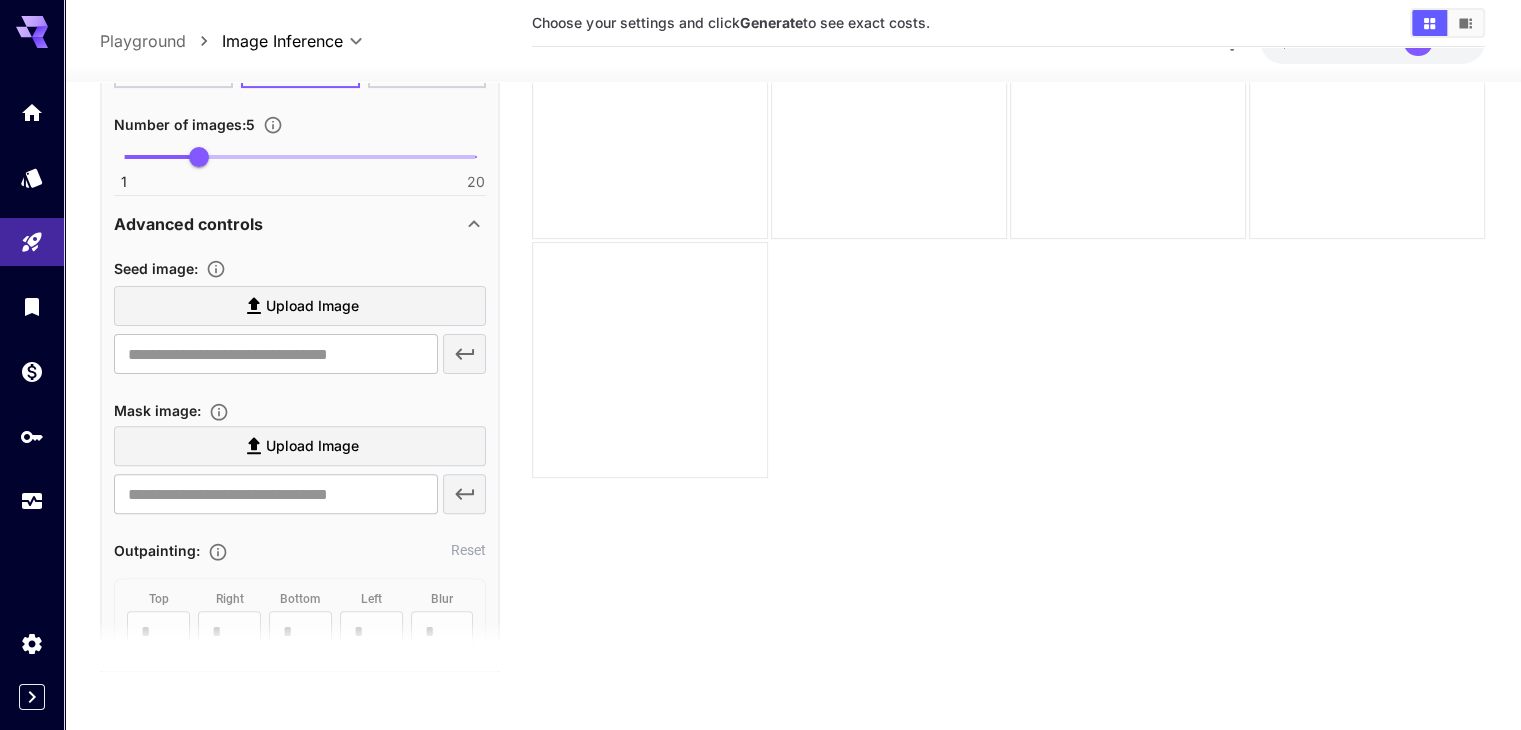 click on "Advanced controls" at bounding box center [288, 223] 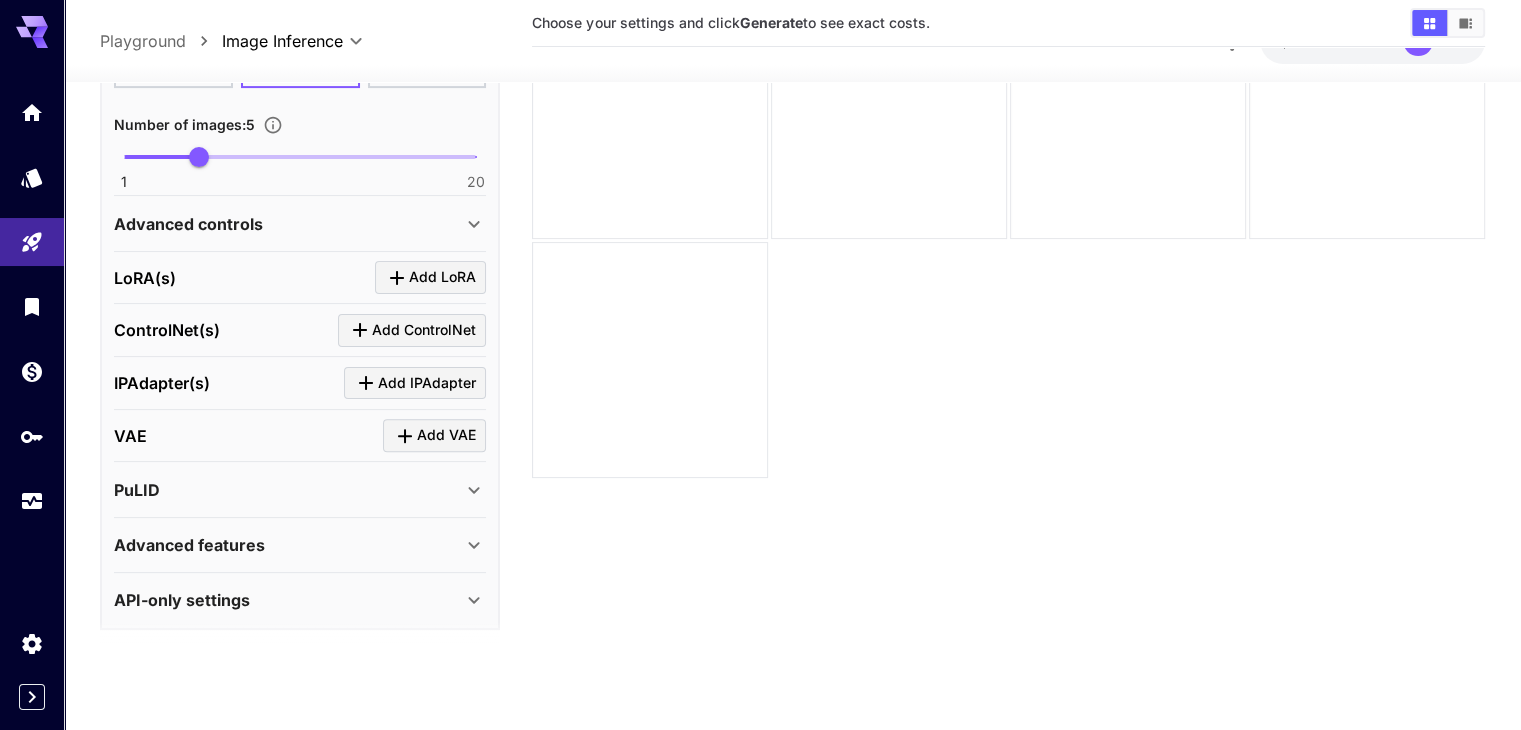 scroll, scrollTop: 595, scrollLeft: 0, axis: vertical 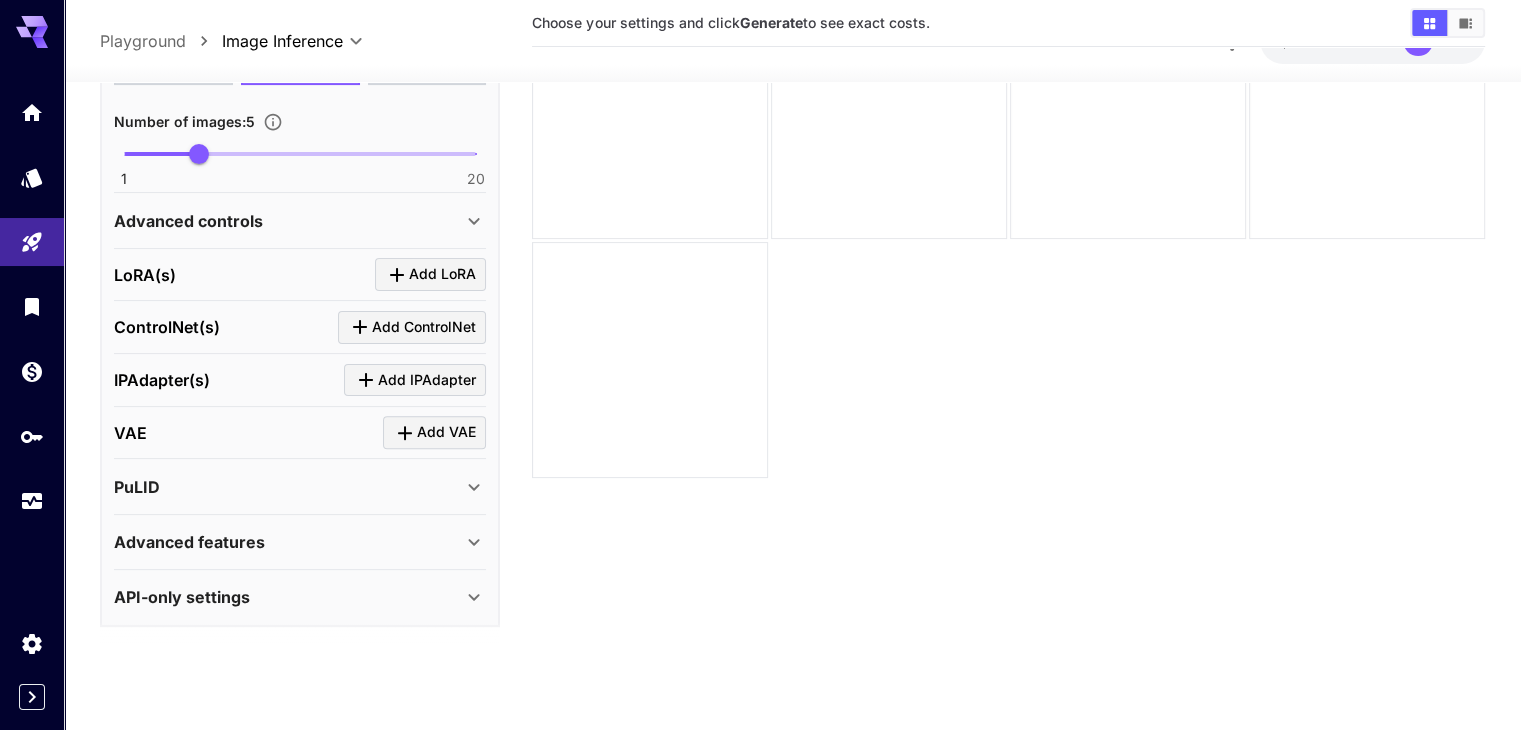 click on "API-only settings" at bounding box center (288, 597) 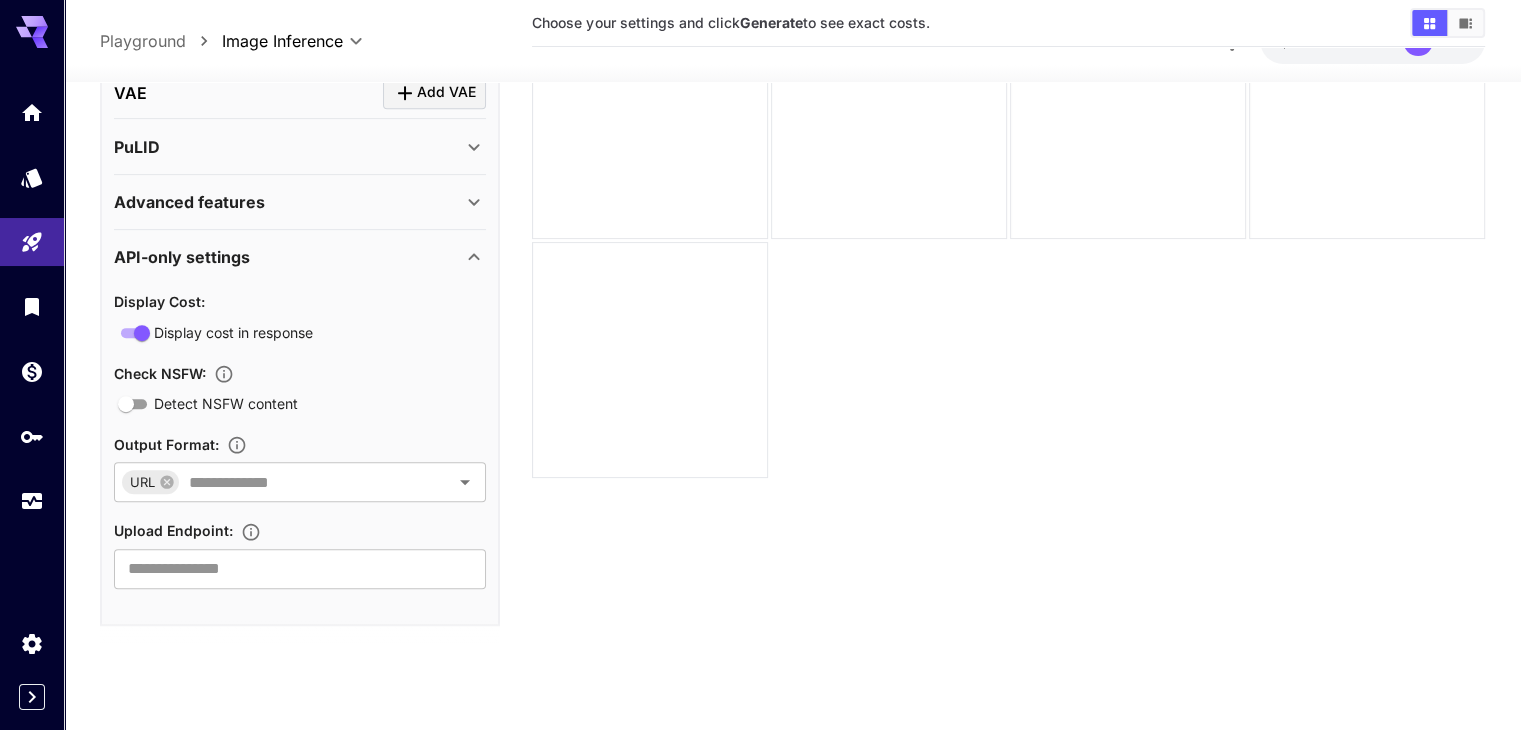 scroll, scrollTop: 889, scrollLeft: 0, axis: vertical 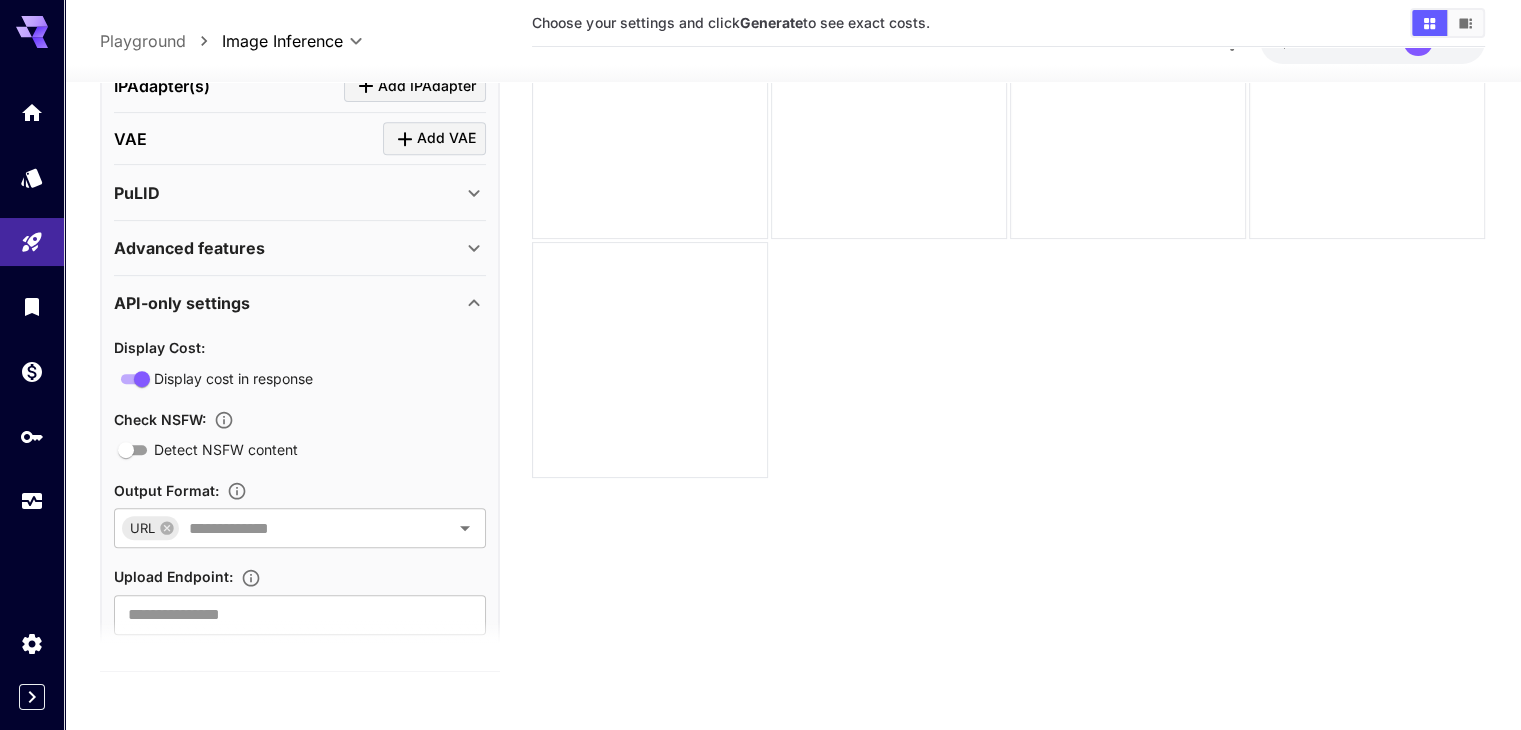 click on "Advanced features" at bounding box center [288, 248] 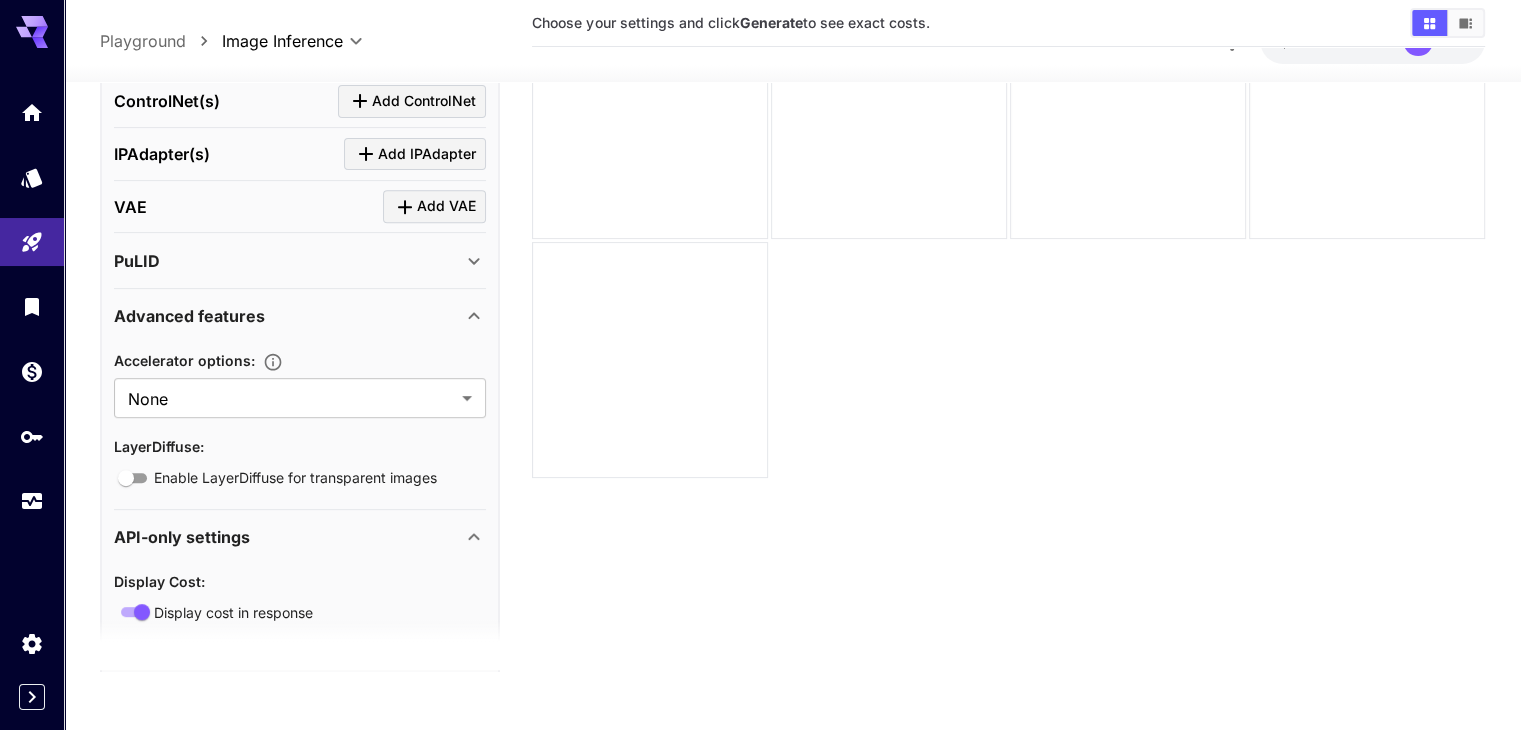 scroll, scrollTop: 817, scrollLeft: 0, axis: vertical 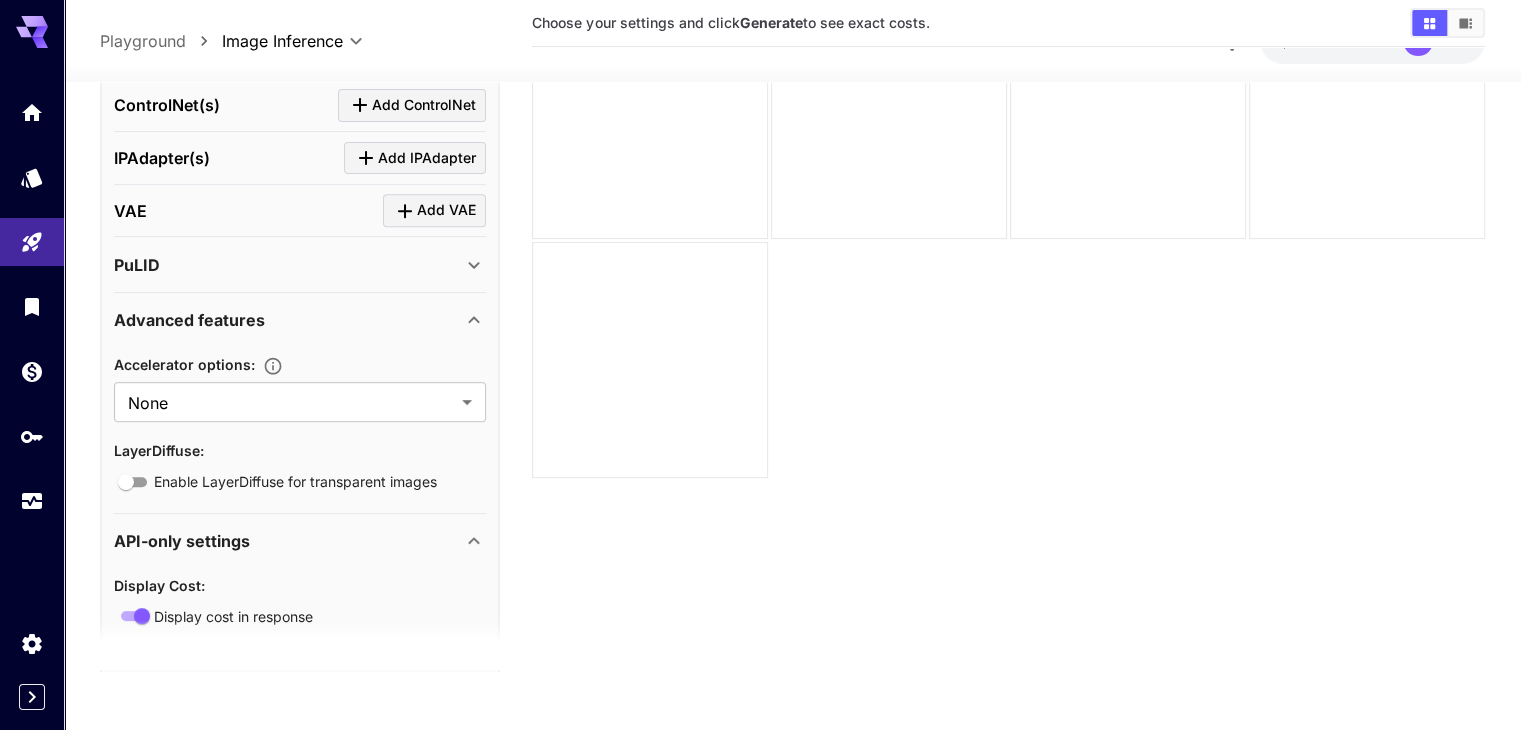 click on "PuLID" at bounding box center [288, 264] 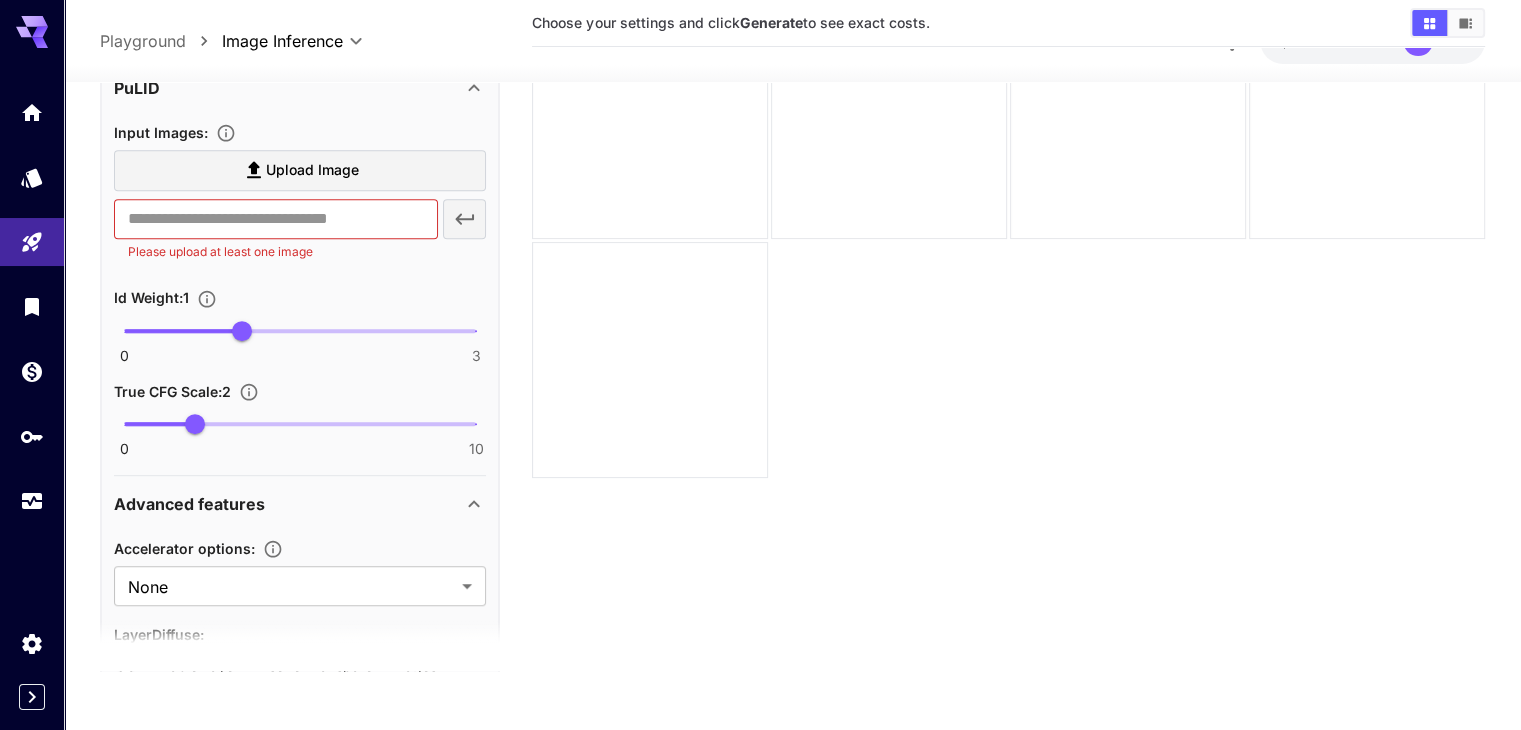 scroll, scrollTop: 992, scrollLeft: 0, axis: vertical 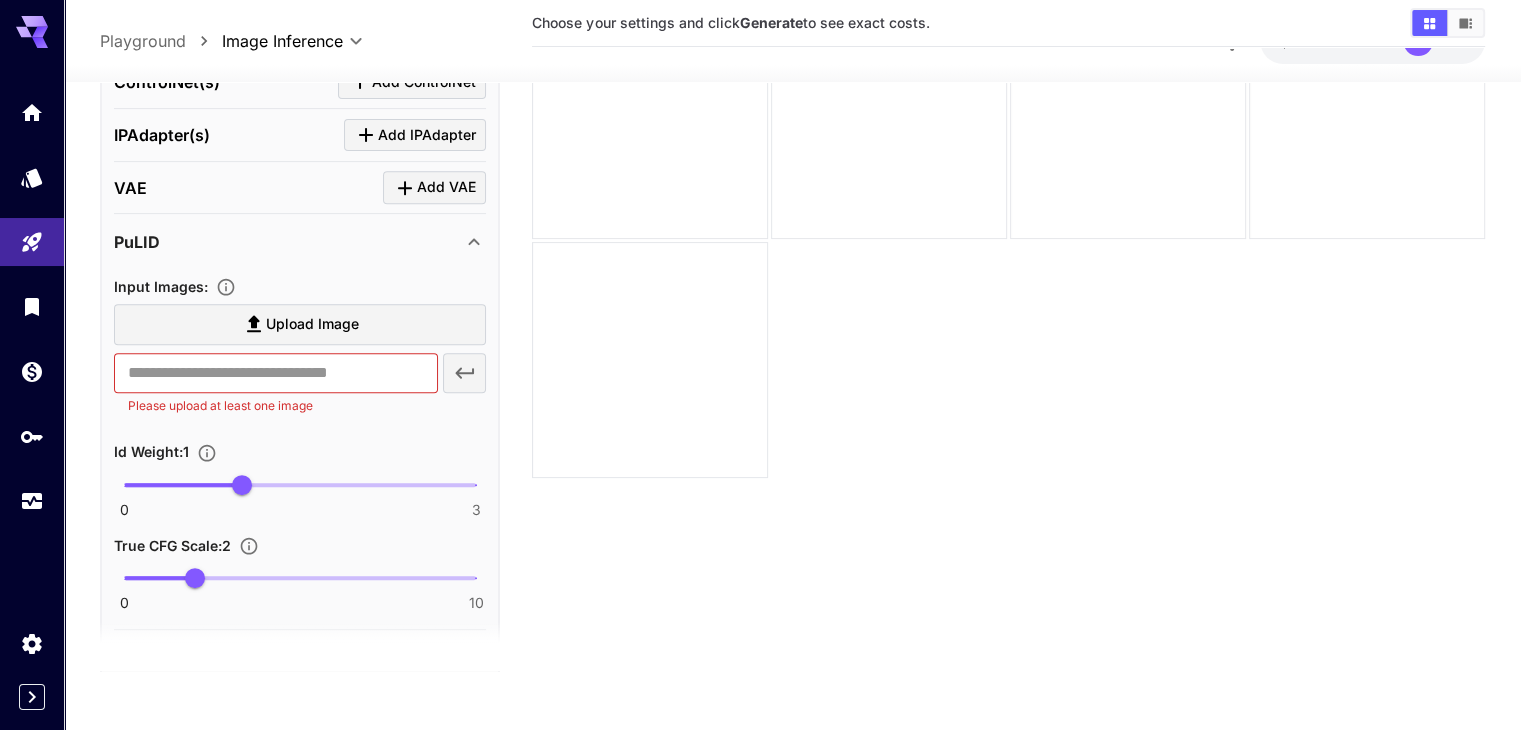 click on "VAE Add VAE" at bounding box center (300, 187) 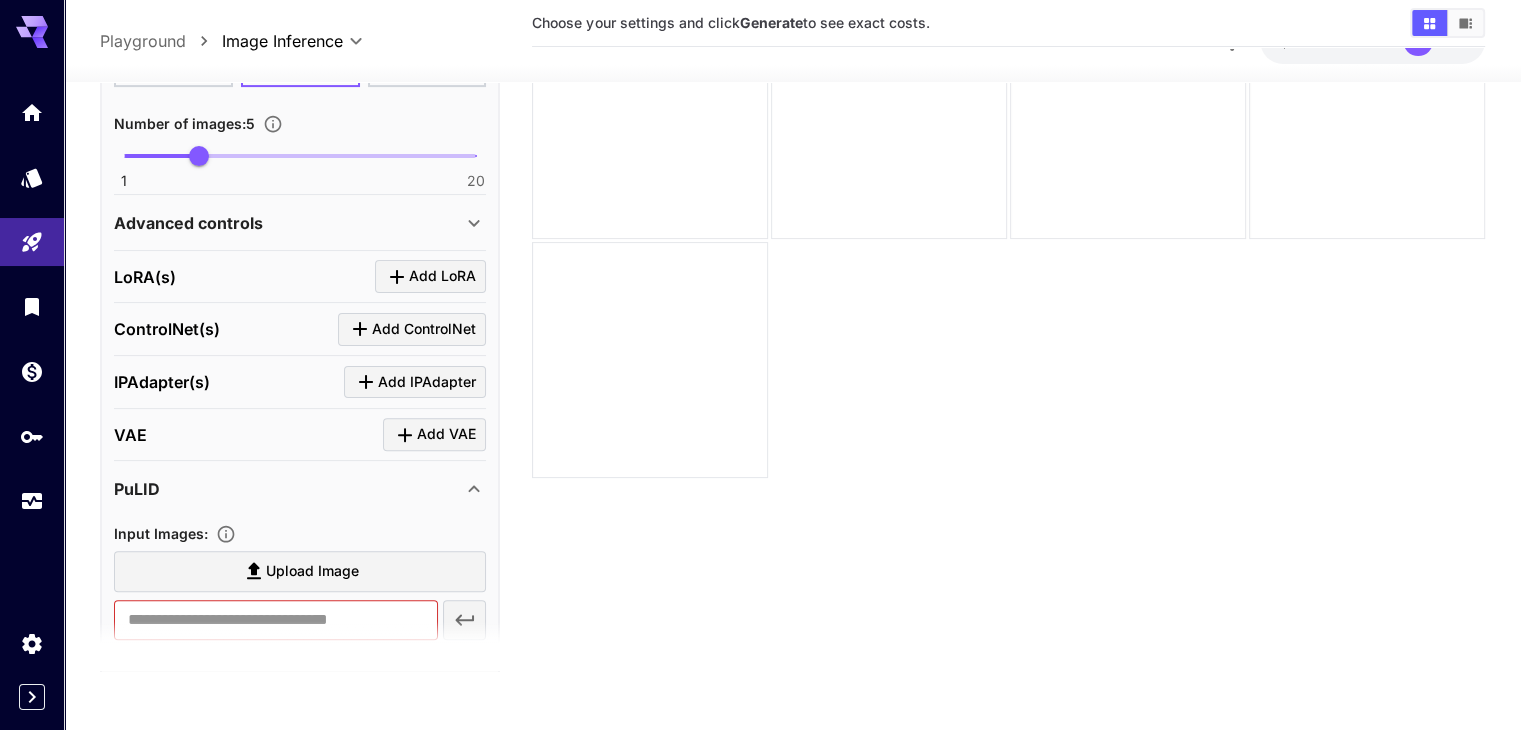 scroll, scrollTop: 590, scrollLeft: 0, axis: vertical 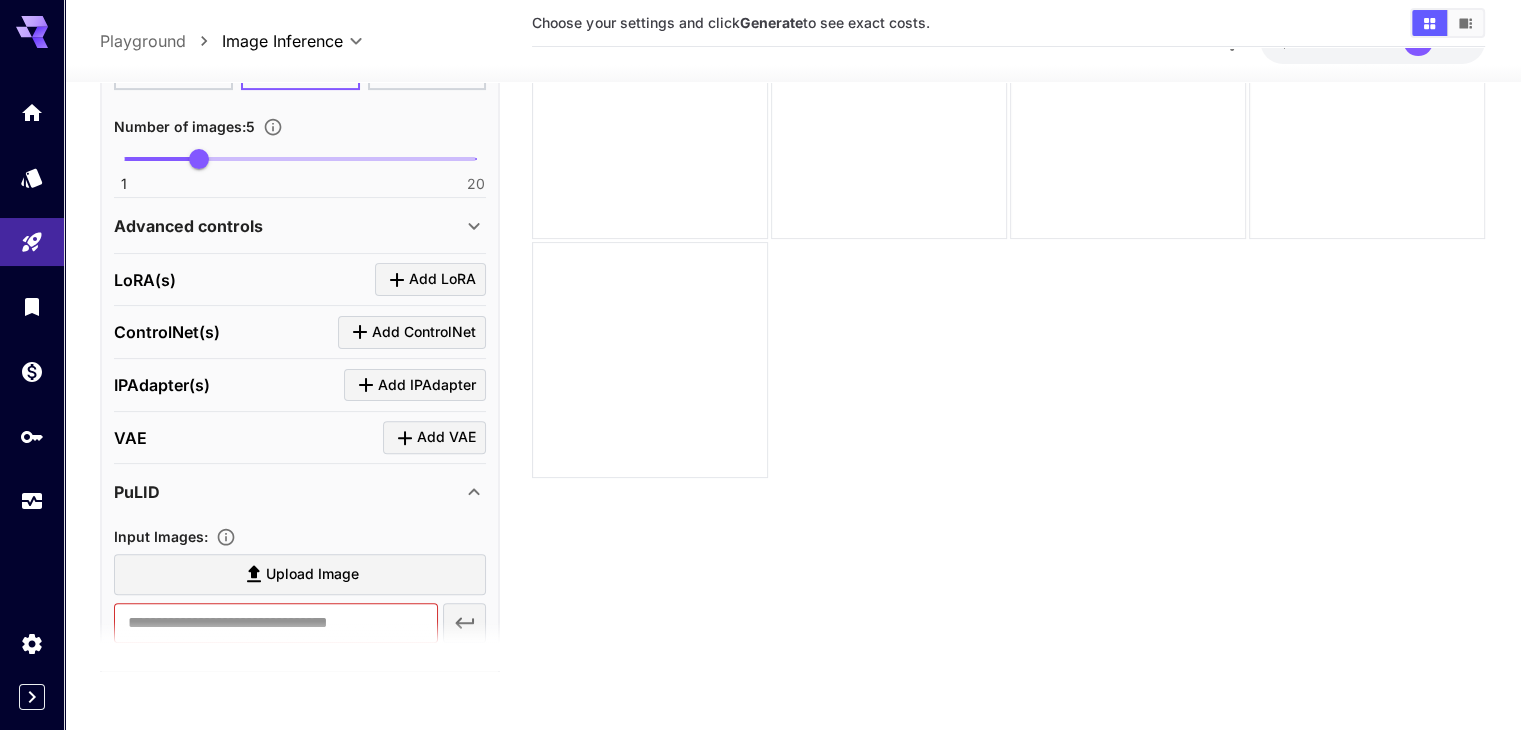 click on "Advanced controls" at bounding box center (288, 225) 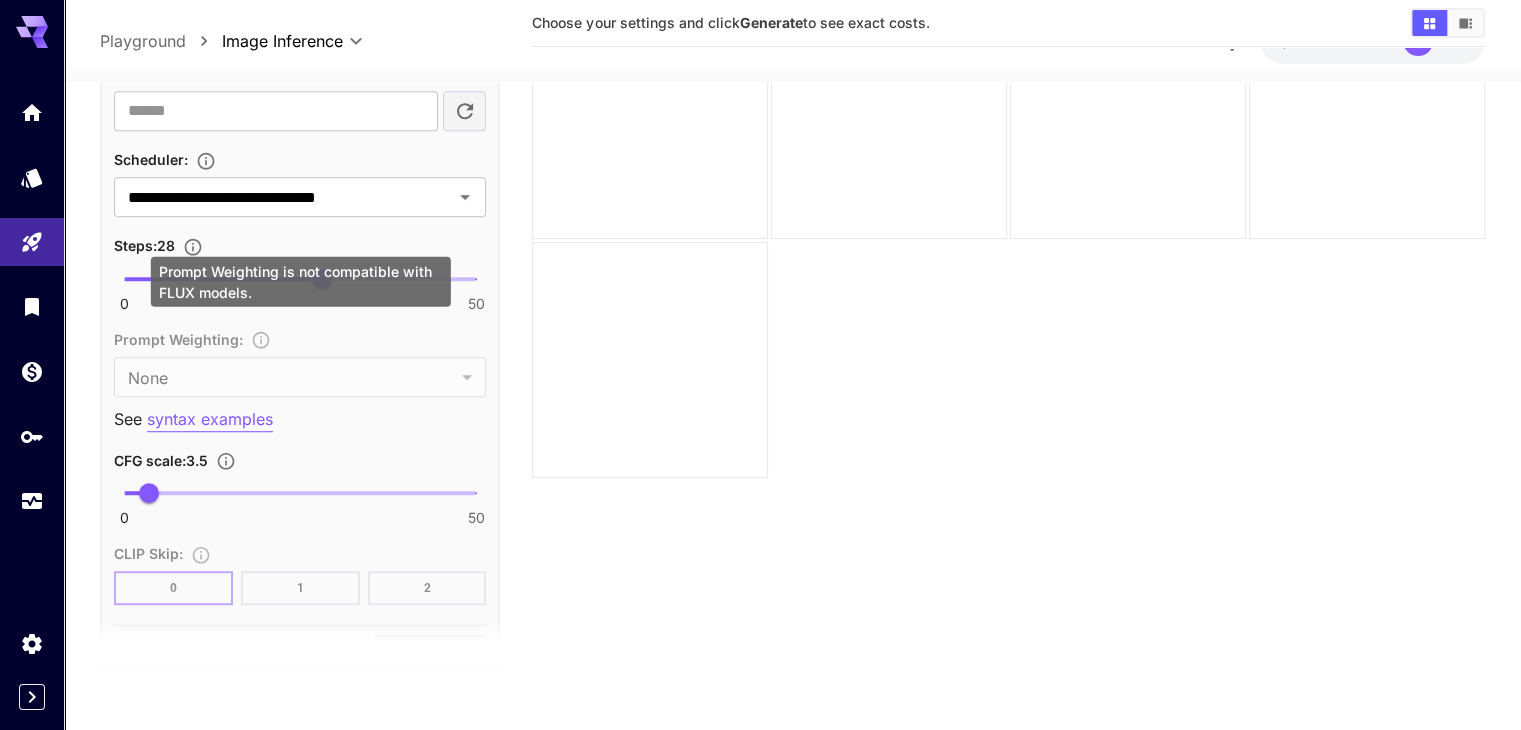 scroll, scrollTop: 1209, scrollLeft: 0, axis: vertical 